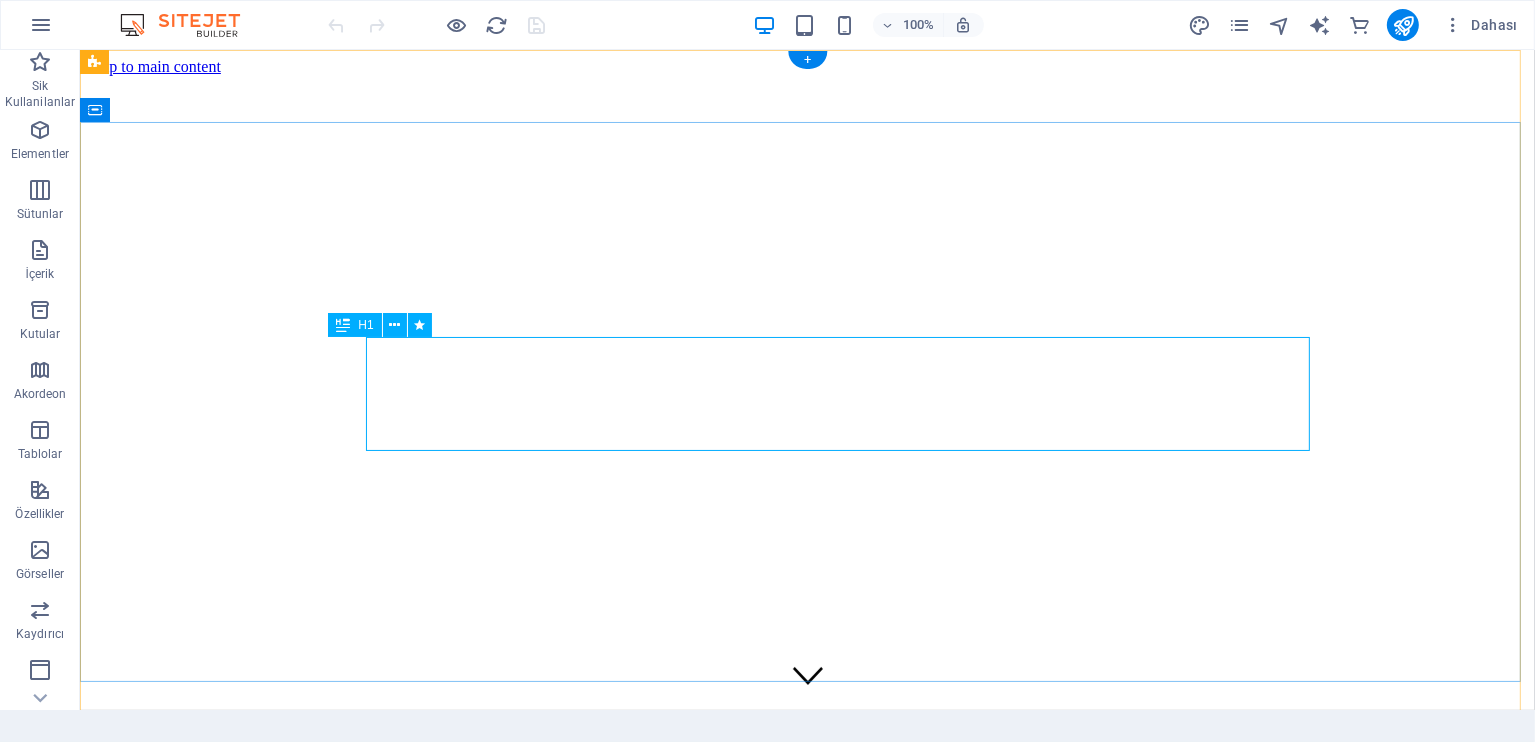 scroll, scrollTop: 0, scrollLeft: 0, axis: both 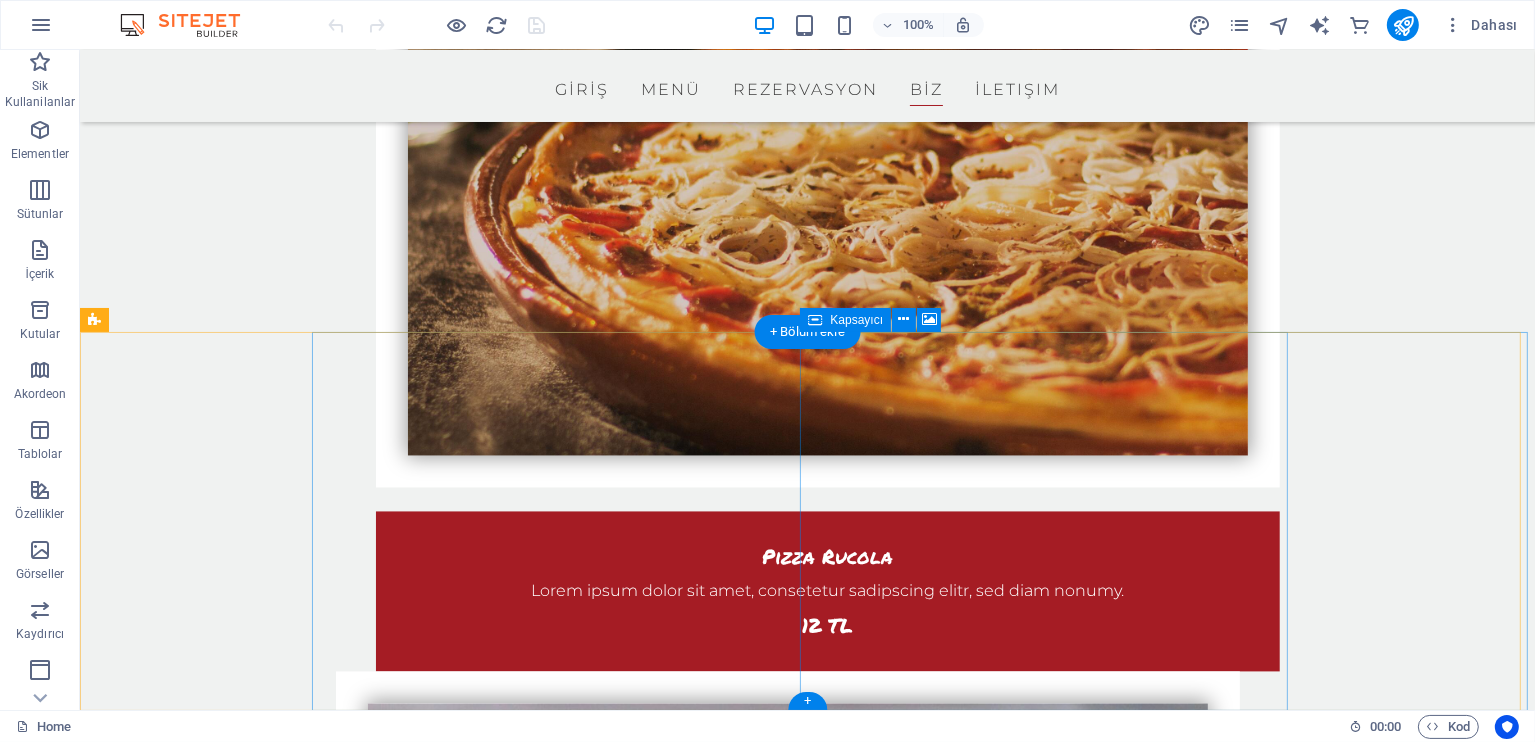 click on "İçeriği buraya bırak veya  Element ekle  Panoyu yapıştır" at bounding box center (1171, -3463) 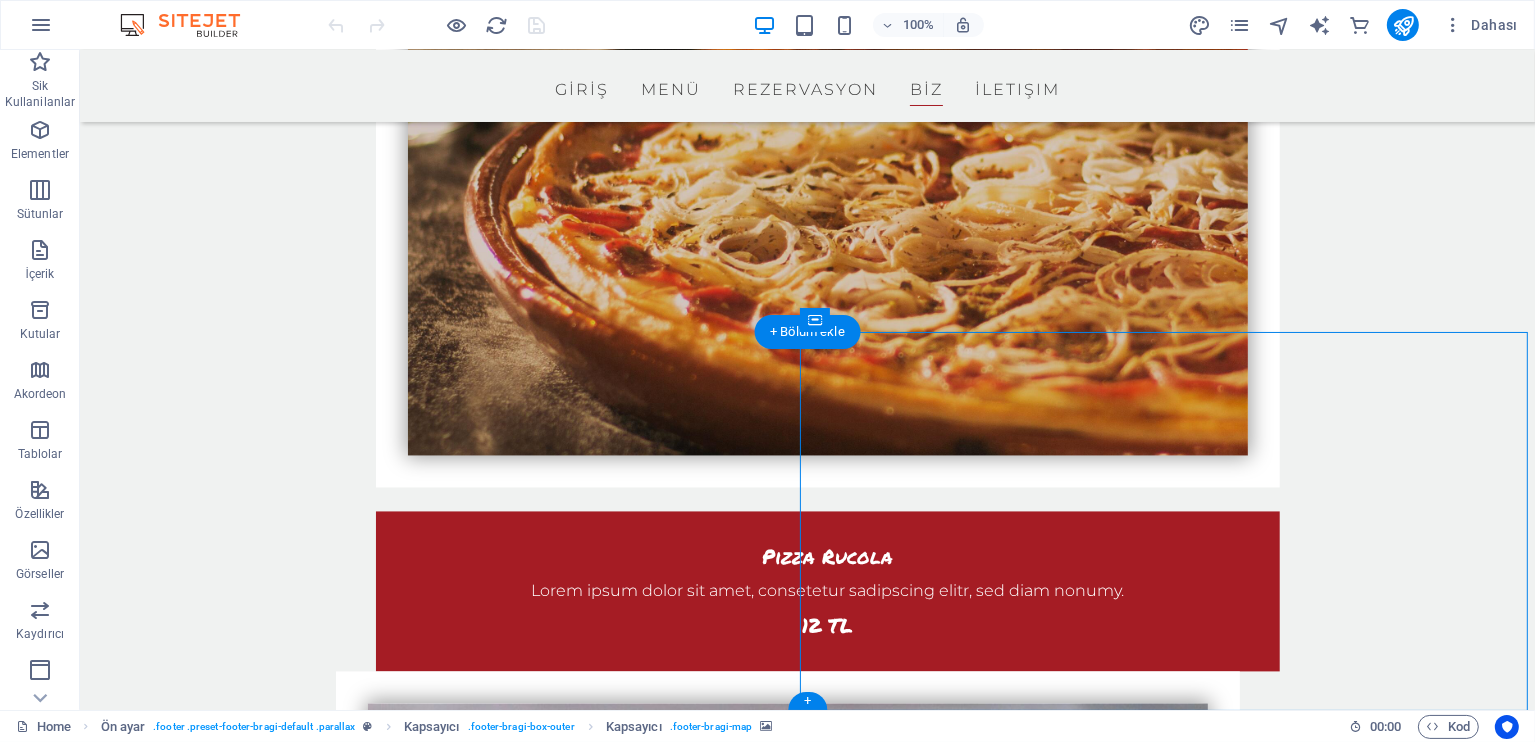 click at bounding box center [1171, -3724] 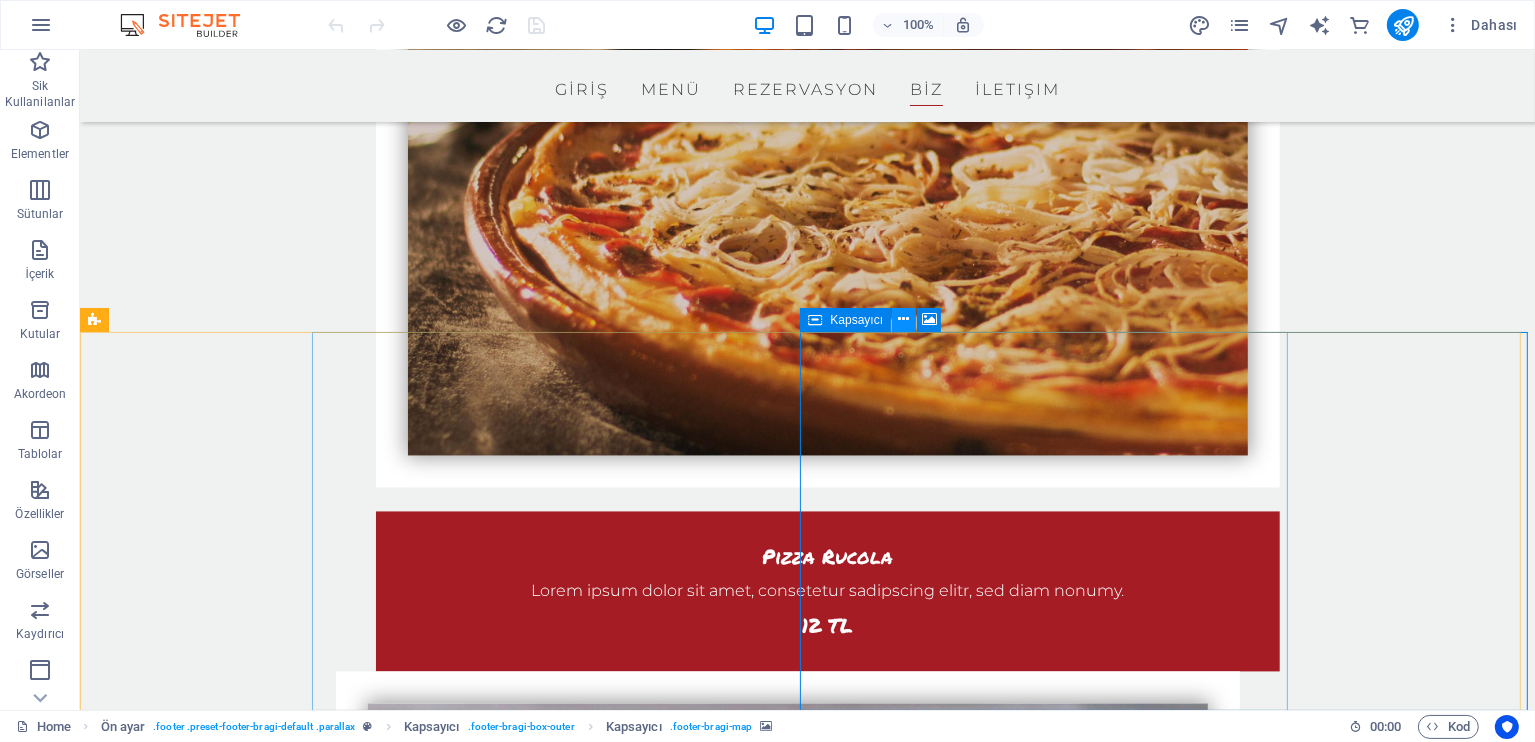 click at bounding box center (904, 320) 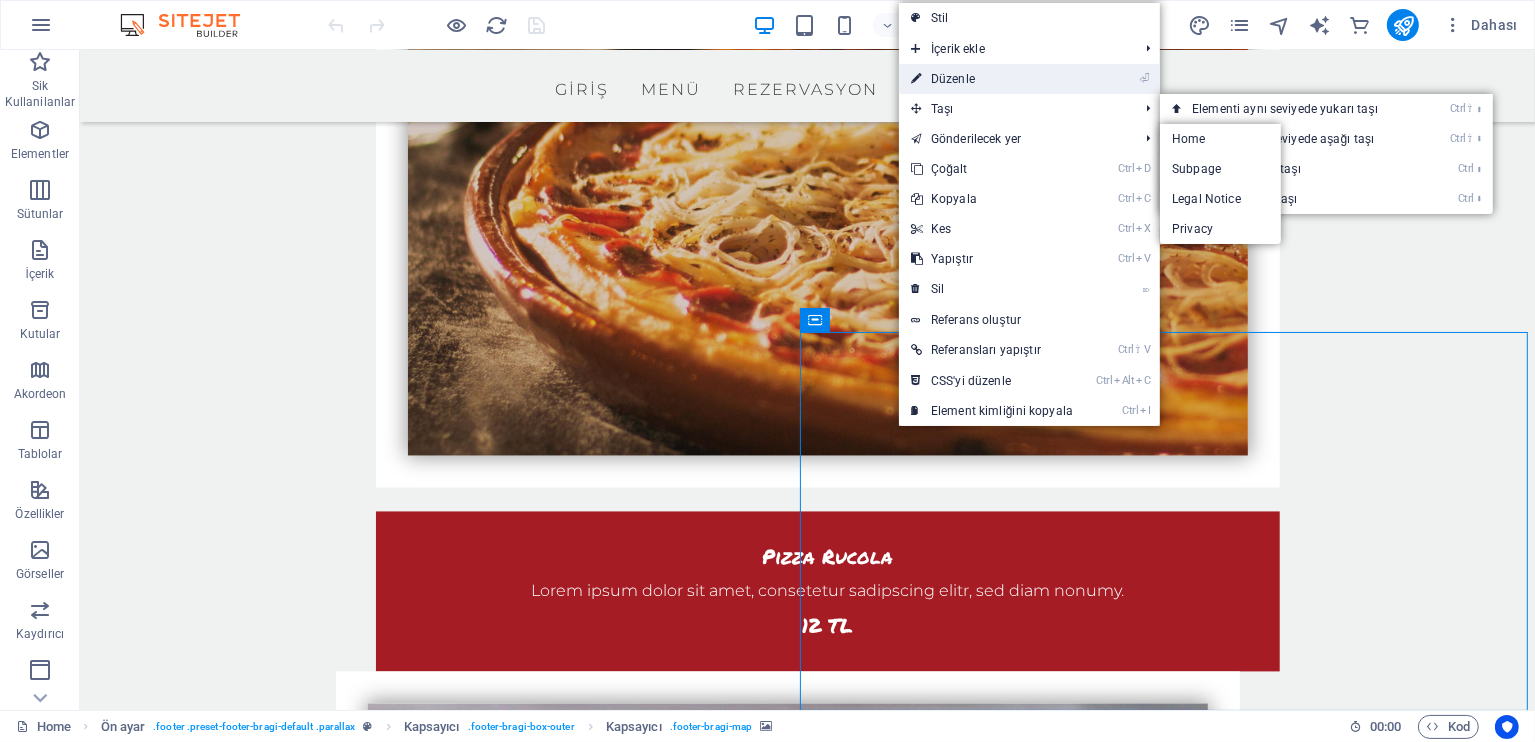 click on "⏎  Düzenle" at bounding box center [992, 79] 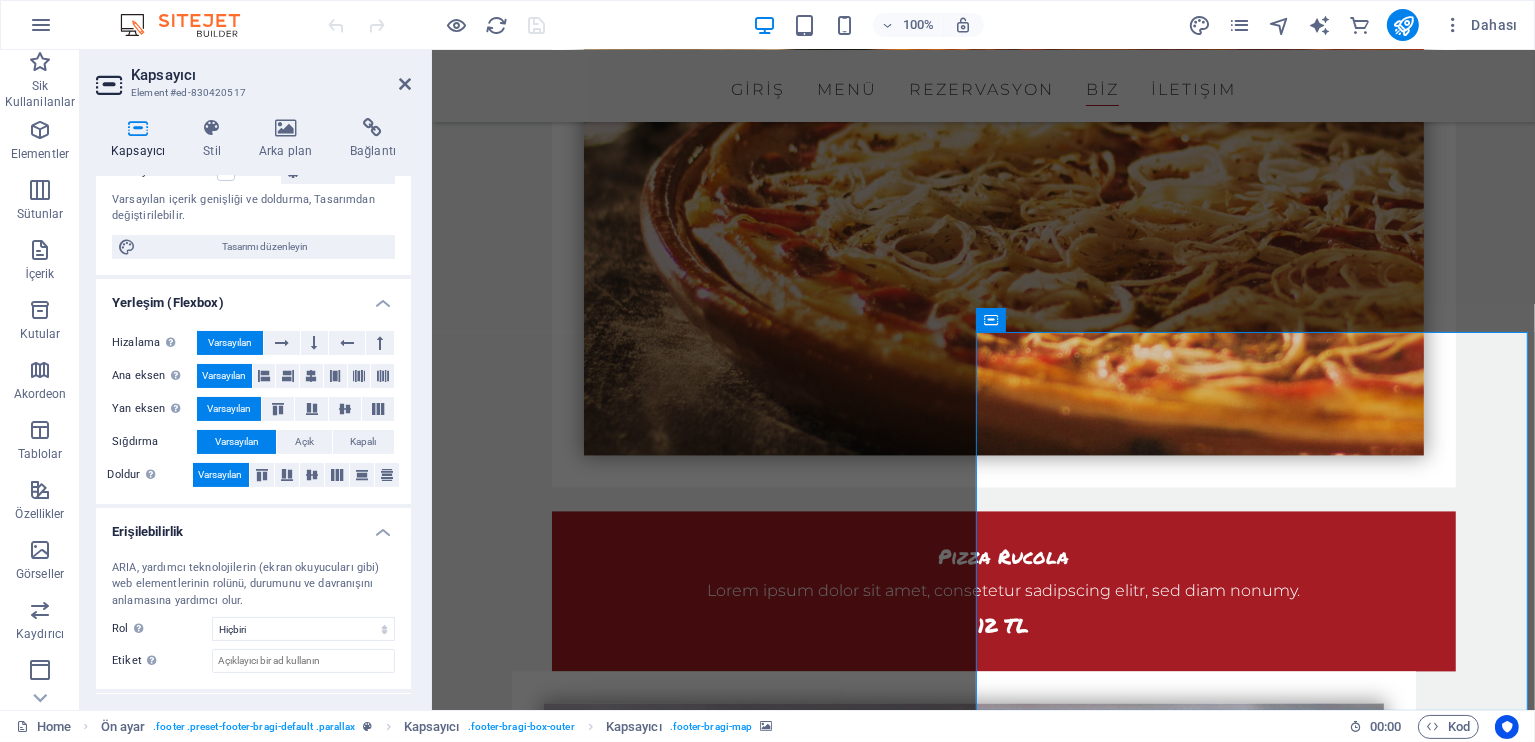 scroll, scrollTop: 0, scrollLeft: 0, axis: both 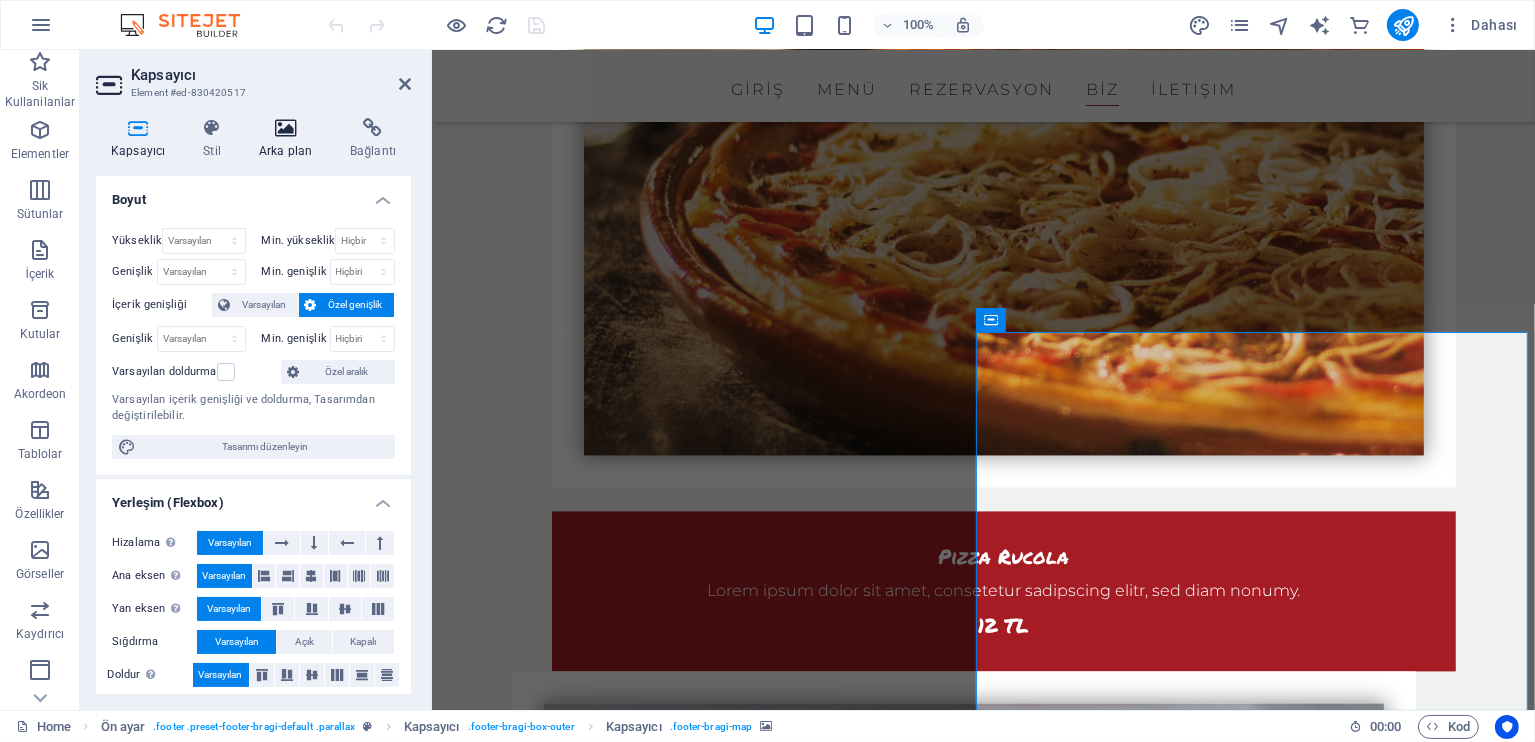 click at bounding box center (285, 128) 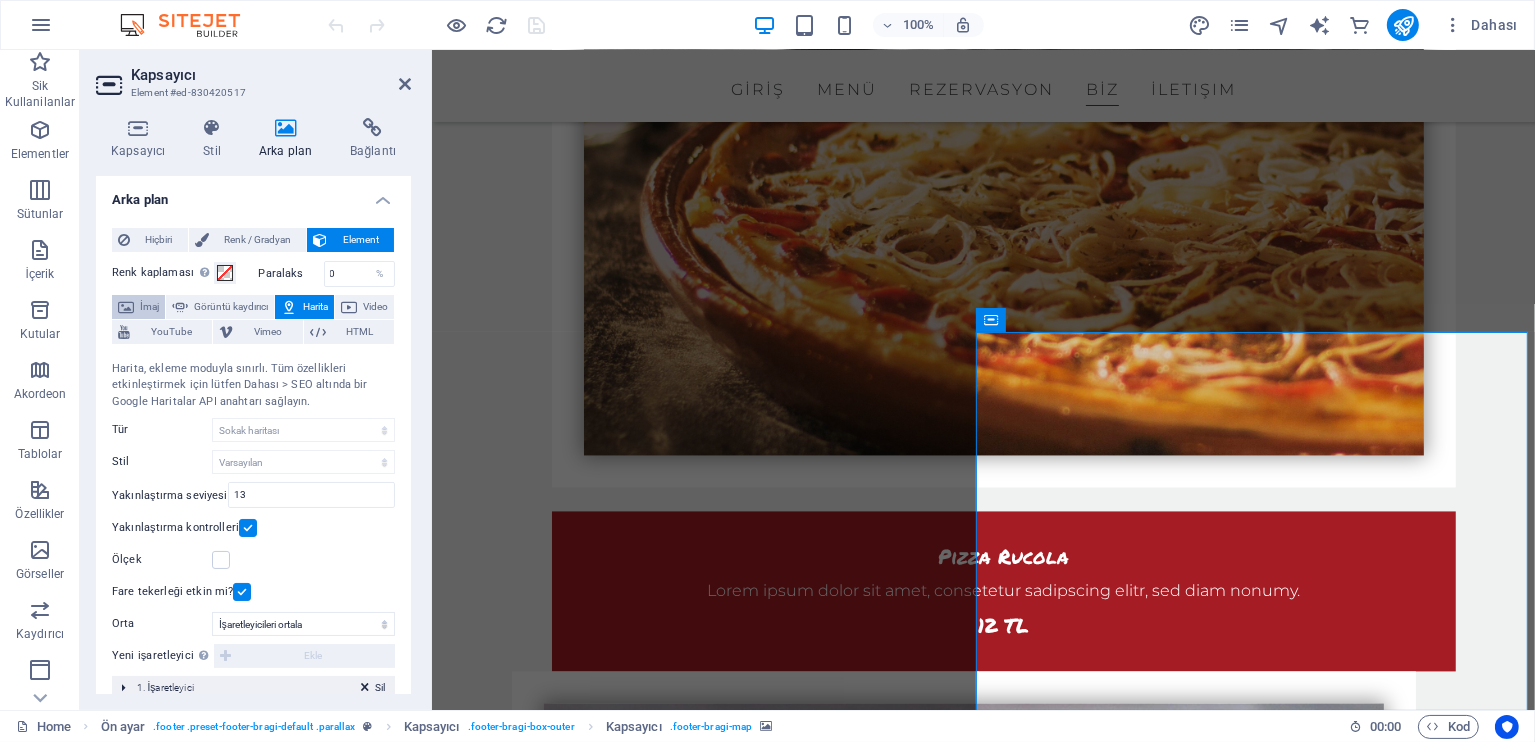 click on "İmaj" at bounding box center [149, 307] 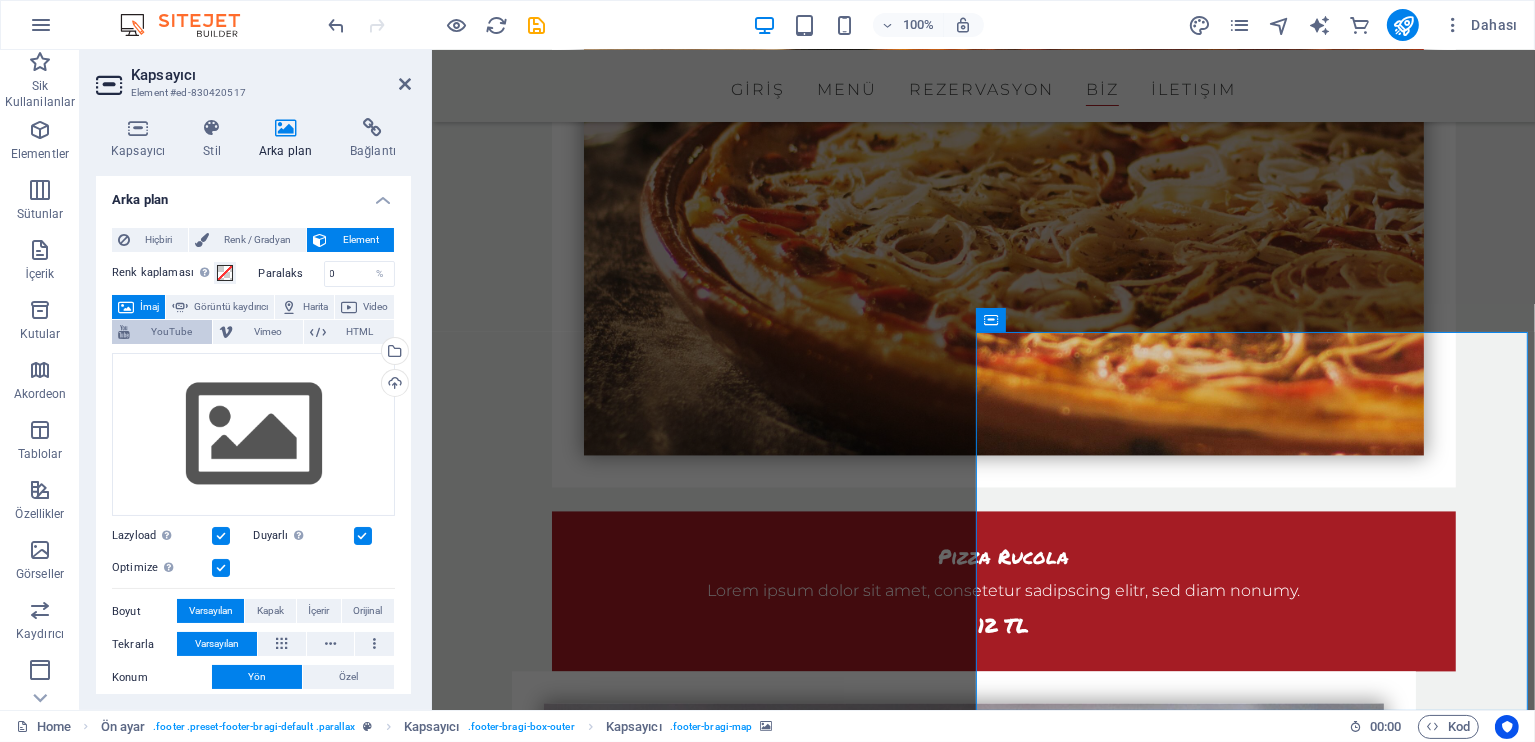 click on "YouTube" at bounding box center (171, 332) 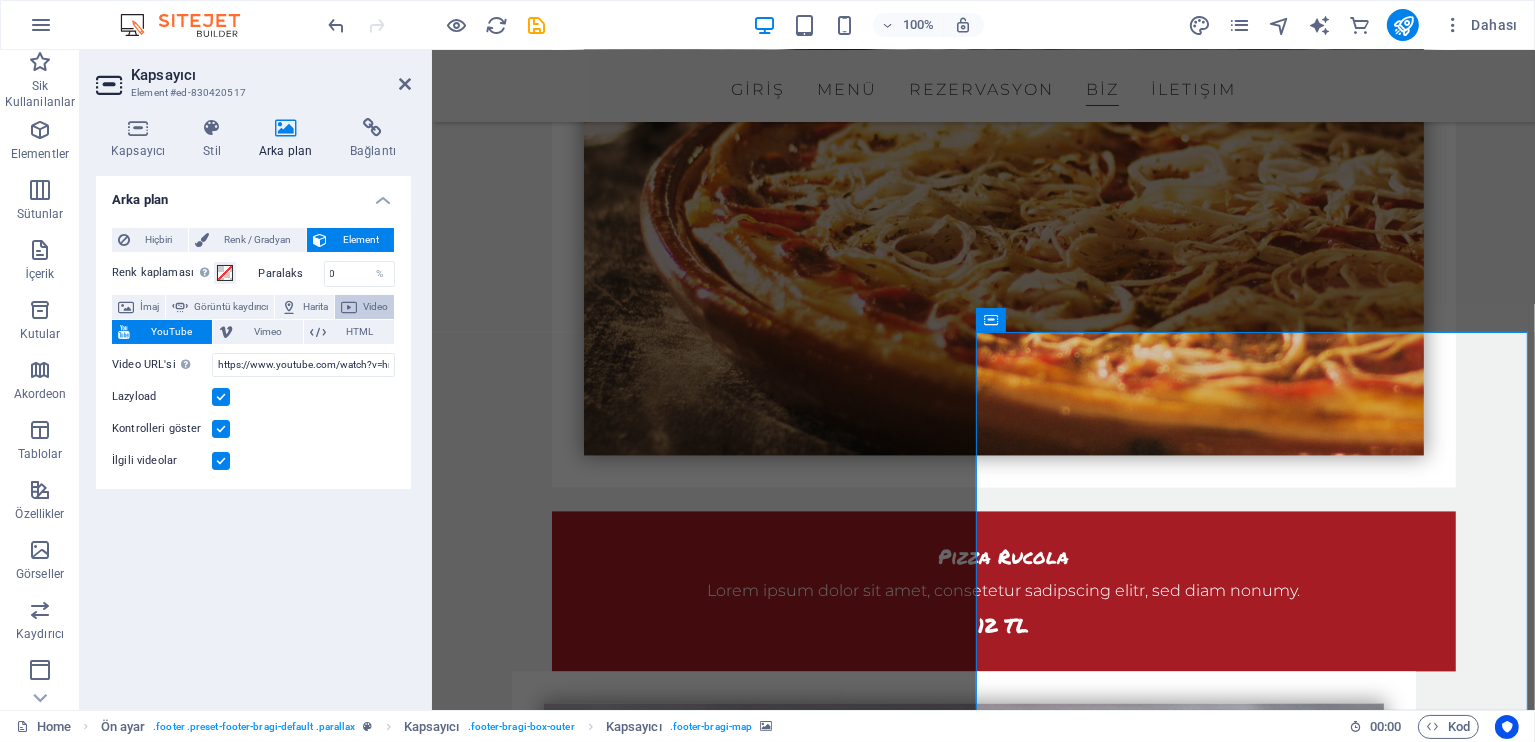 click on "Video" at bounding box center [375, 307] 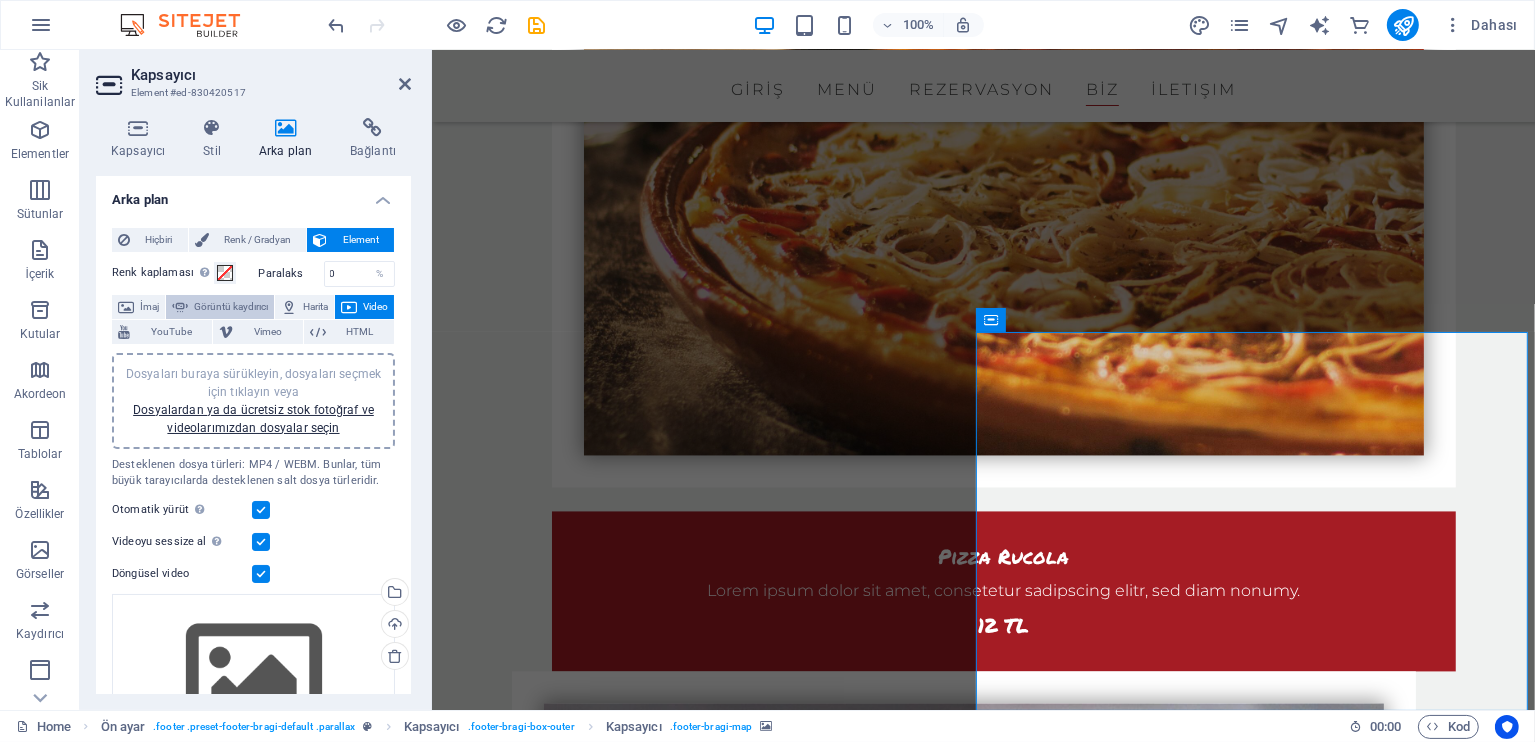 click on "Görüntü kaydırıcı" at bounding box center [231, 307] 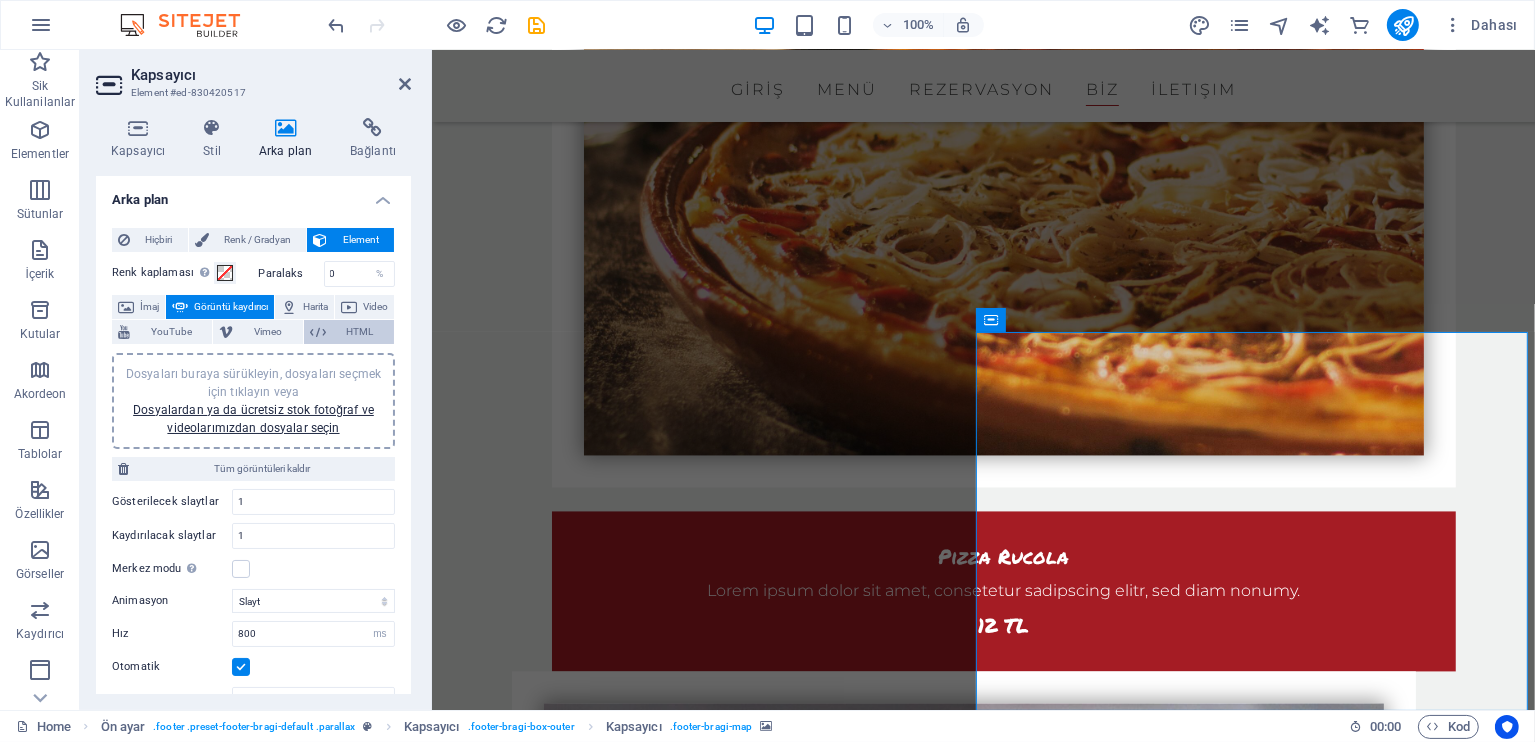 drag, startPoint x: 358, startPoint y: 334, endPoint x: 347, endPoint y: 334, distance: 11 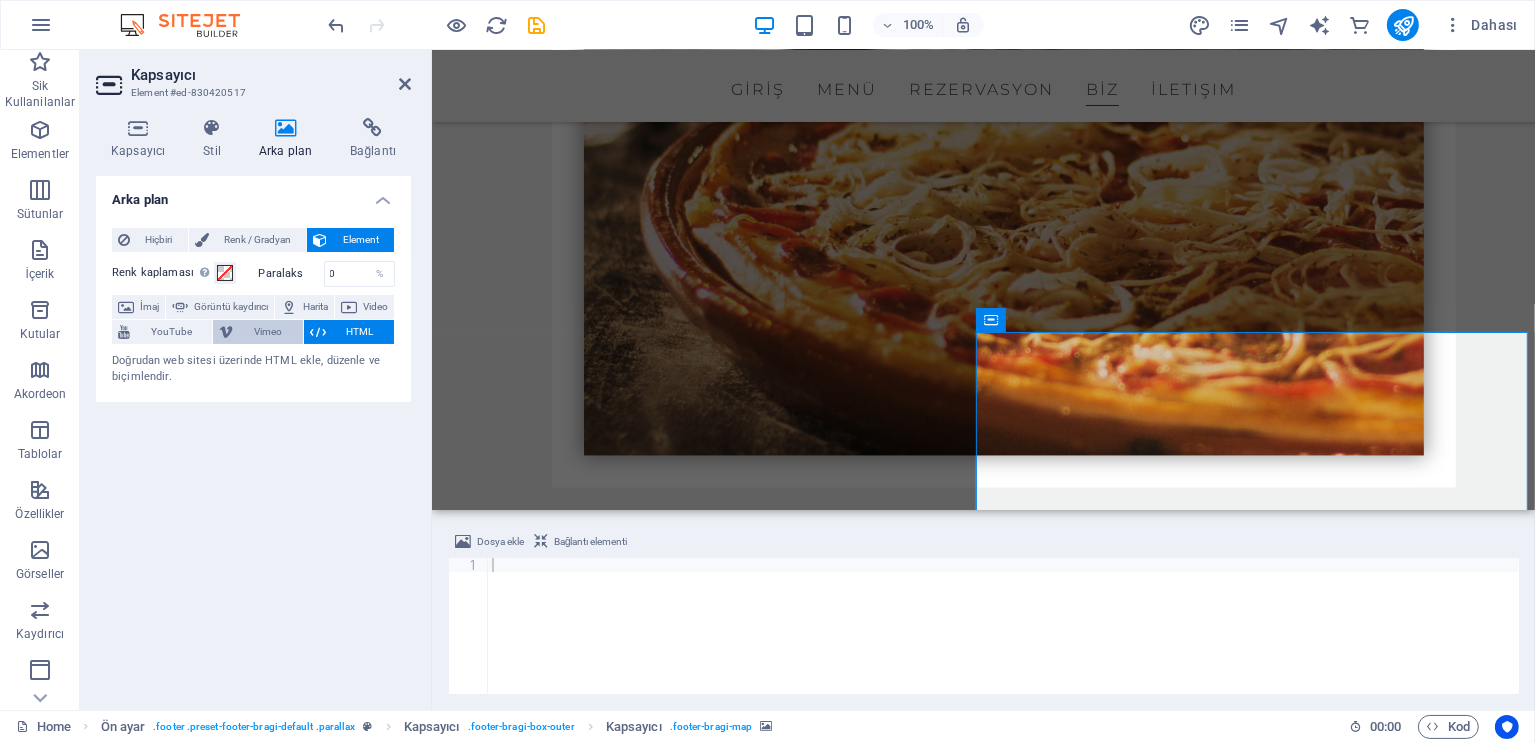 click at bounding box center (226, 332) 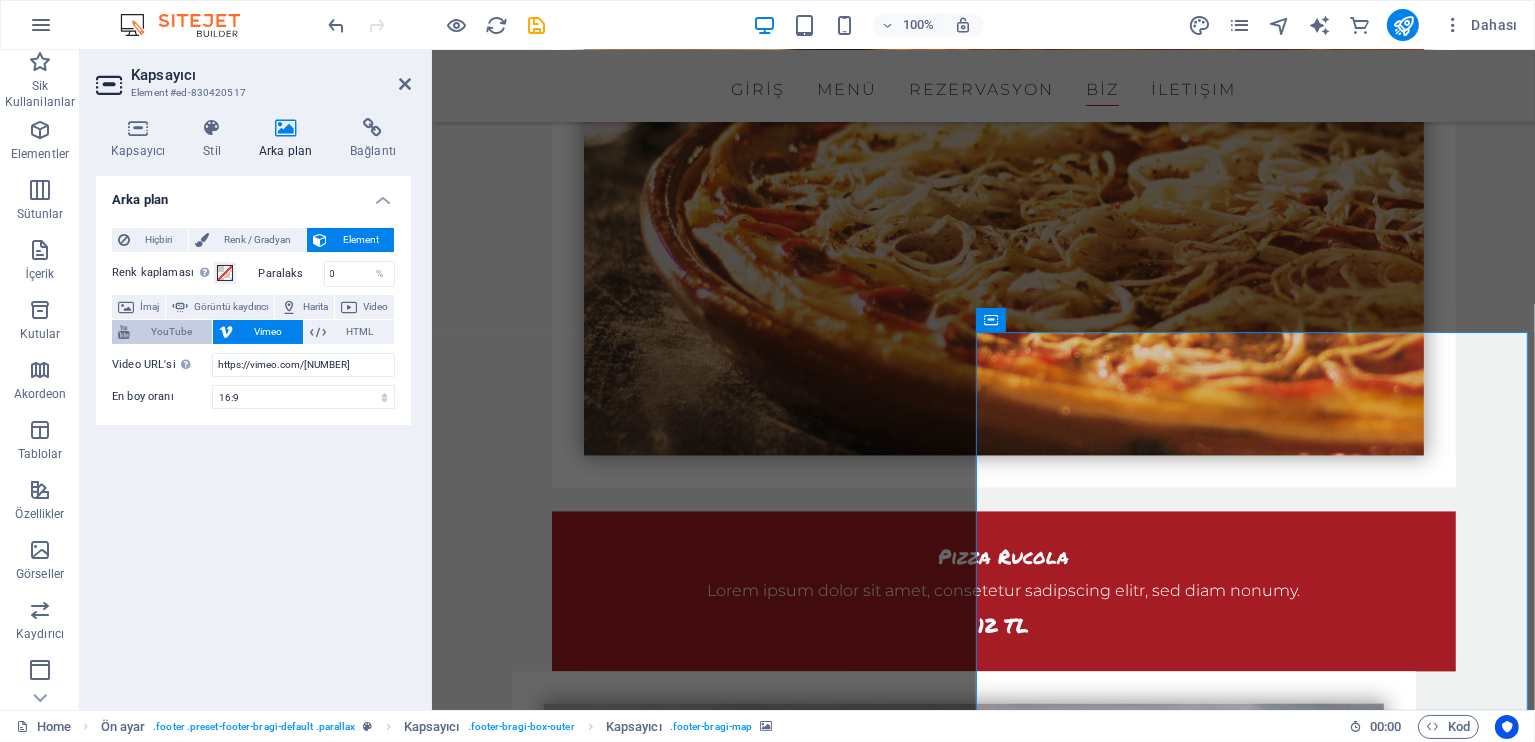 click on "YouTube" at bounding box center [171, 332] 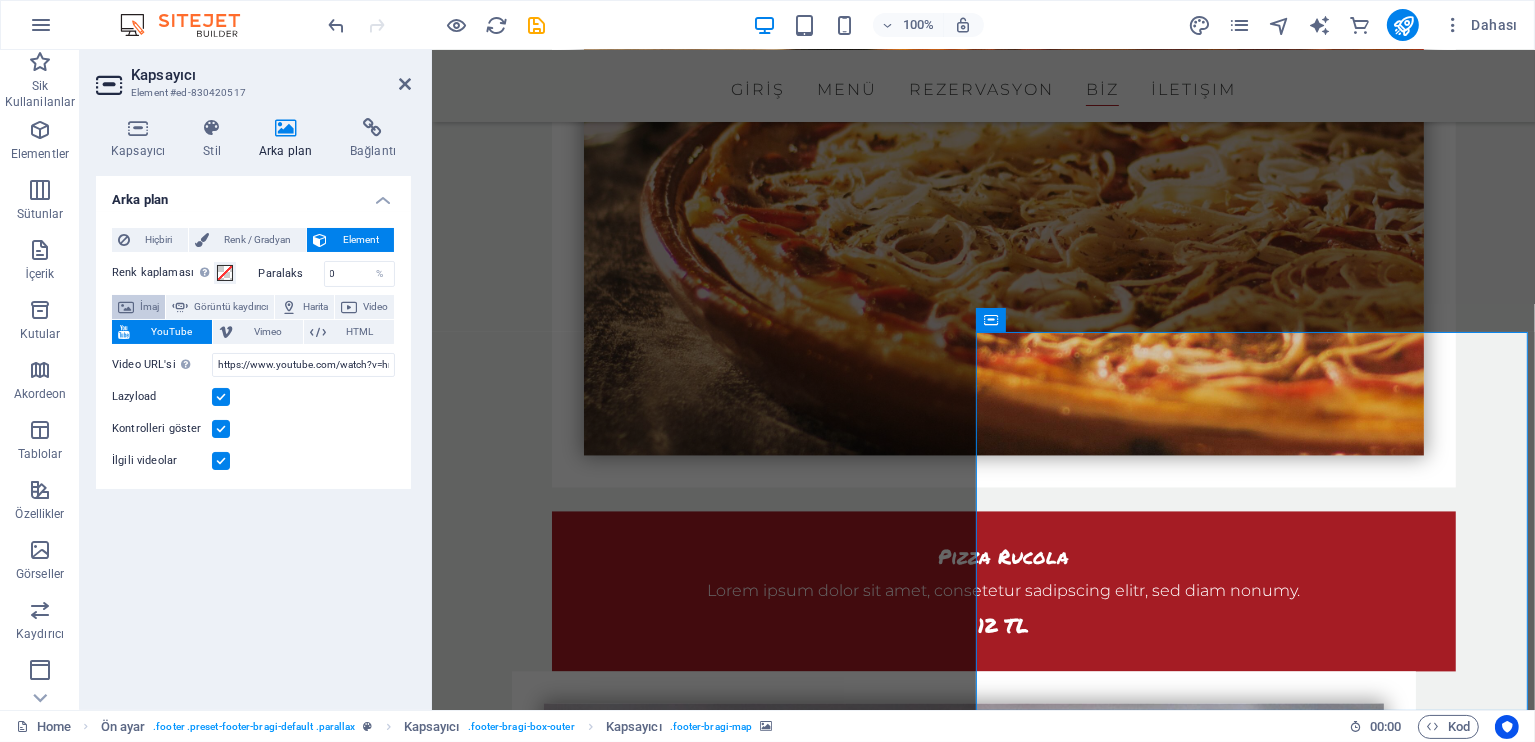 click on "İmaj" at bounding box center [149, 307] 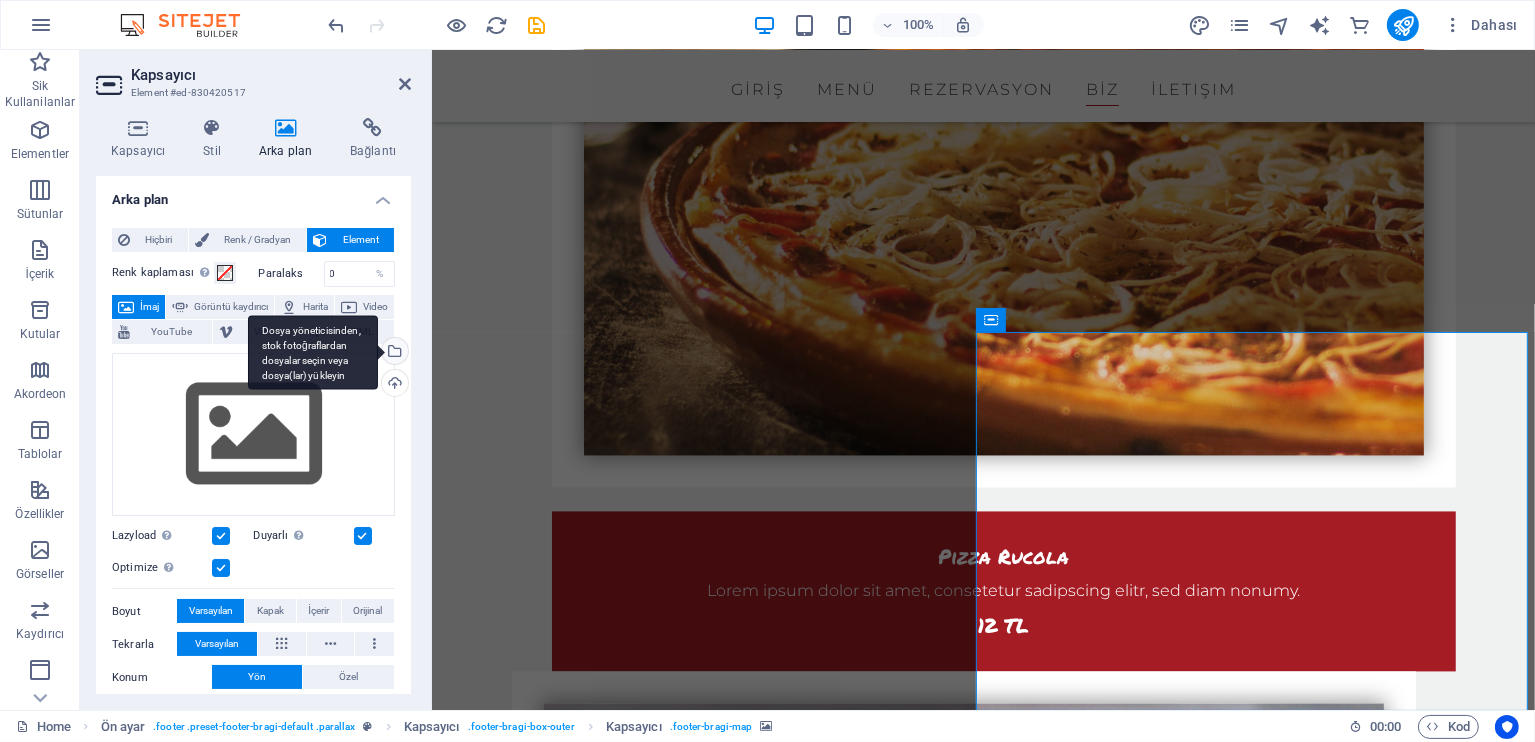 click on "Dosya yöneticisinden, stok fotoğraflardan dosyalar seçin veya dosya(lar) yükleyin" at bounding box center [393, 353] 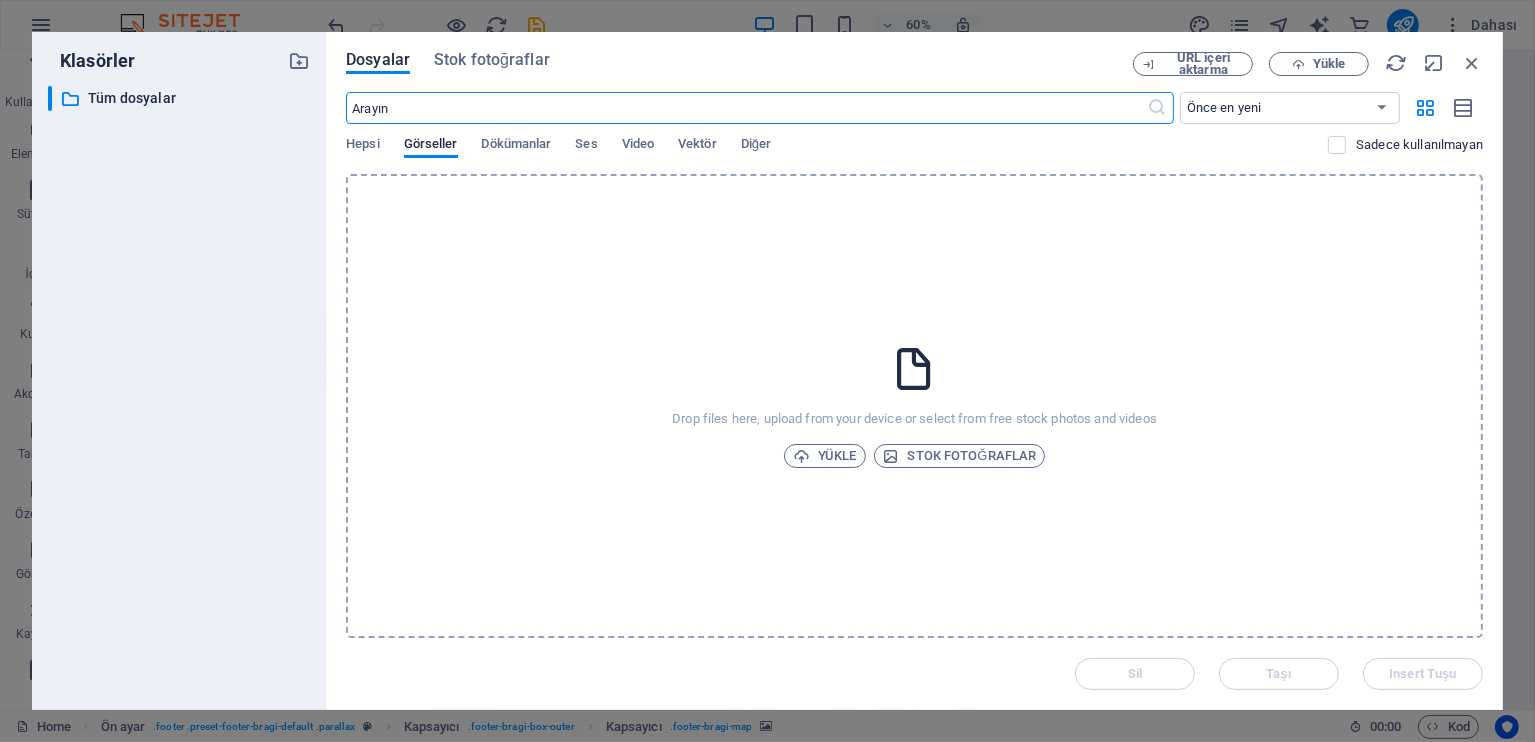 scroll, scrollTop: 3523, scrollLeft: 0, axis: vertical 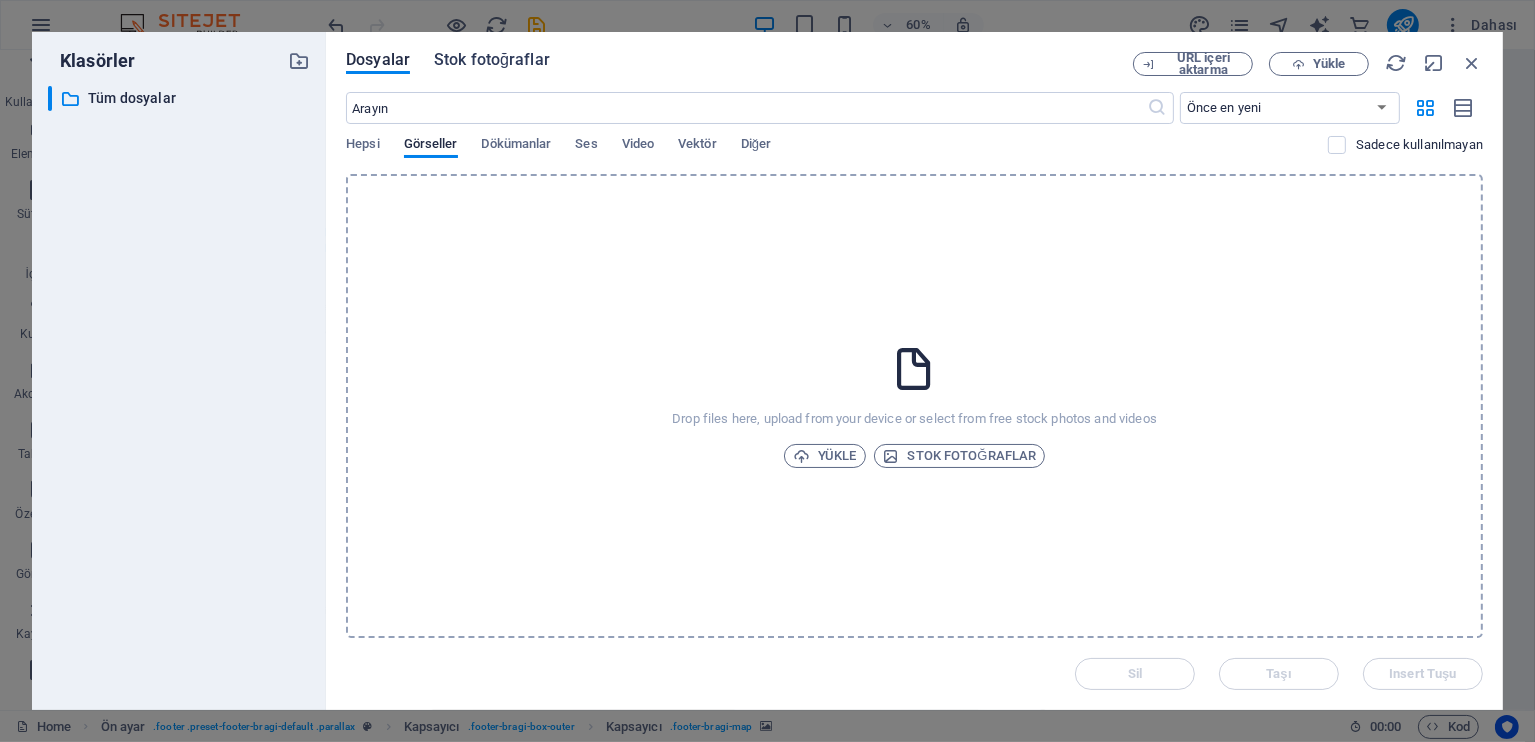 click on "Stok fotoğraflar" at bounding box center [492, 60] 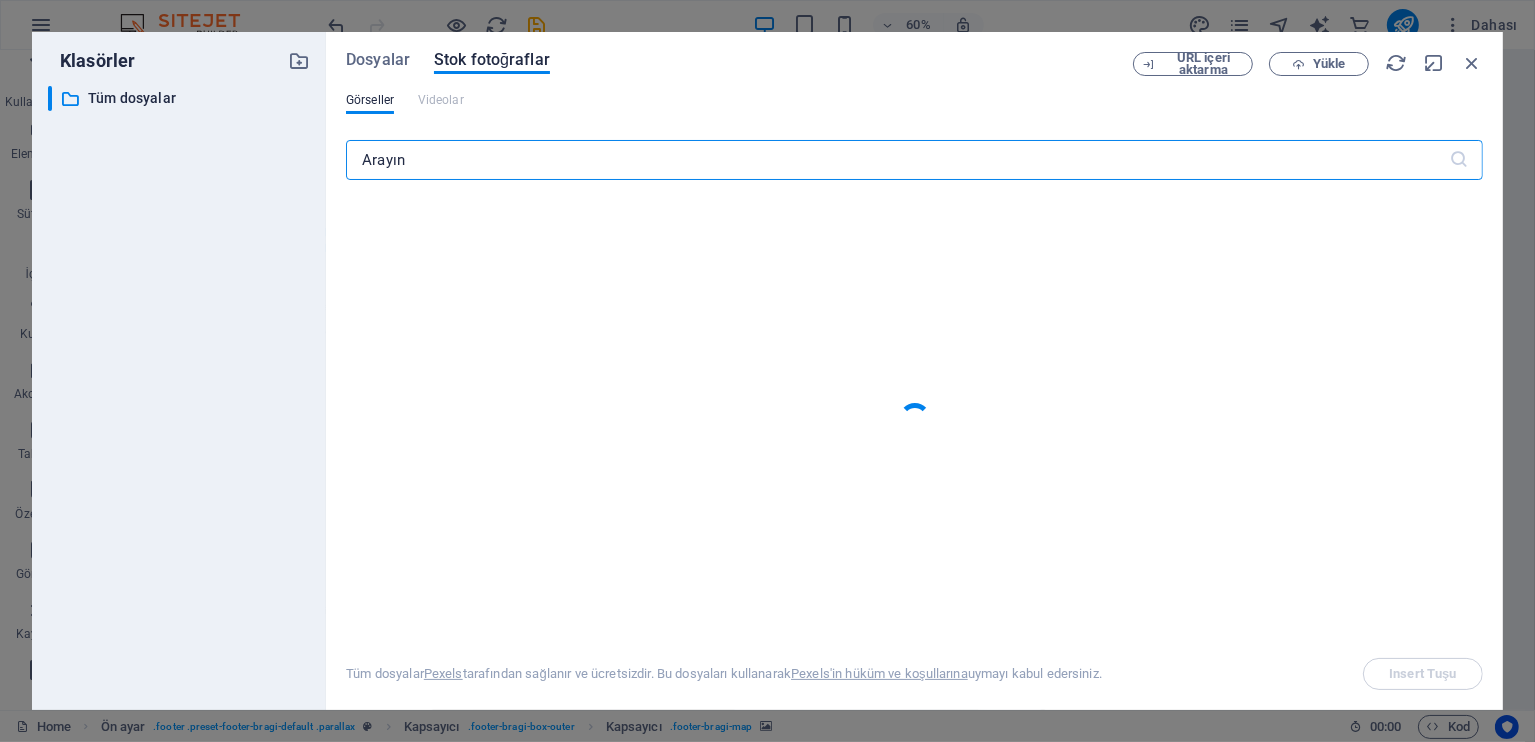 click at bounding box center [897, 160] 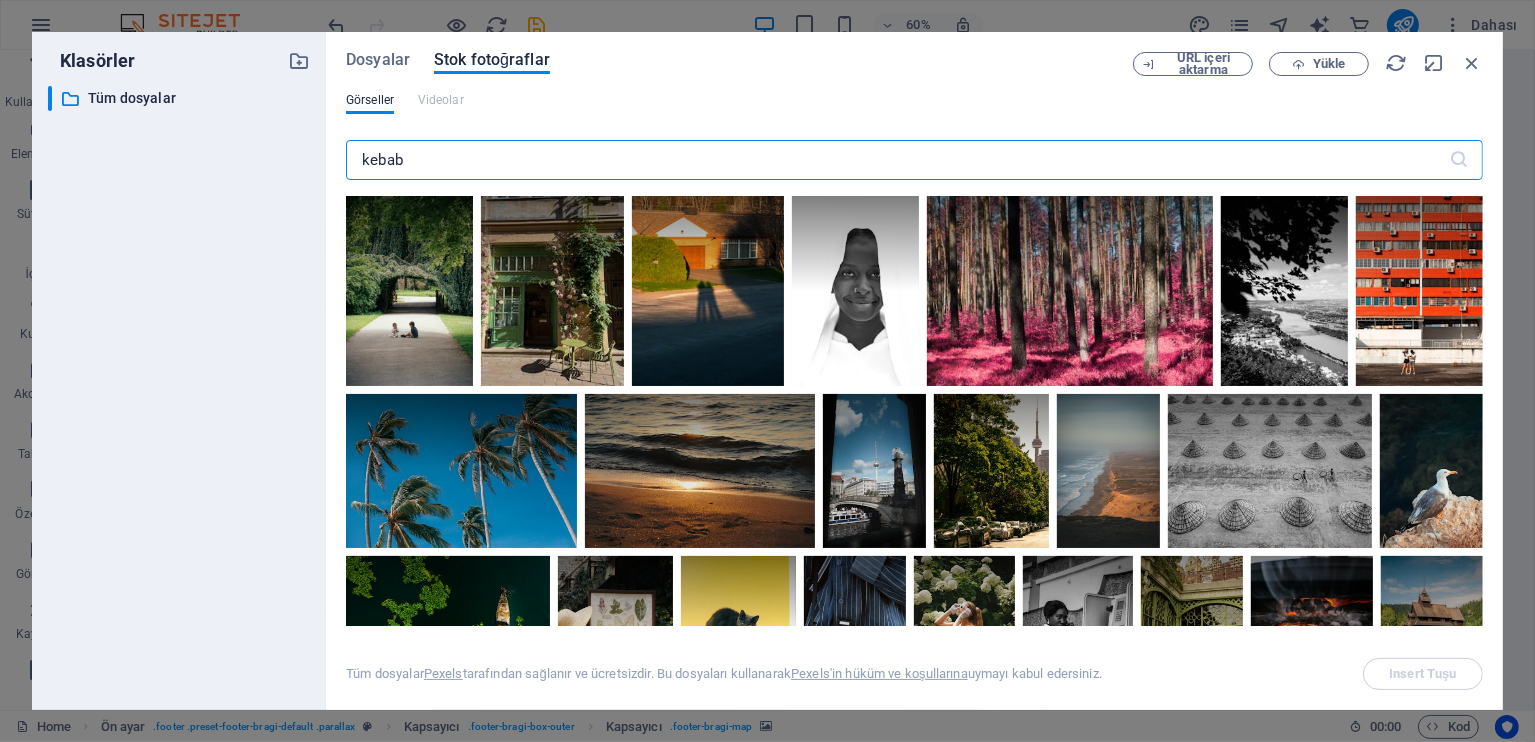 type on "kebab" 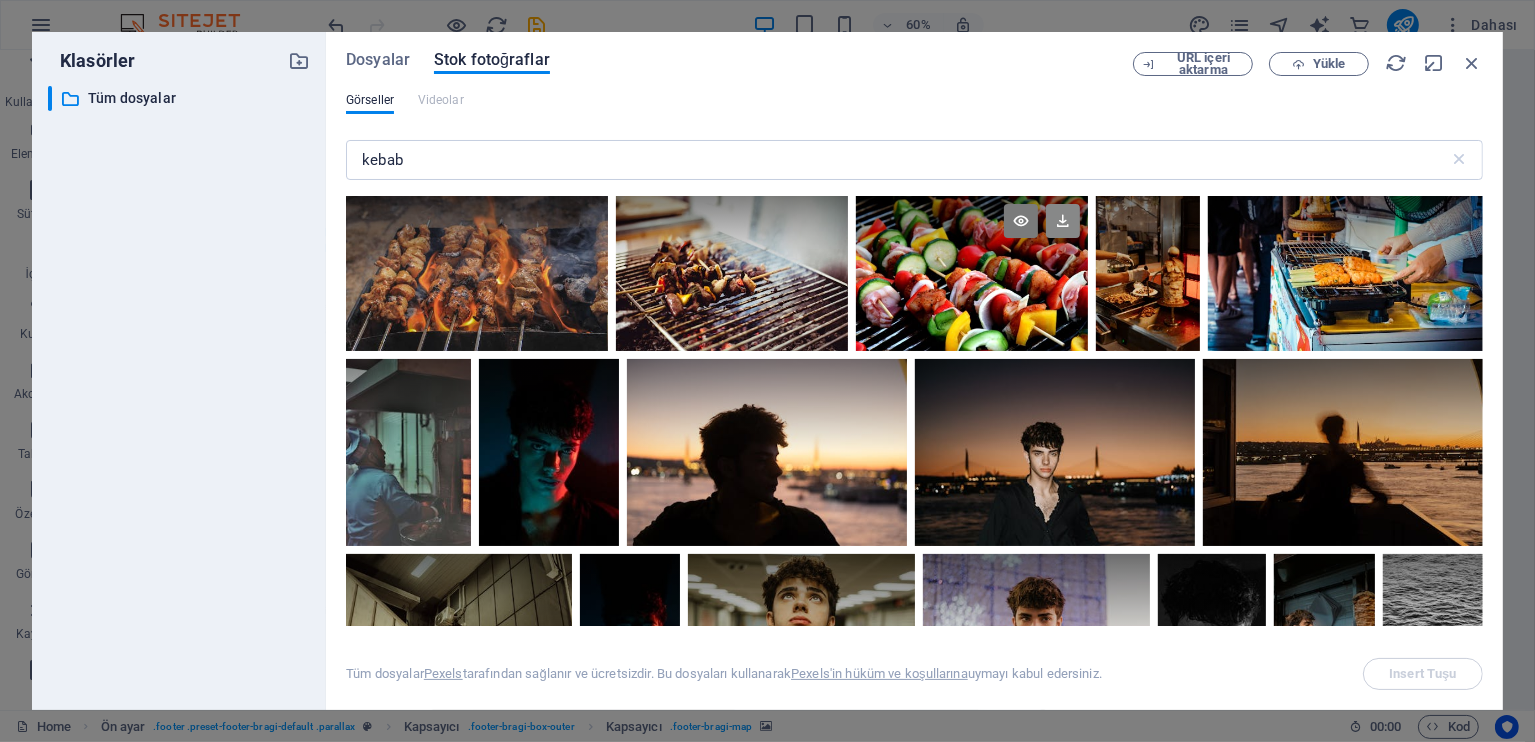 click at bounding box center (1063, 221) 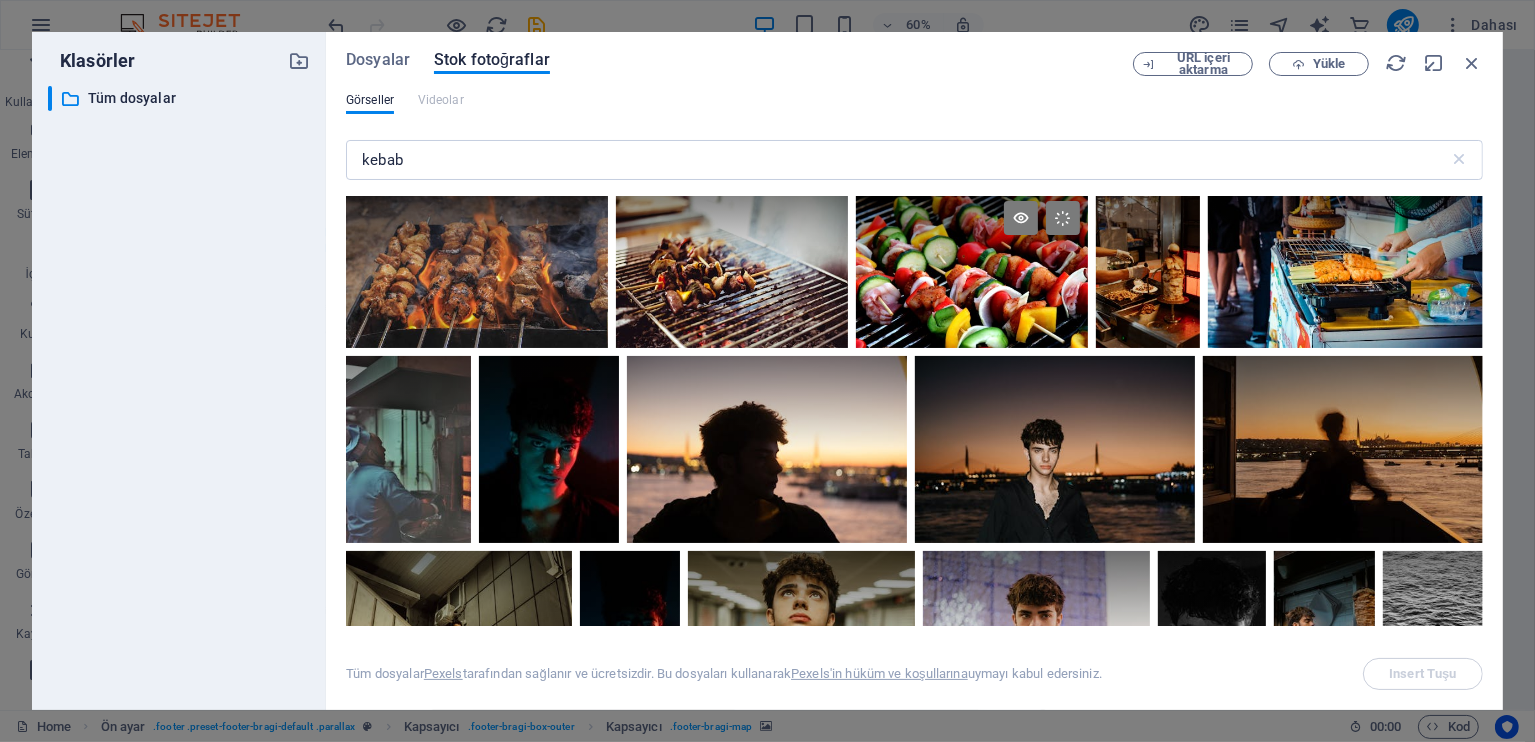 scroll, scrollTop: 0, scrollLeft: 0, axis: both 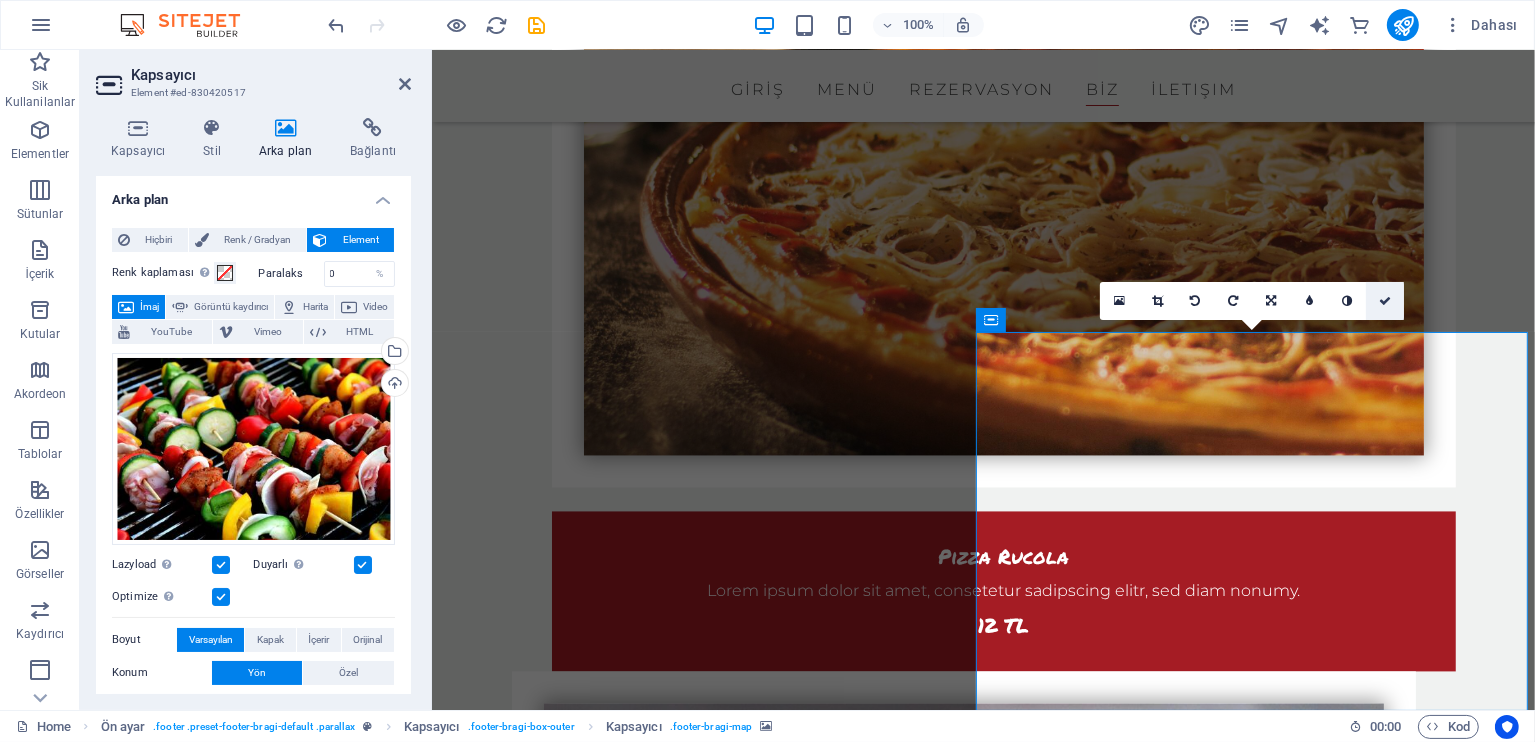 click at bounding box center (1385, 301) 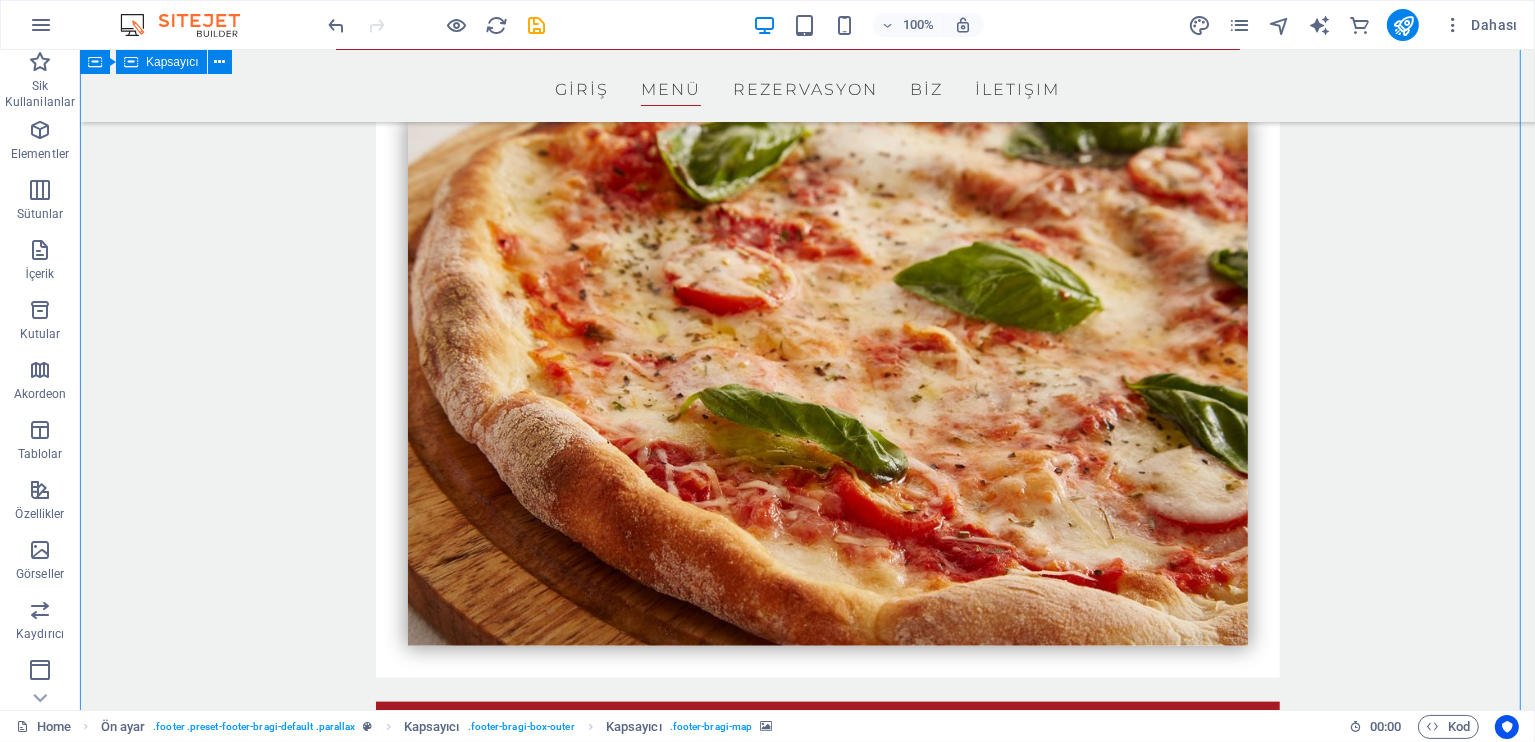 scroll, scrollTop: 1896, scrollLeft: 0, axis: vertical 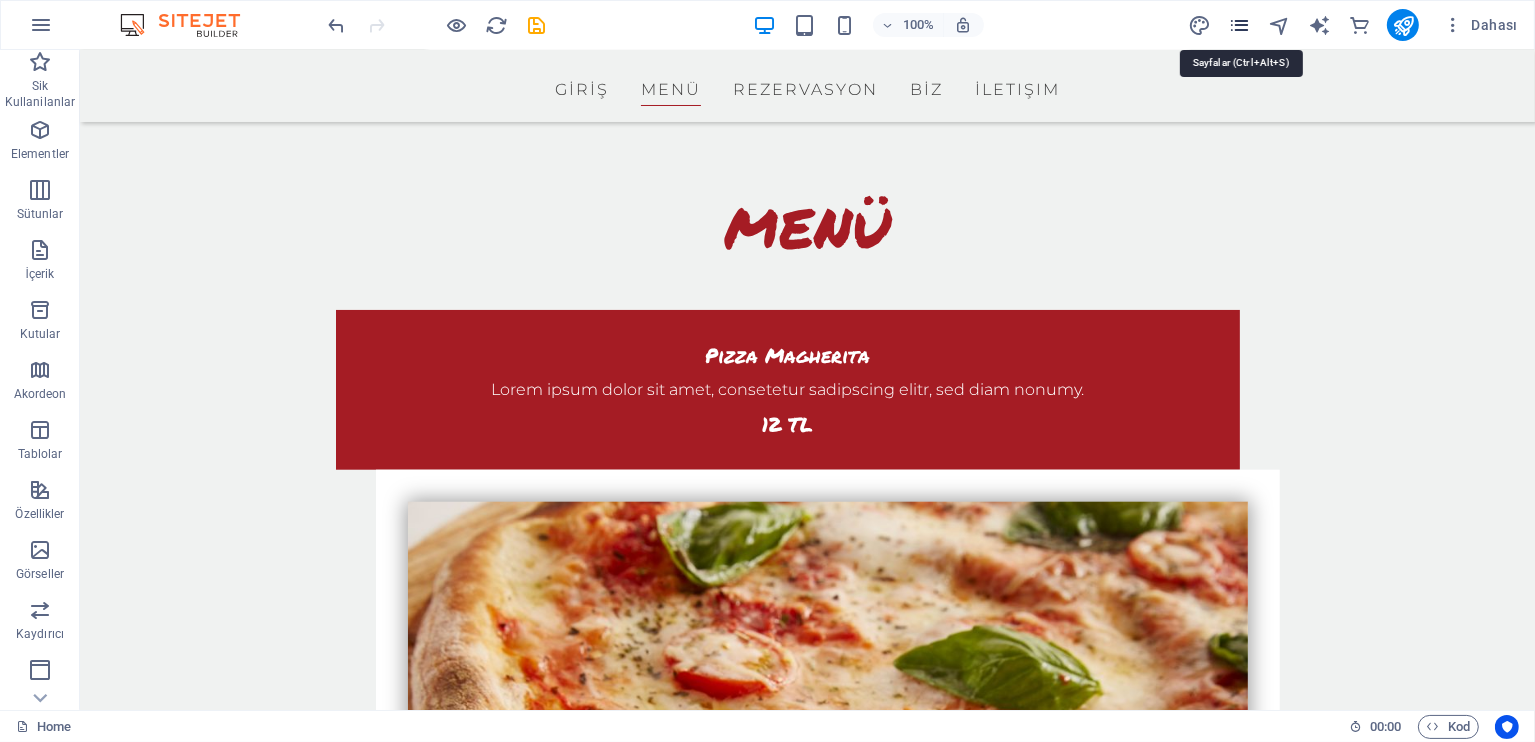 click at bounding box center [1239, 25] 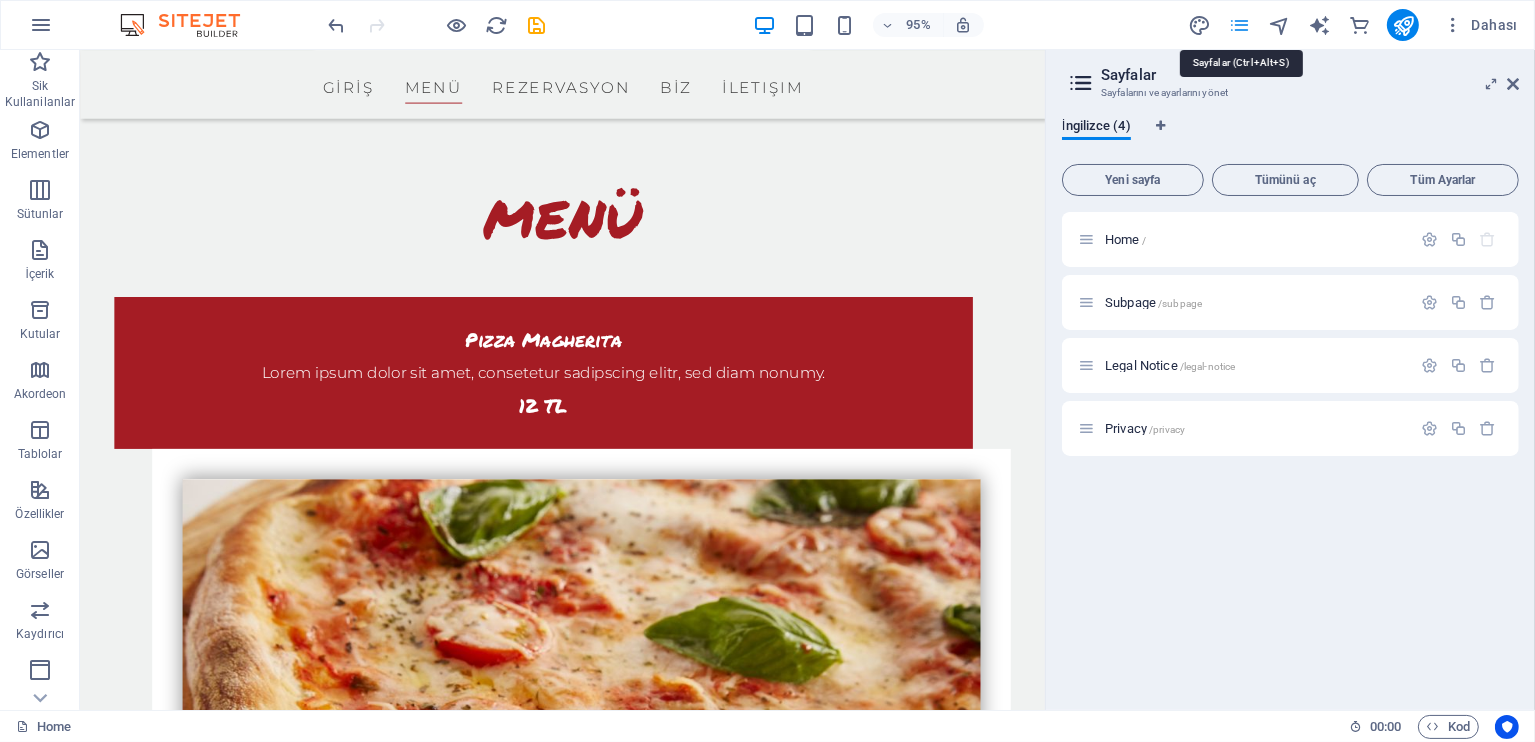 click at bounding box center (1239, 25) 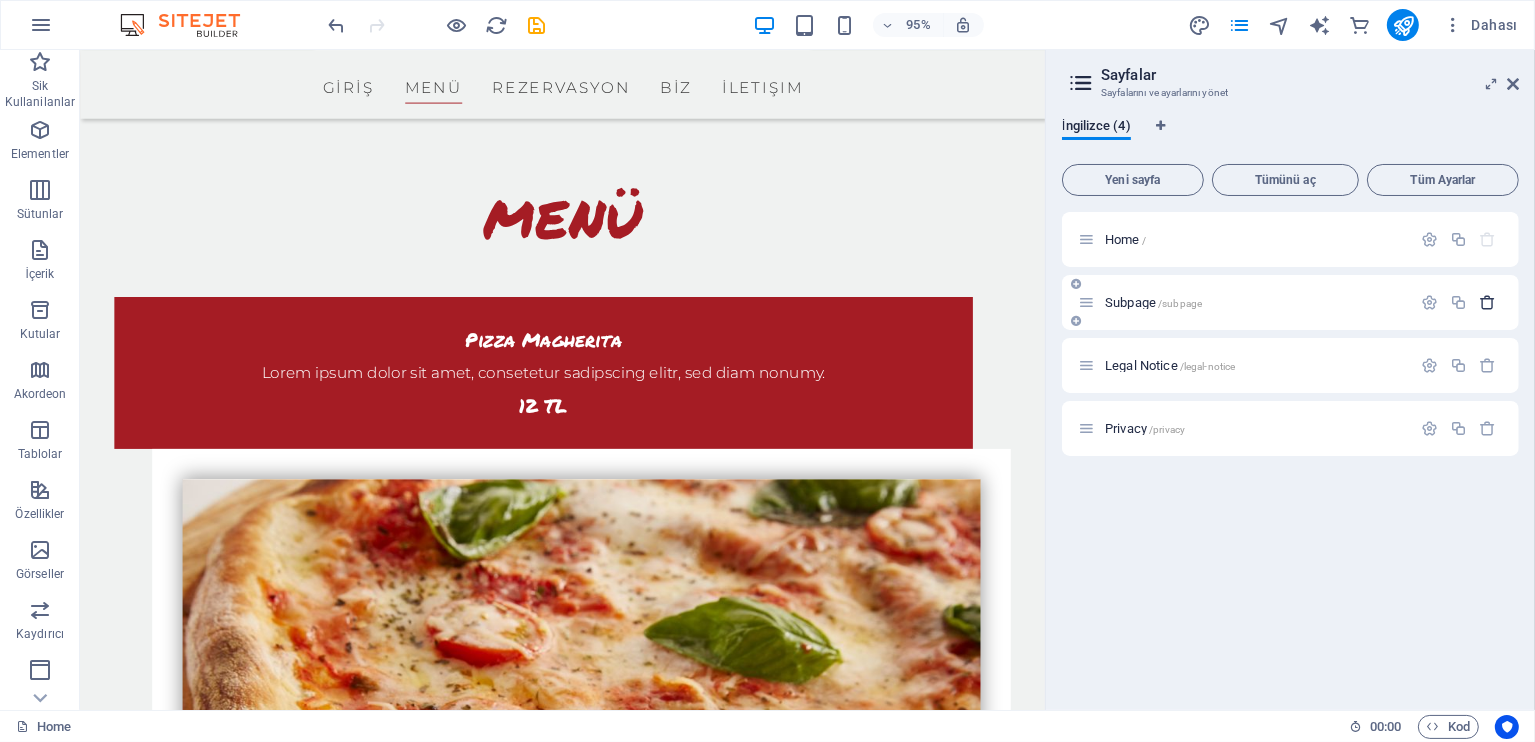 click at bounding box center [1488, 302] 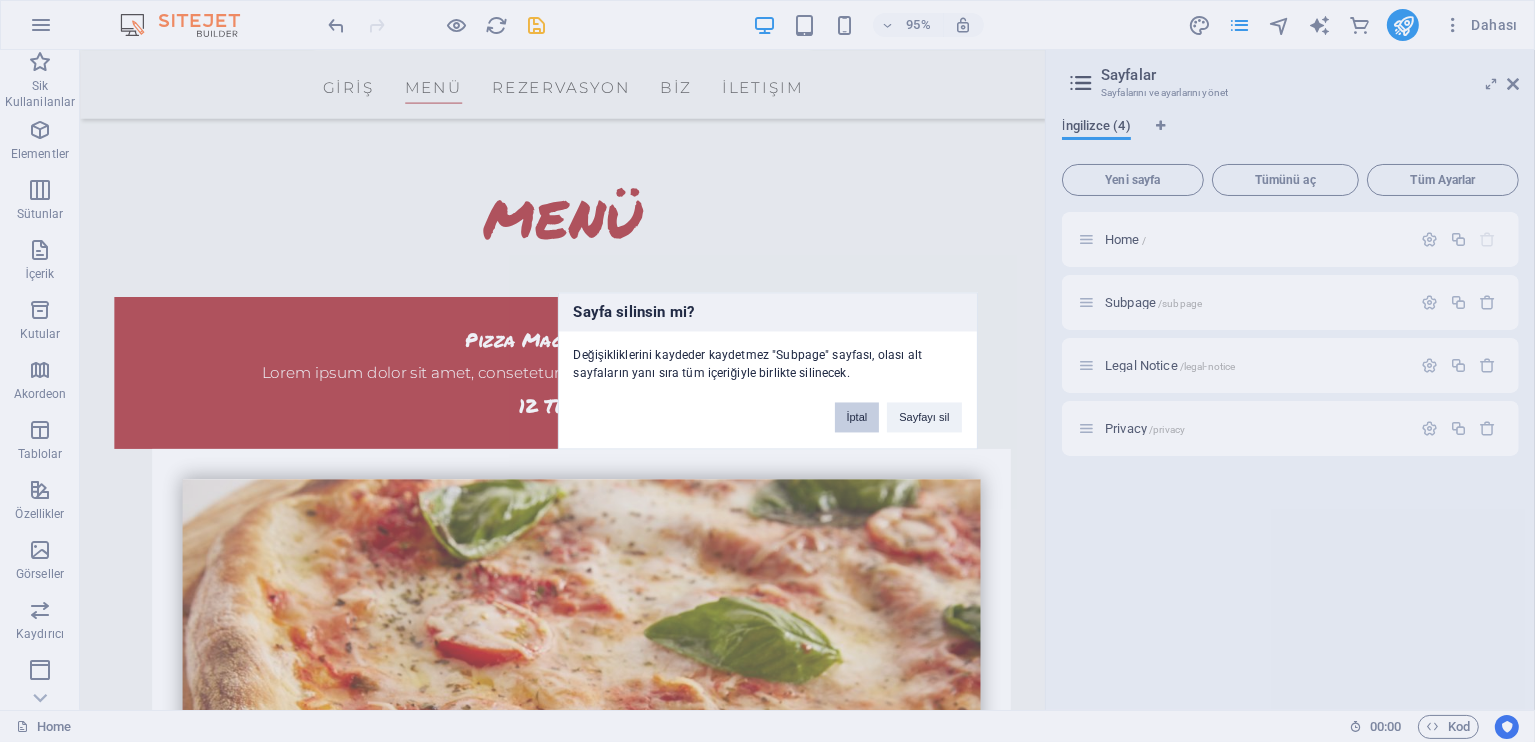 drag, startPoint x: 870, startPoint y: 417, endPoint x: 873, endPoint y: 362, distance: 55.081757 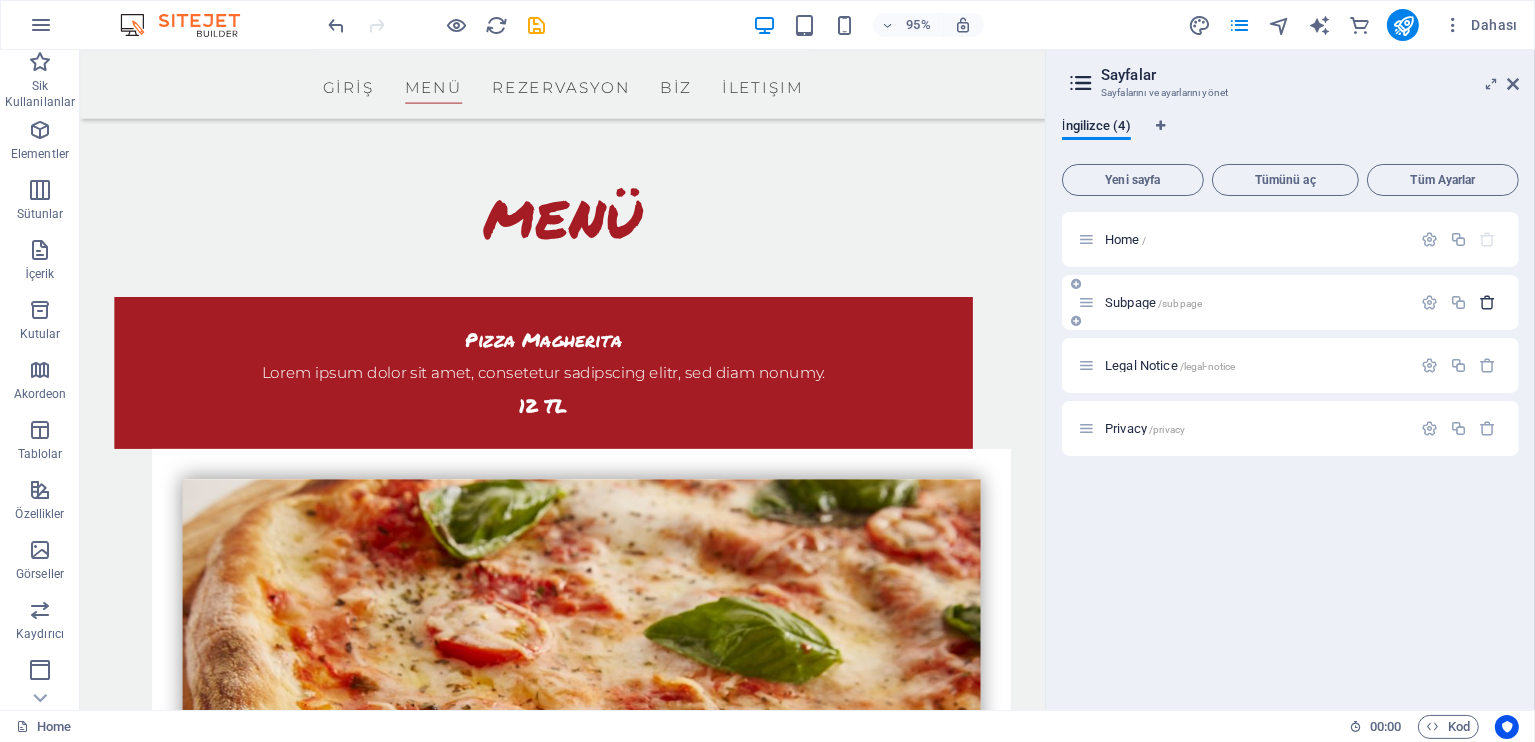 click at bounding box center [1488, 302] 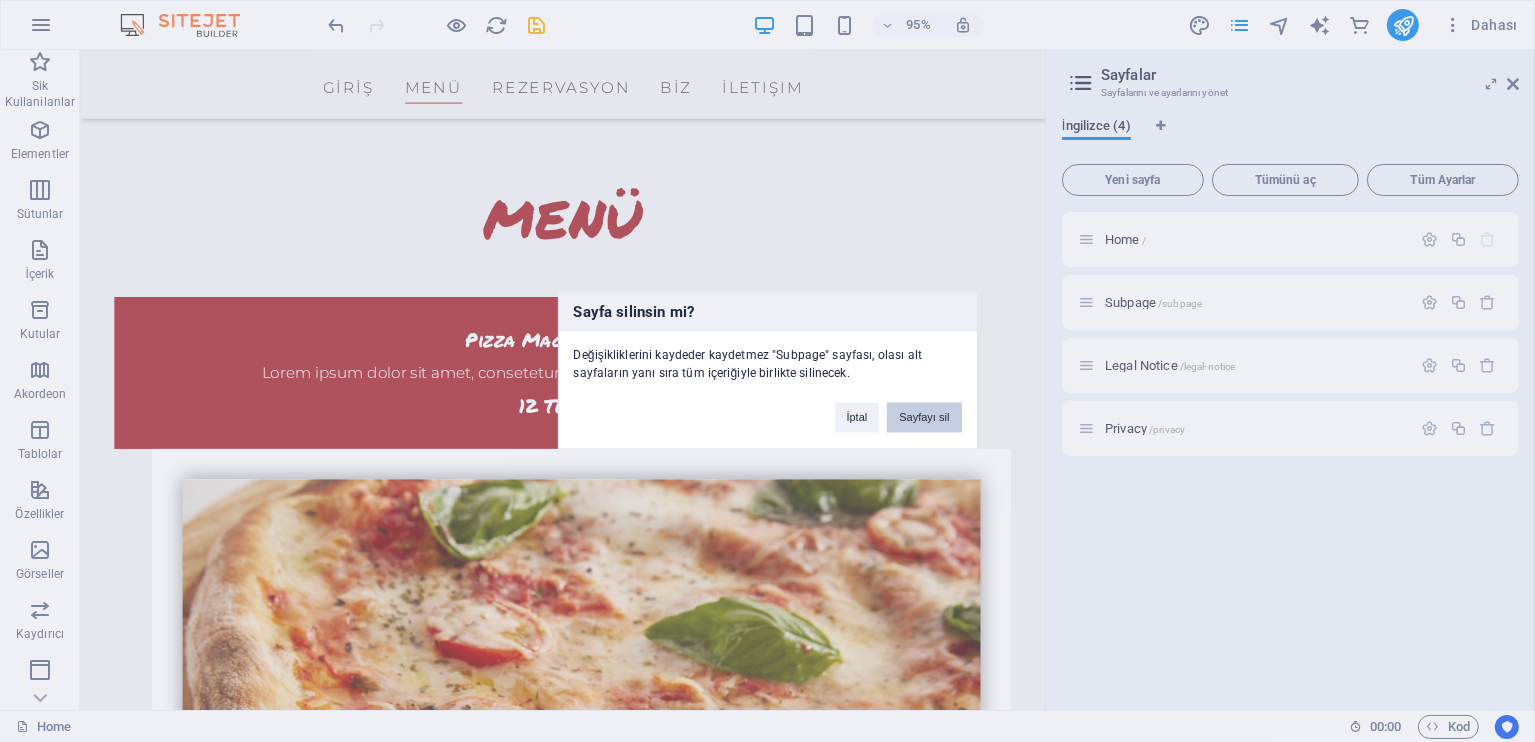 drag, startPoint x: 944, startPoint y: 410, endPoint x: 911, endPoint y: 378, distance: 45.96738 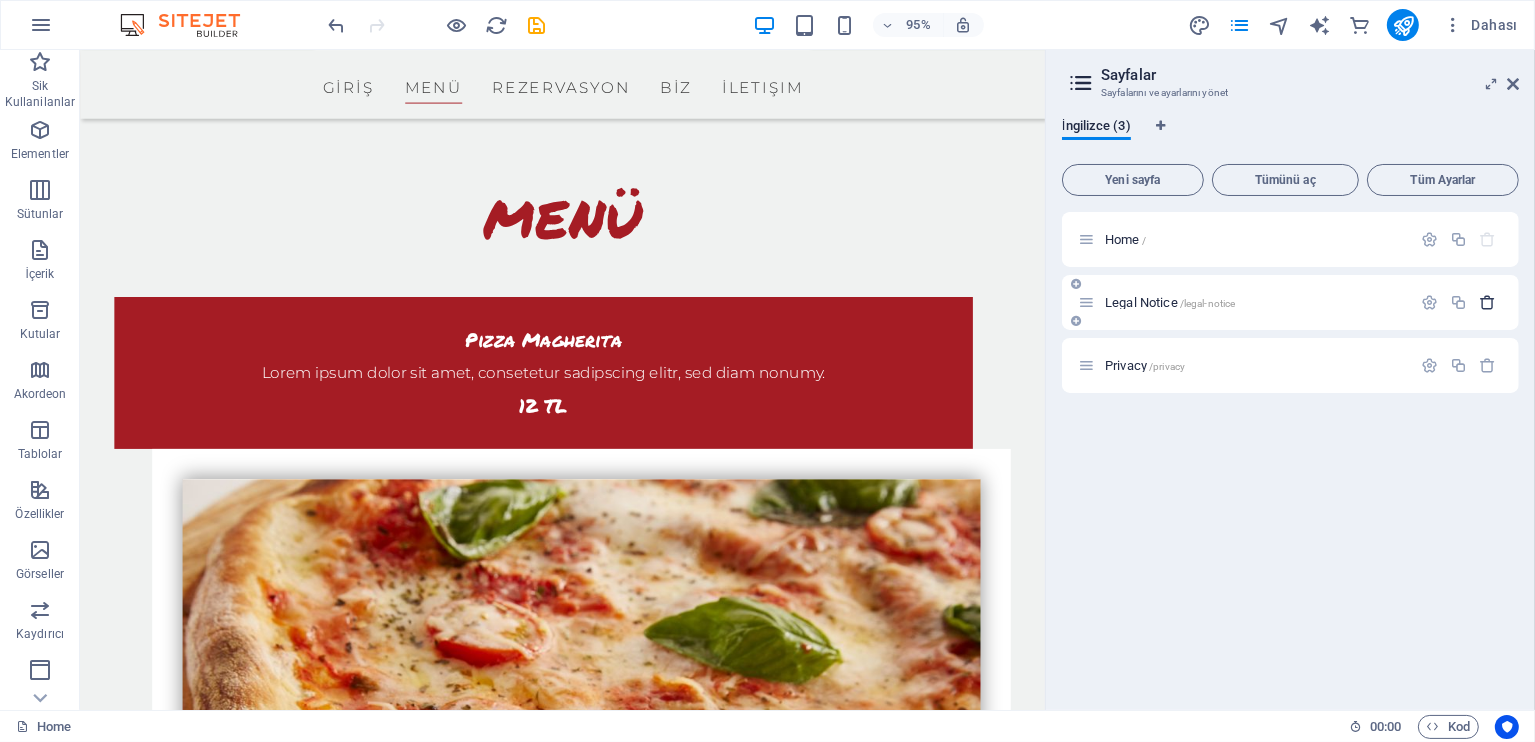 click at bounding box center (1488, 302) 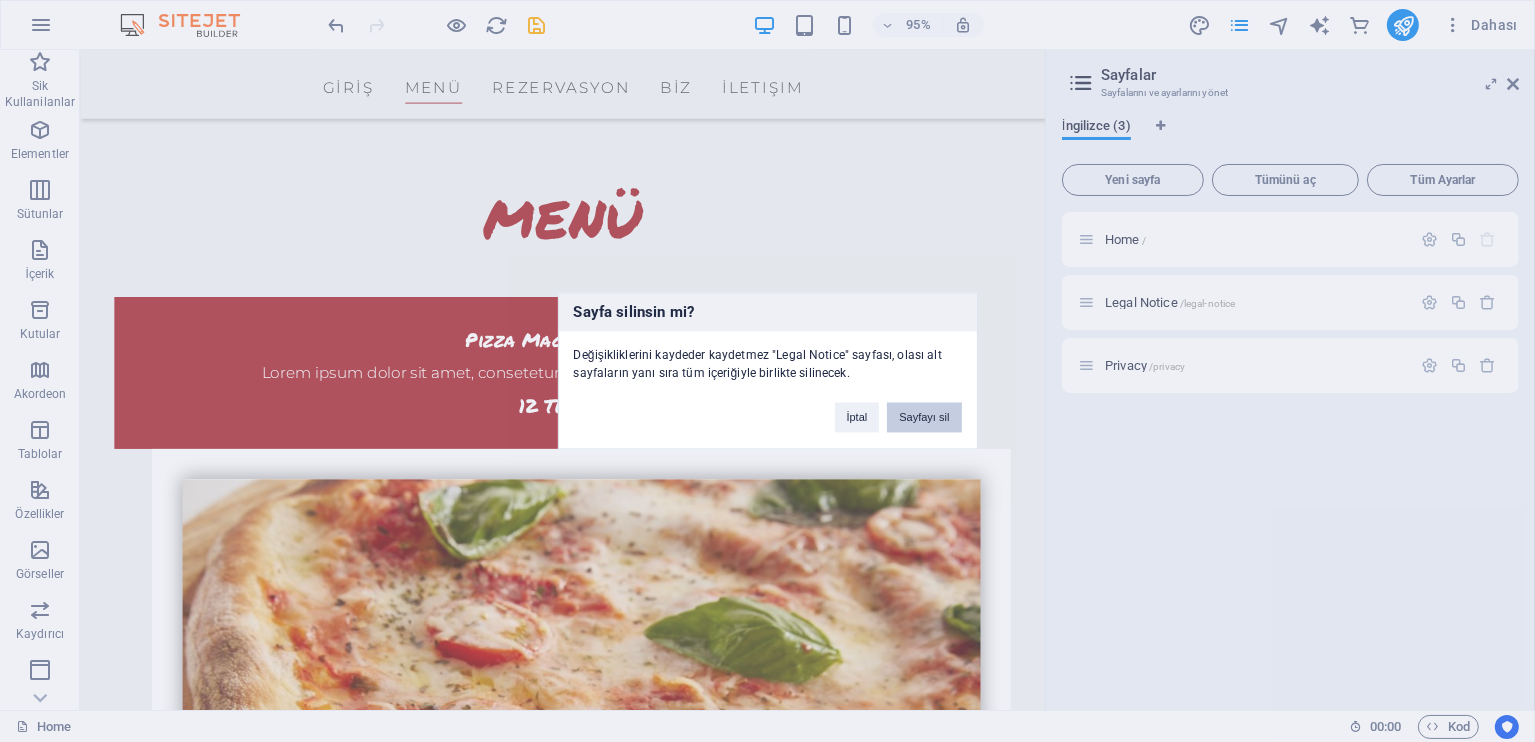 click on "Sayfayı sil" at bounding box center [924, 418] 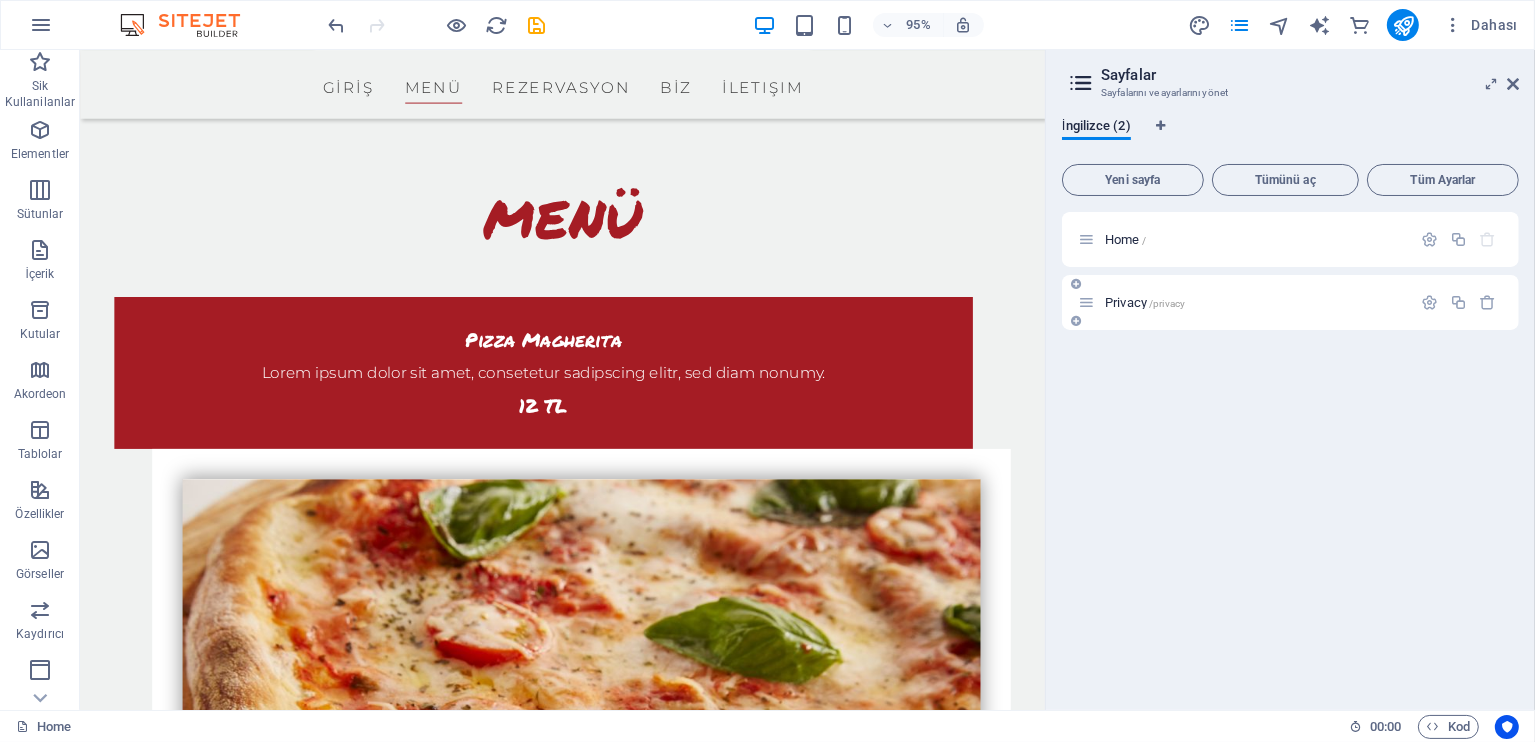 click at bounding box center (1459, 303) 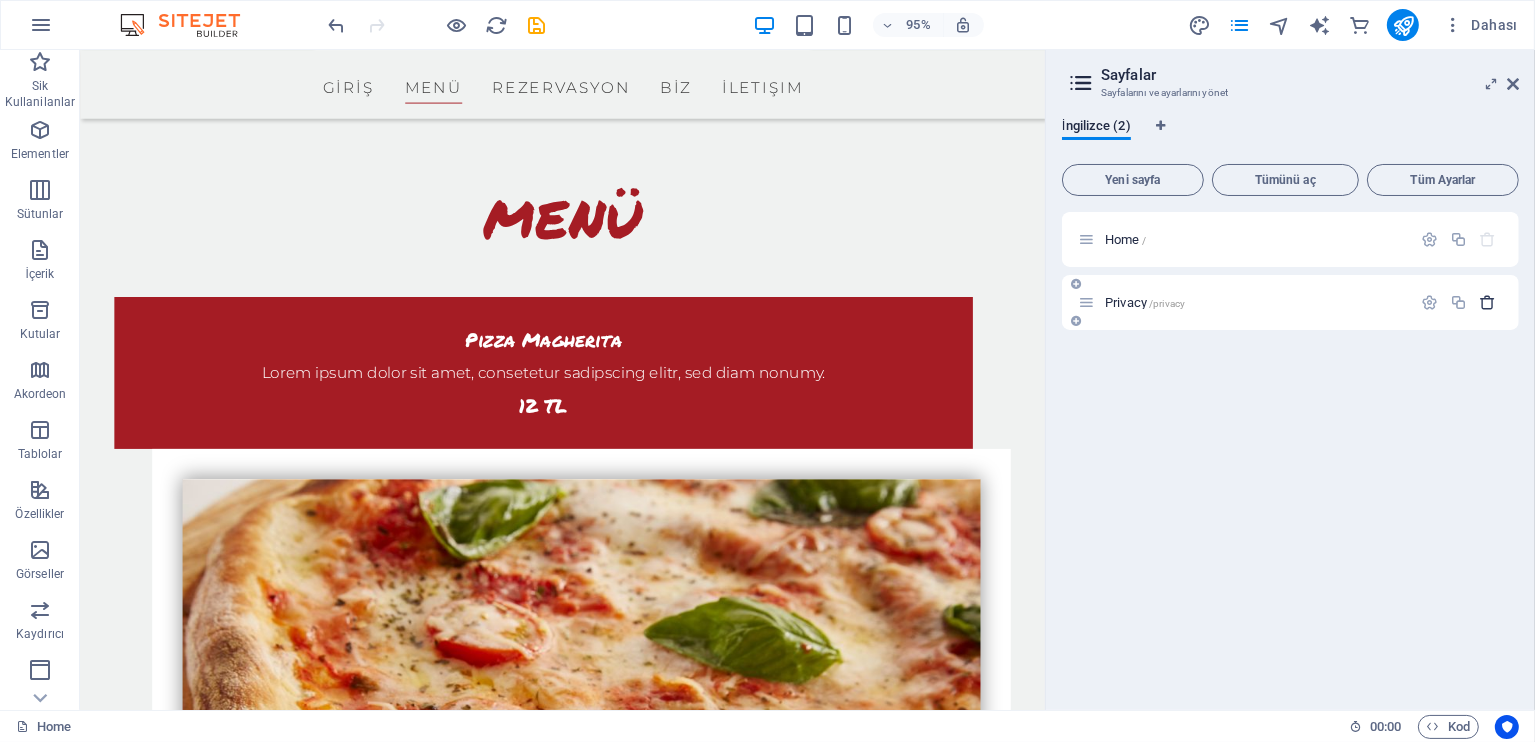 click at bounding box center [1488, 302] 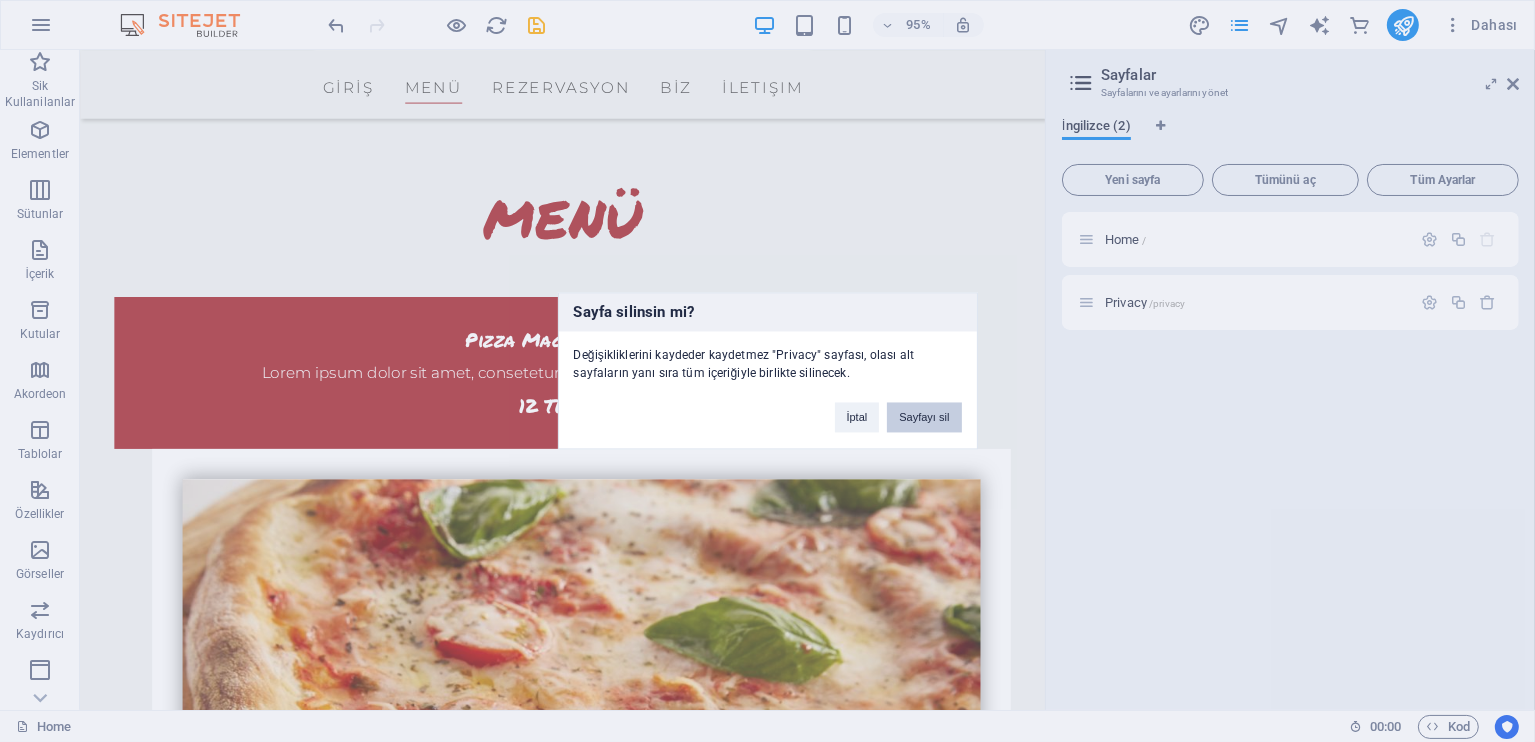 click on "Sayfayı sil" at bounding box center [924, 418] 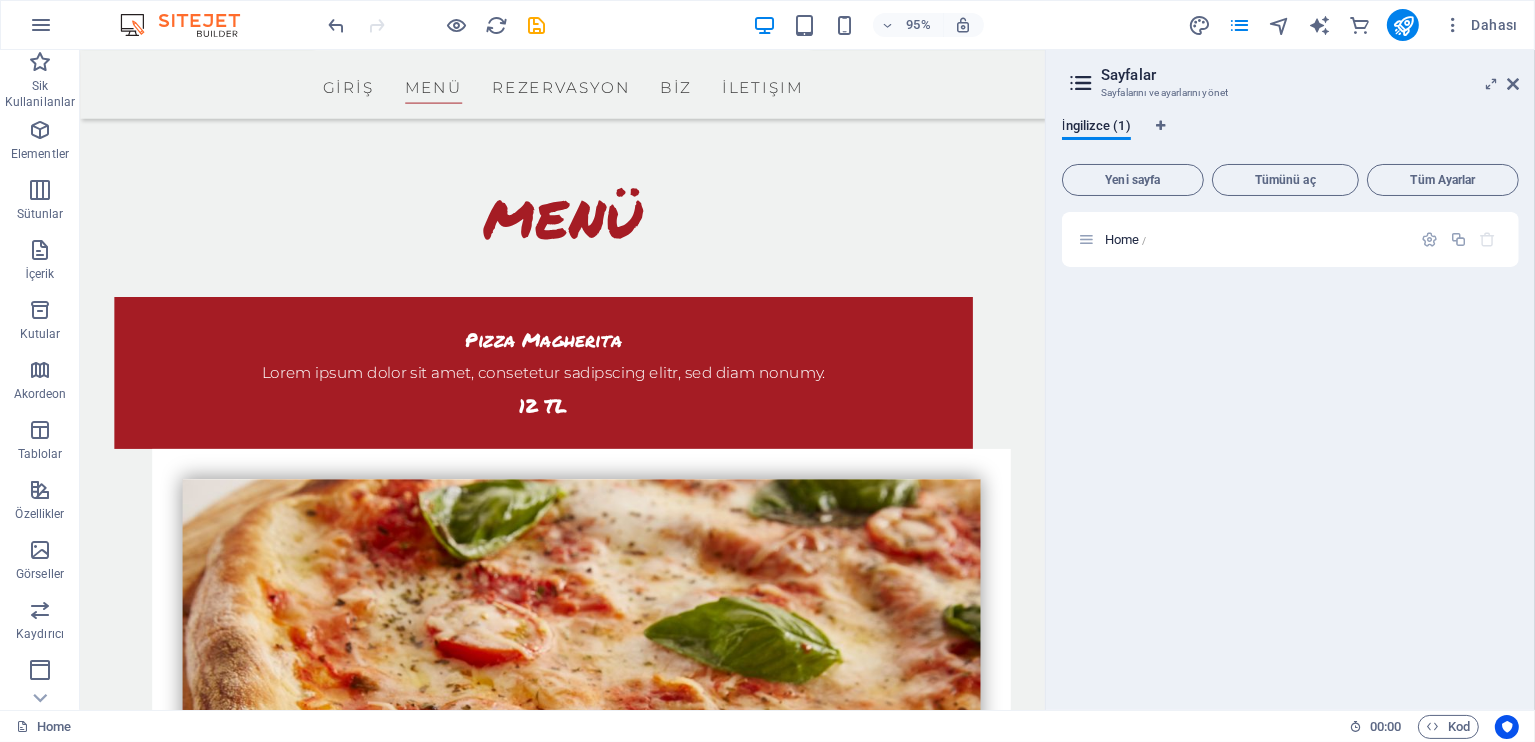 click on "Sayfalar Sayfalarını ve ayarlarını yönet İngilizce (1) Yeni sayfa Tümünü aç Tüm Ayarlar Home /" at bounding box center (1290, 380) 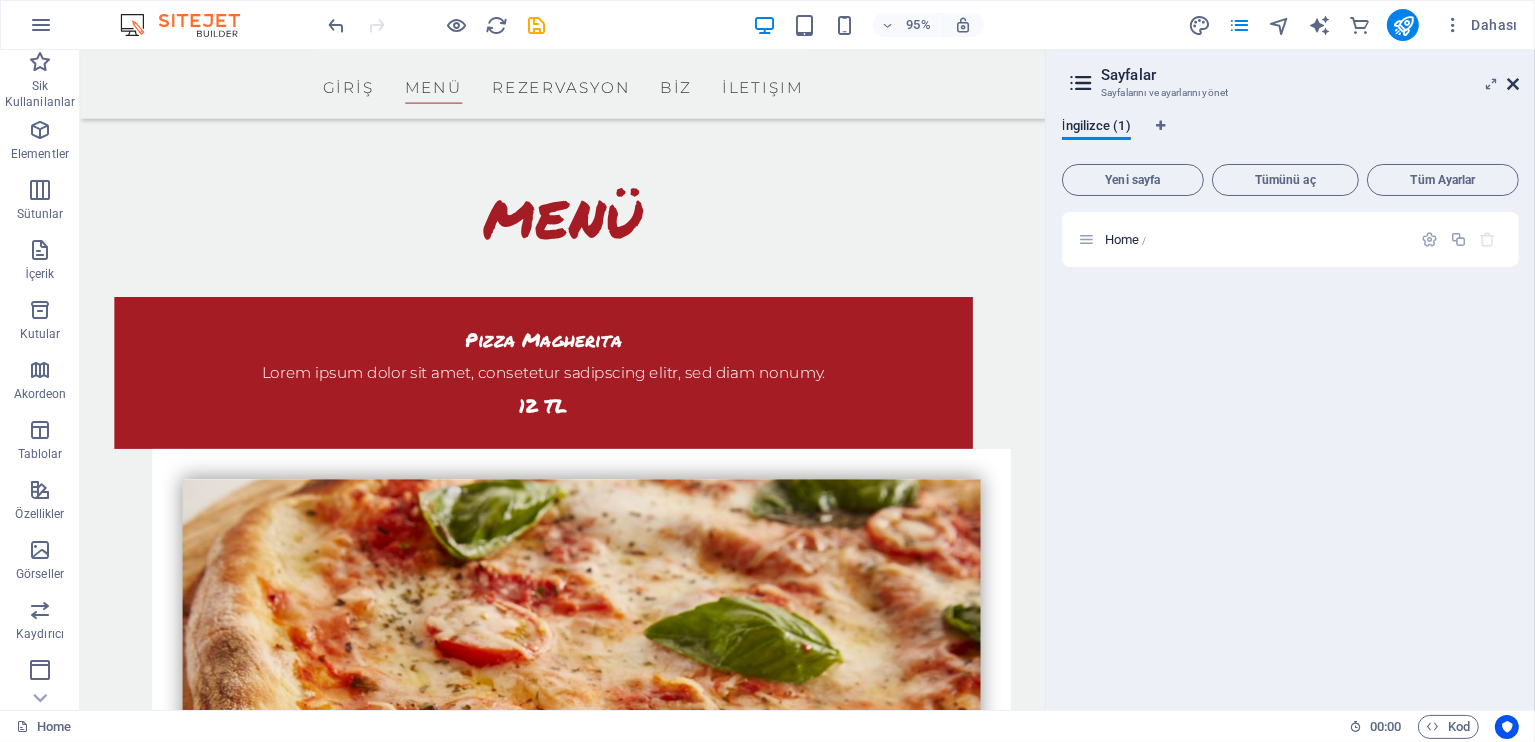 drag, startPoint x: 1509, startPoint y: 78, endPoint x: 1361, endPoint y: 20, distance: 158.95912 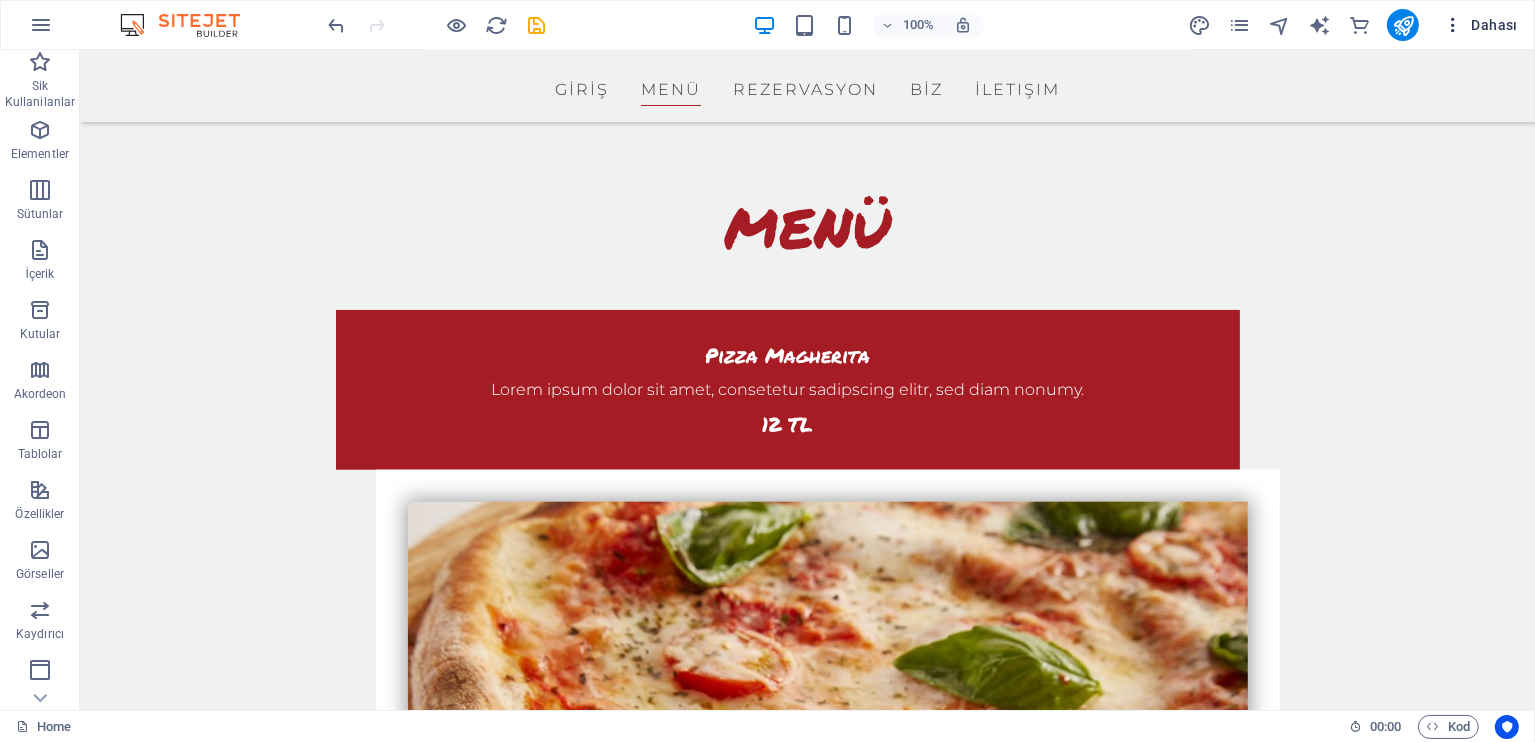 click at bounding box center [1453, 25] 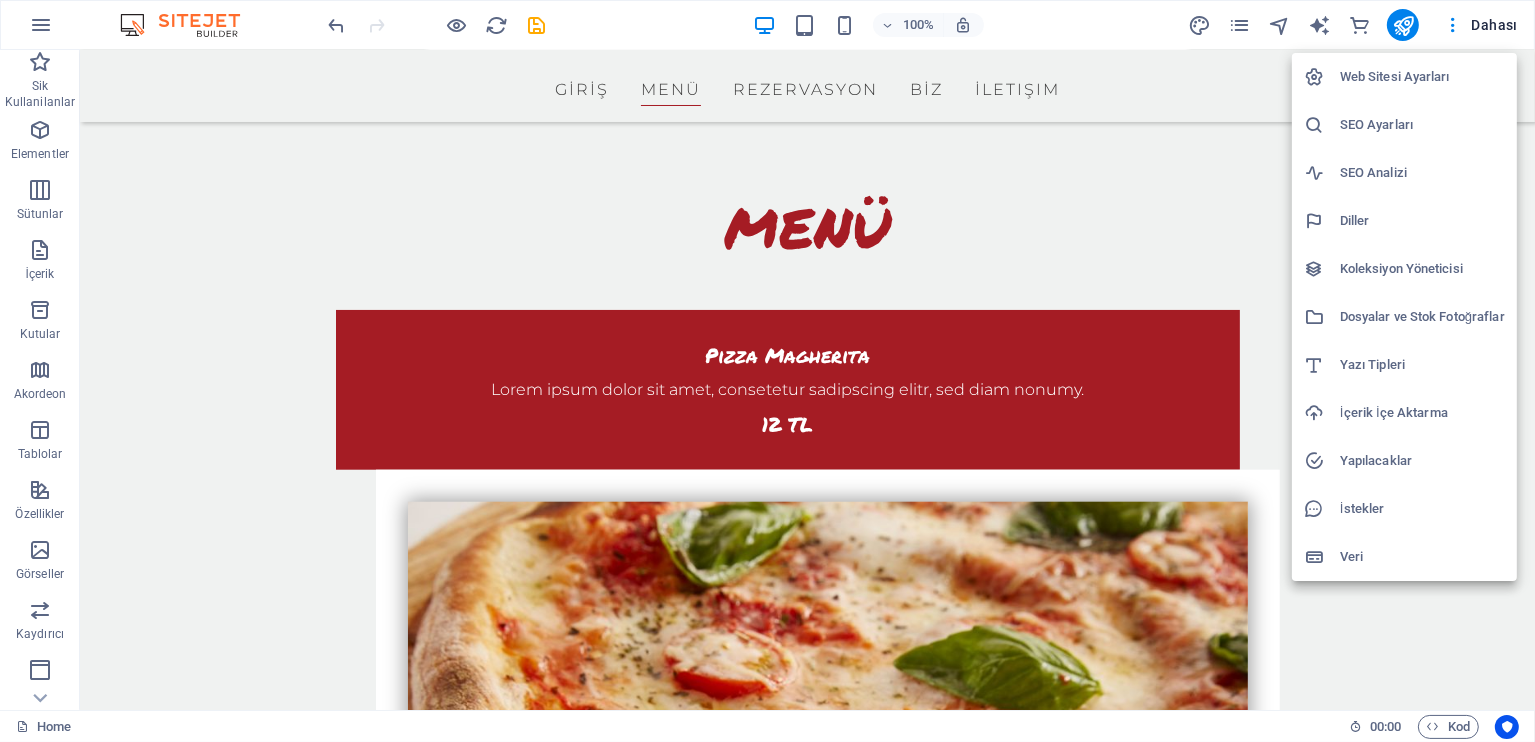 click on "Web Sitesi Ayarları" at bounding box center (1404, 77) 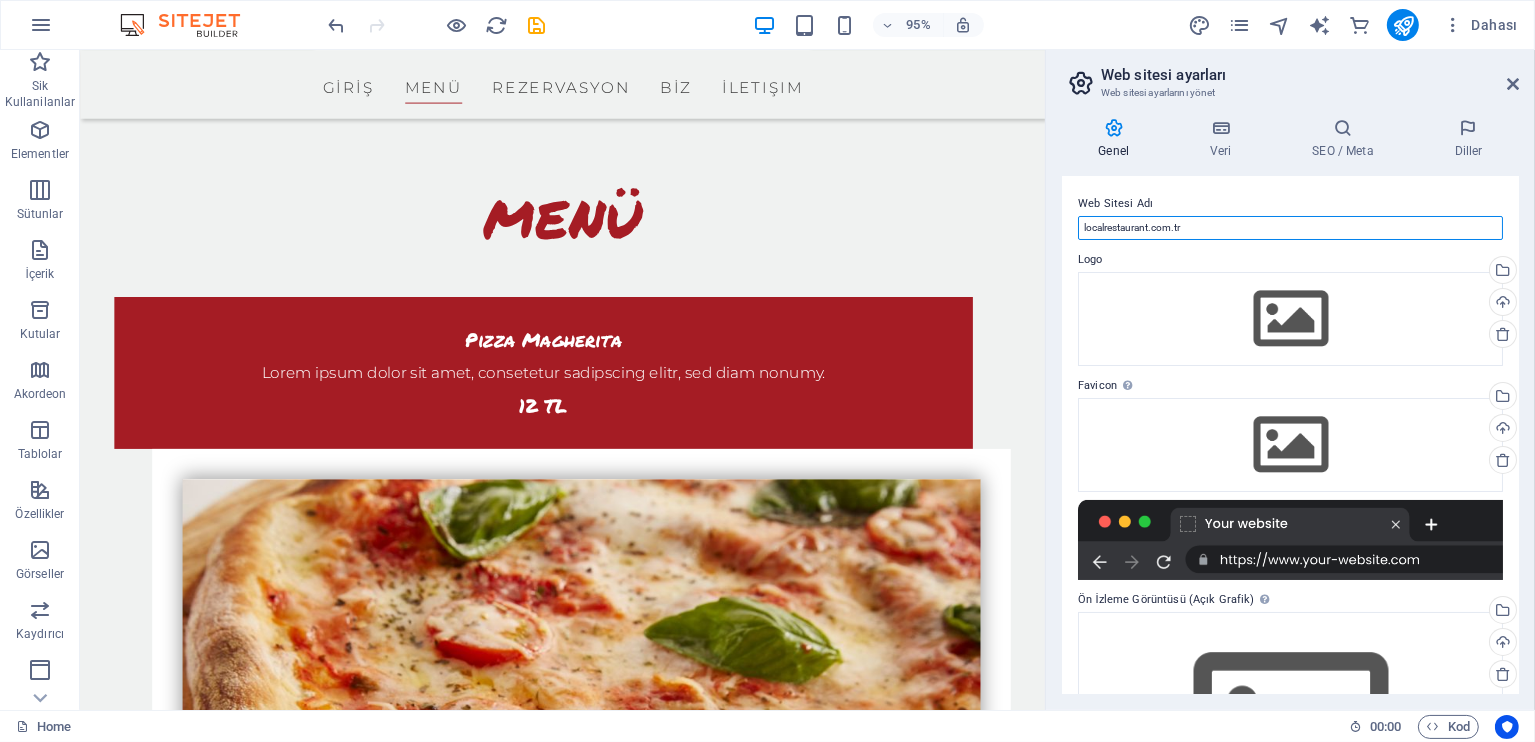 click on "localrestaurant.com.tr" at bounding box center (1290, 228) 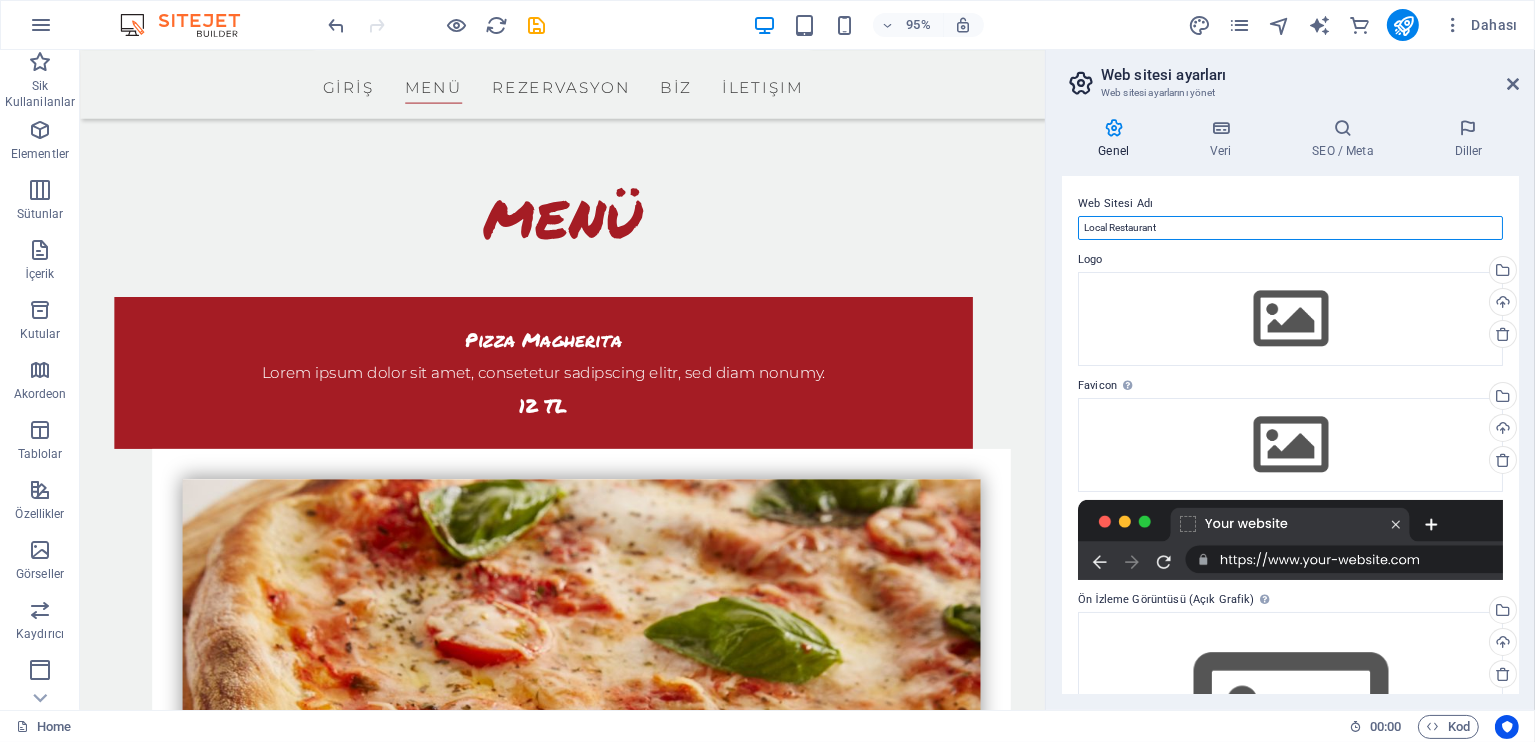 scroll, scrollTop: 0, scrollLeft: 0, axis: both 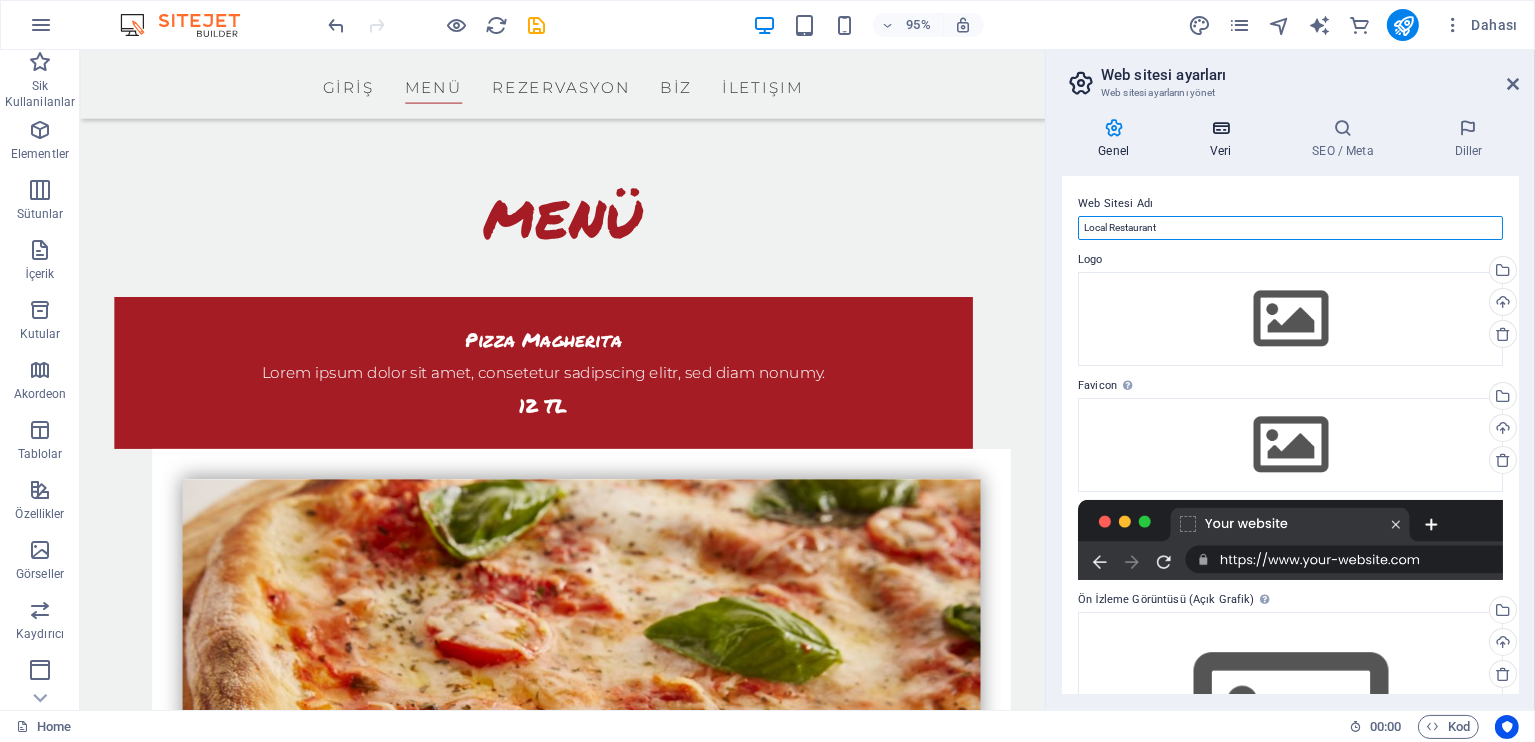 type on "Local Restaurant" 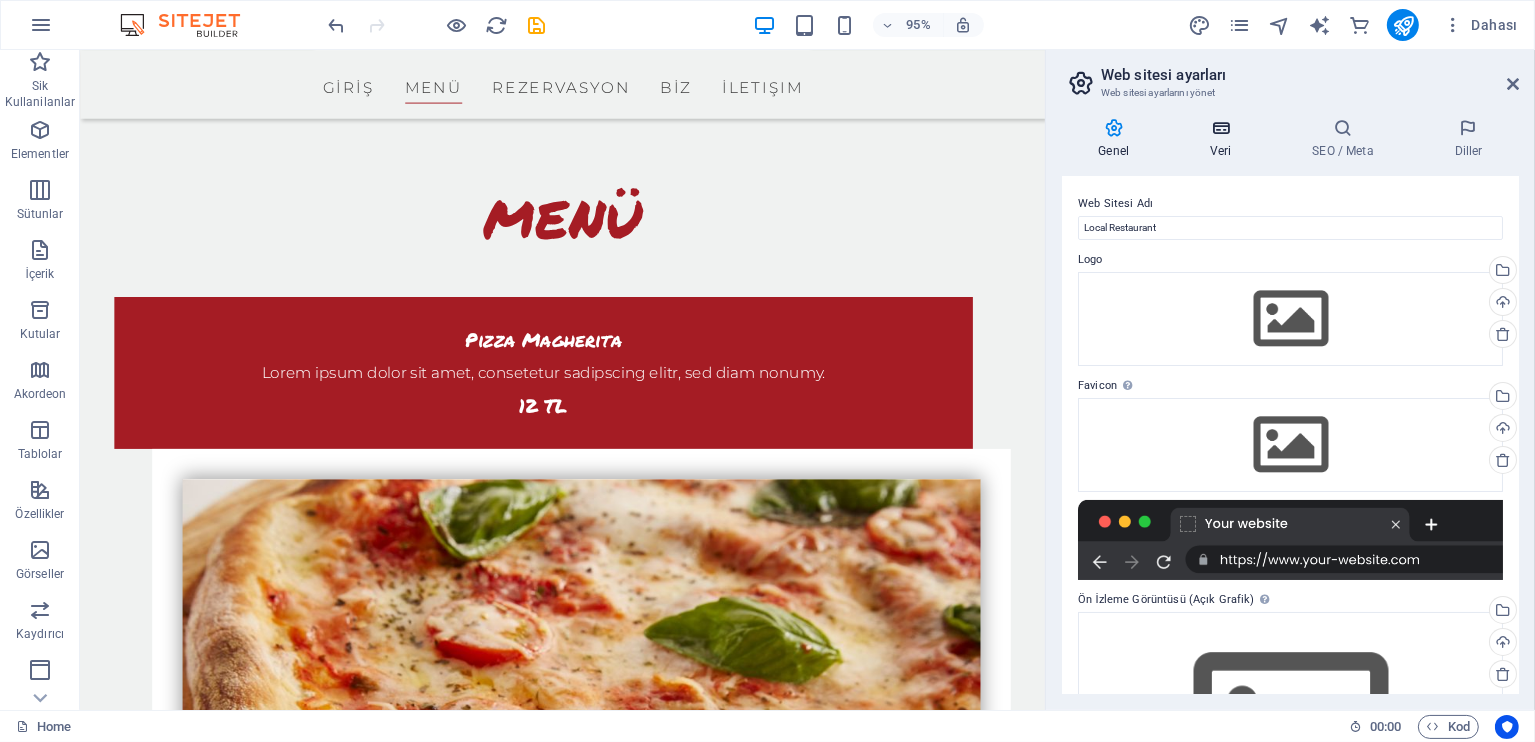 click on "Veri" at bounding box center (1225, 139) 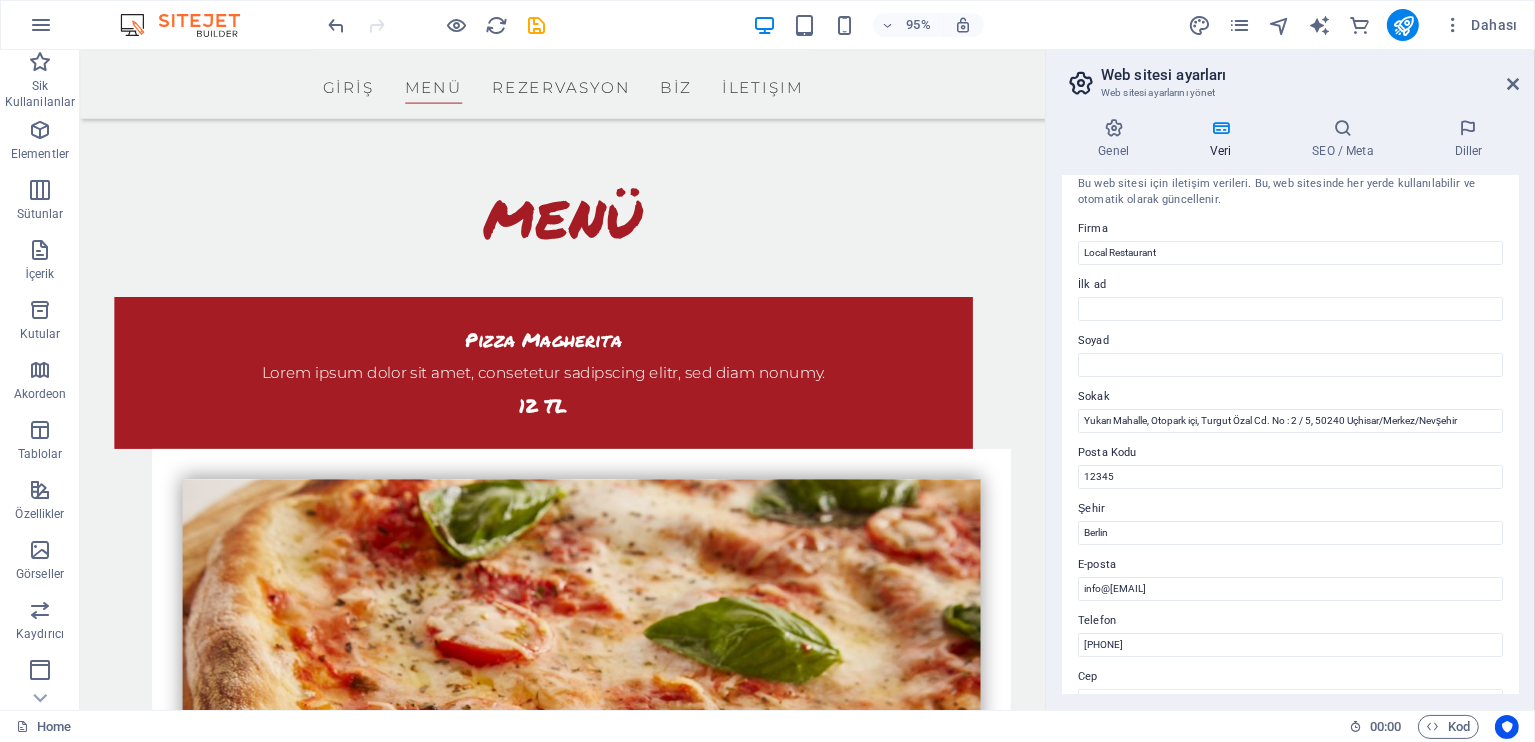 scroll, scrollTop: 0, scrollLeft: 0, axis: both 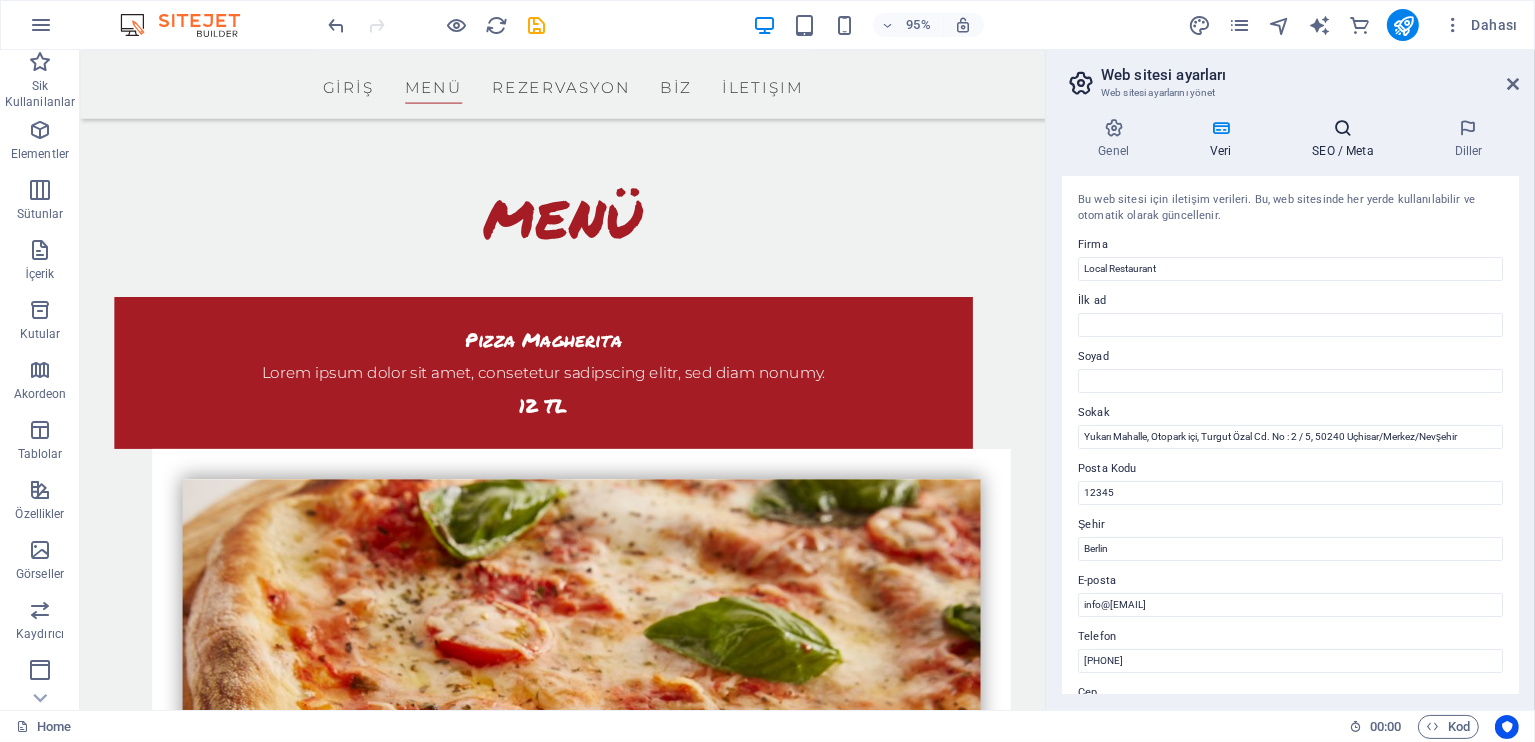 click at bounding box center (1343, 128) 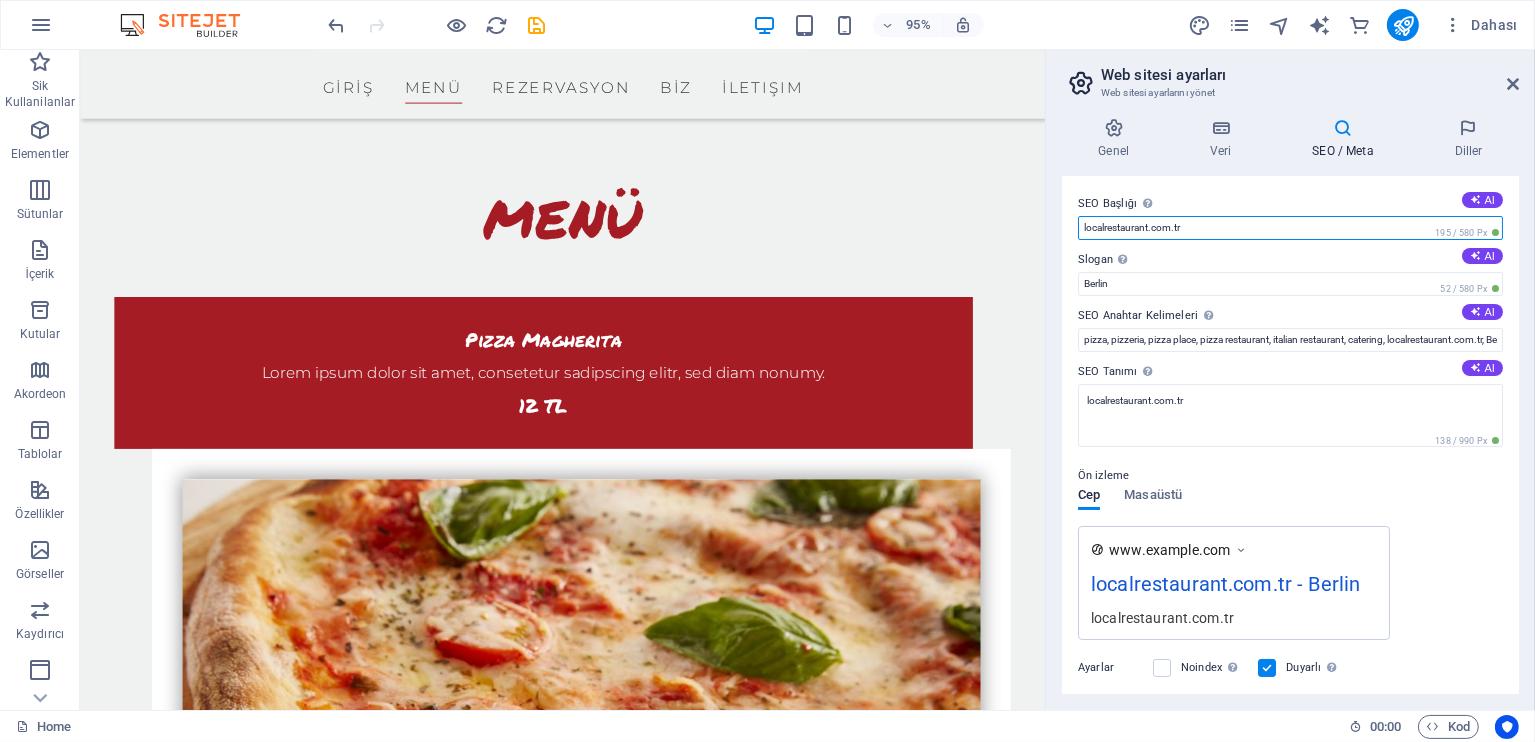 click on "localrestaurant.com.tr" at bounding box center [1290, 228] 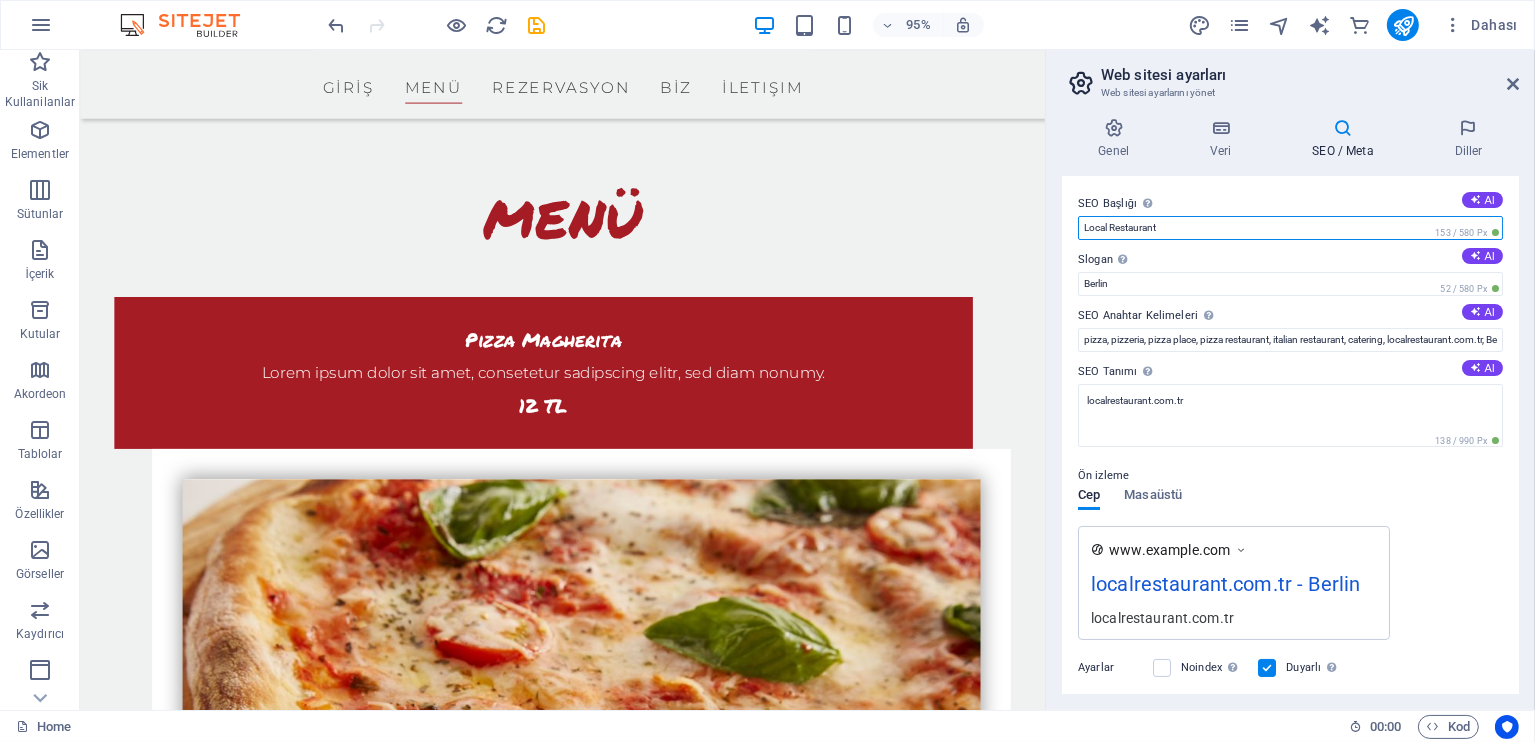 type on "Local Restaurant" 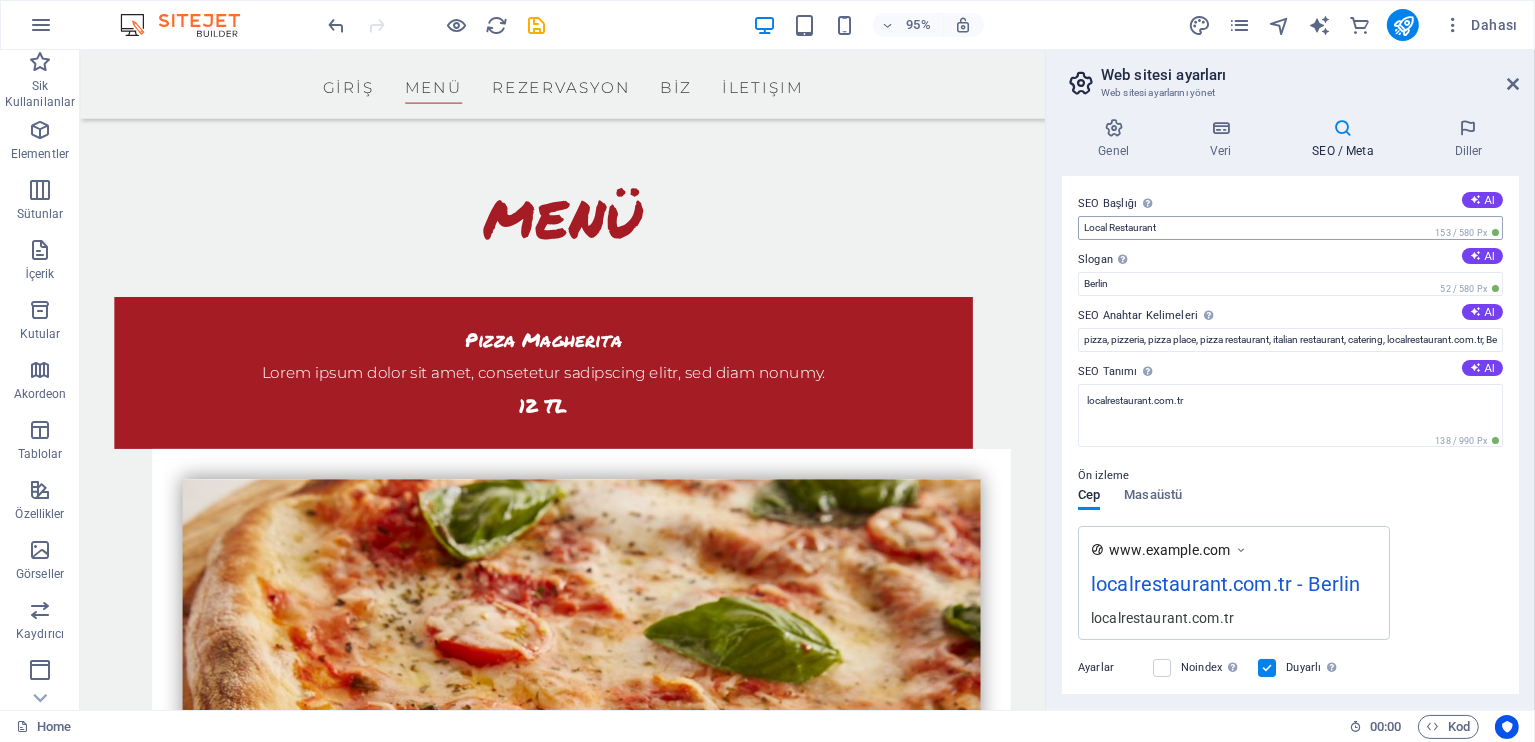 type 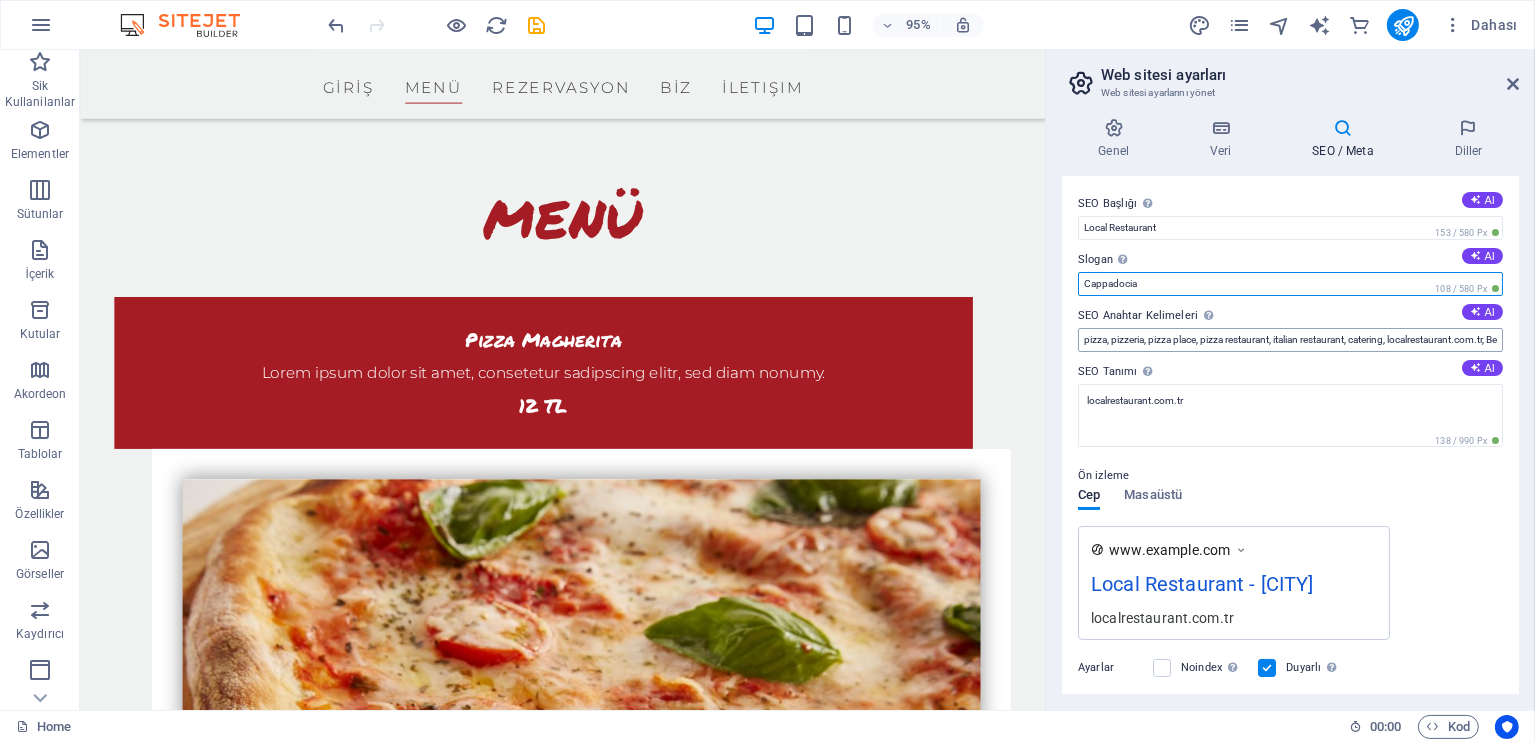 type on "Cappadocia" 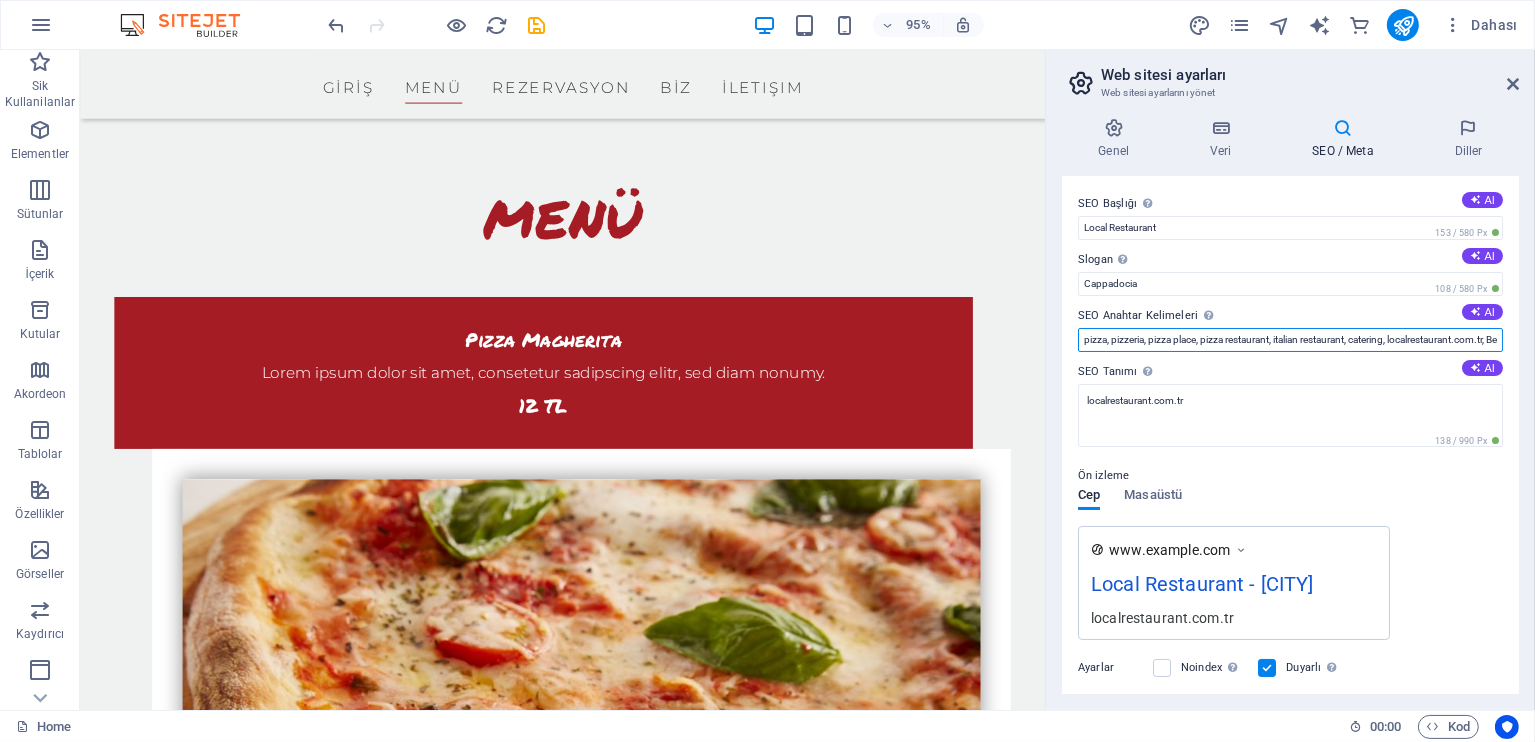 click on "pizza, pizzeria, pizza place, pizza restaurant, italian restaurant, catering, localrestaurant.com.tr, Berlin" at bounding box center [1290, 340] 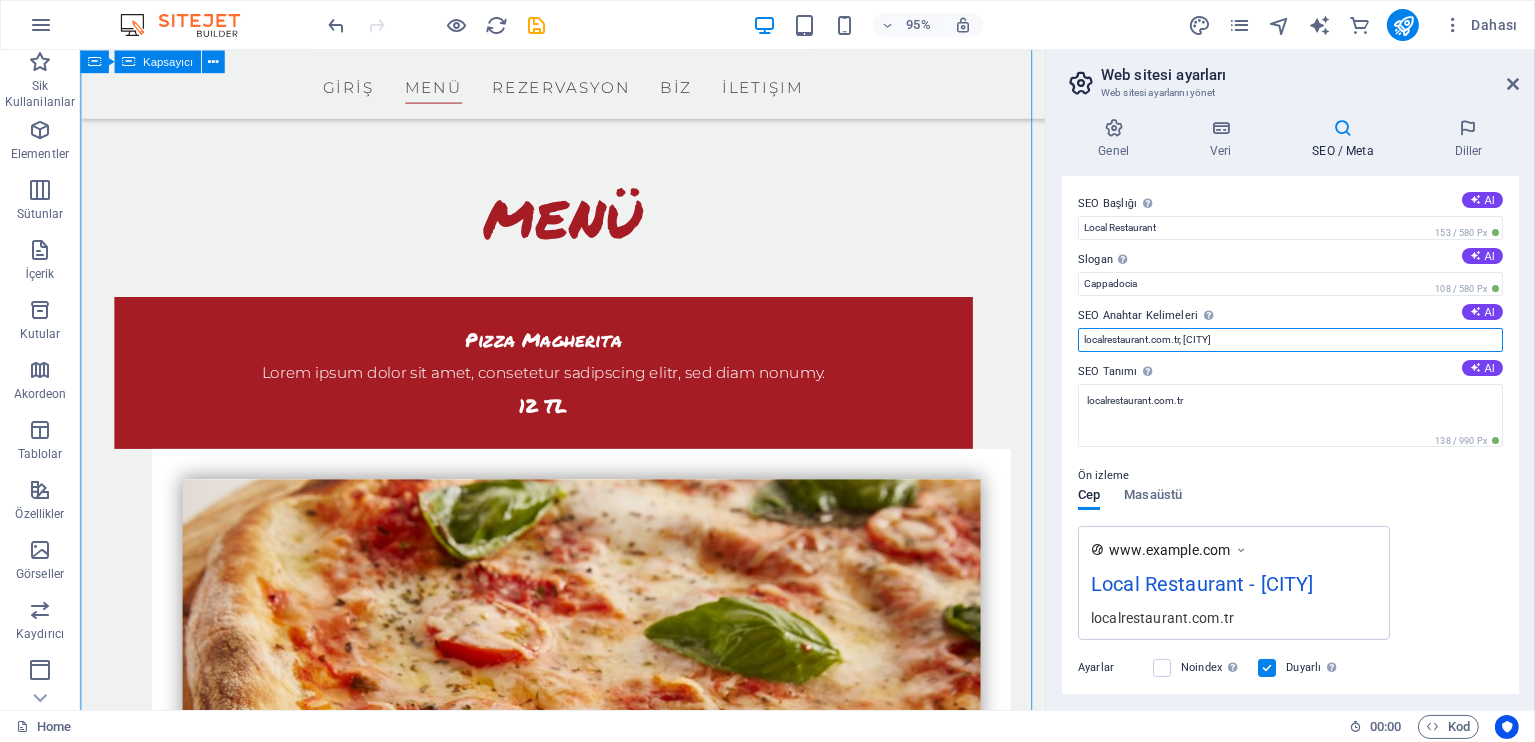 drag, startPoint x: 1313, startPoint y: 396, endPoint x: 1054, endPoint y: 353, distance: 262.54523 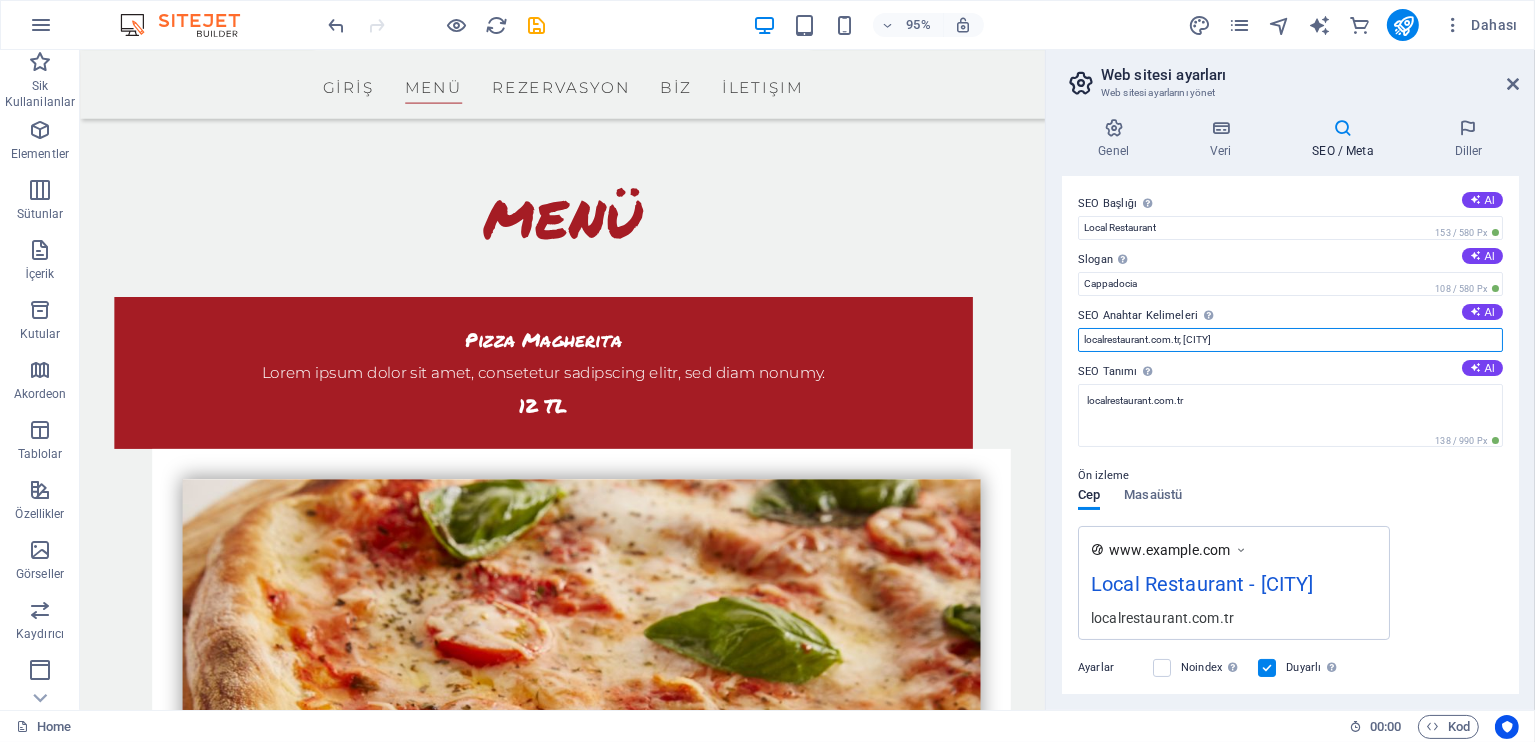 click on "localrestaurant.com.tr, Berlin" at bounding box center (1290, 340) 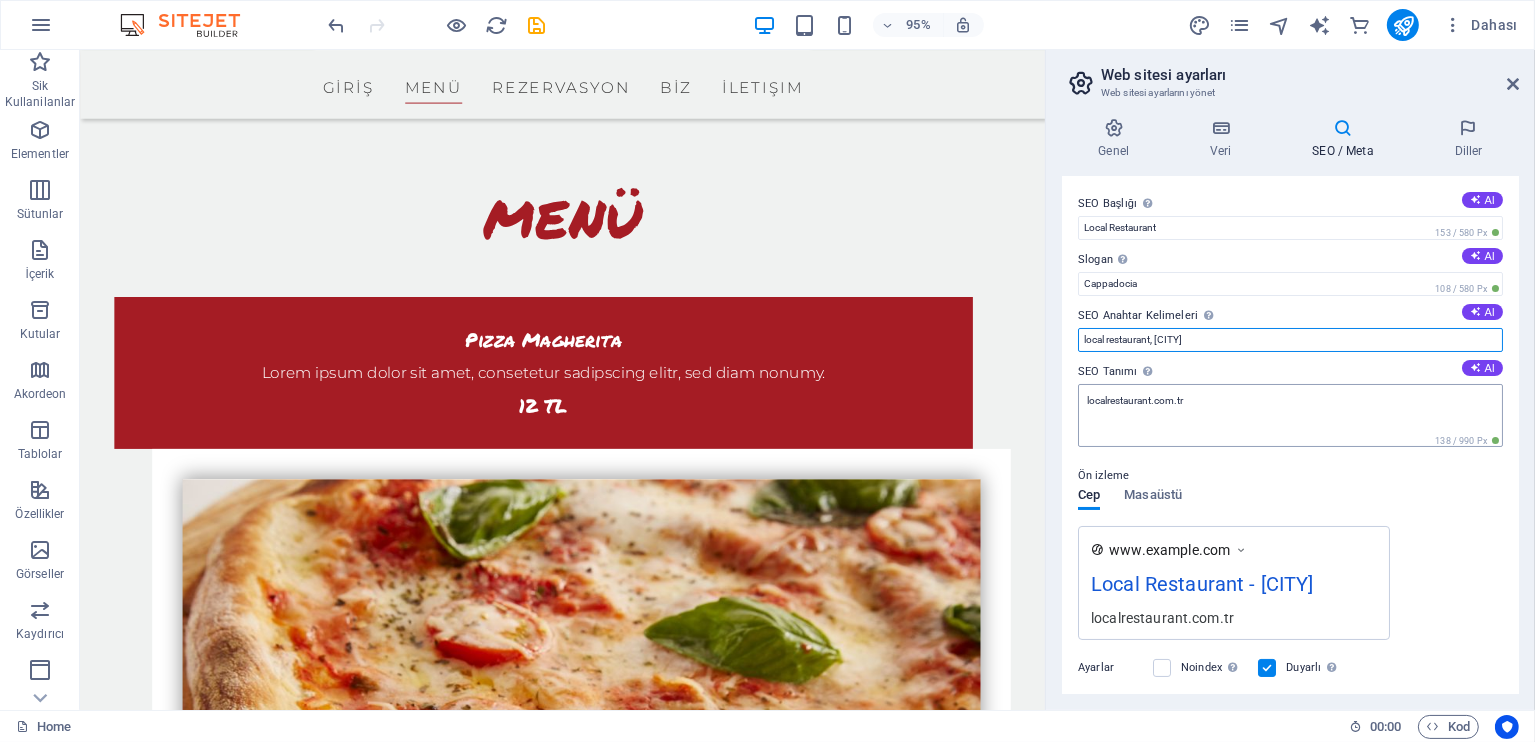 type on "local restaurant, cappadoica" 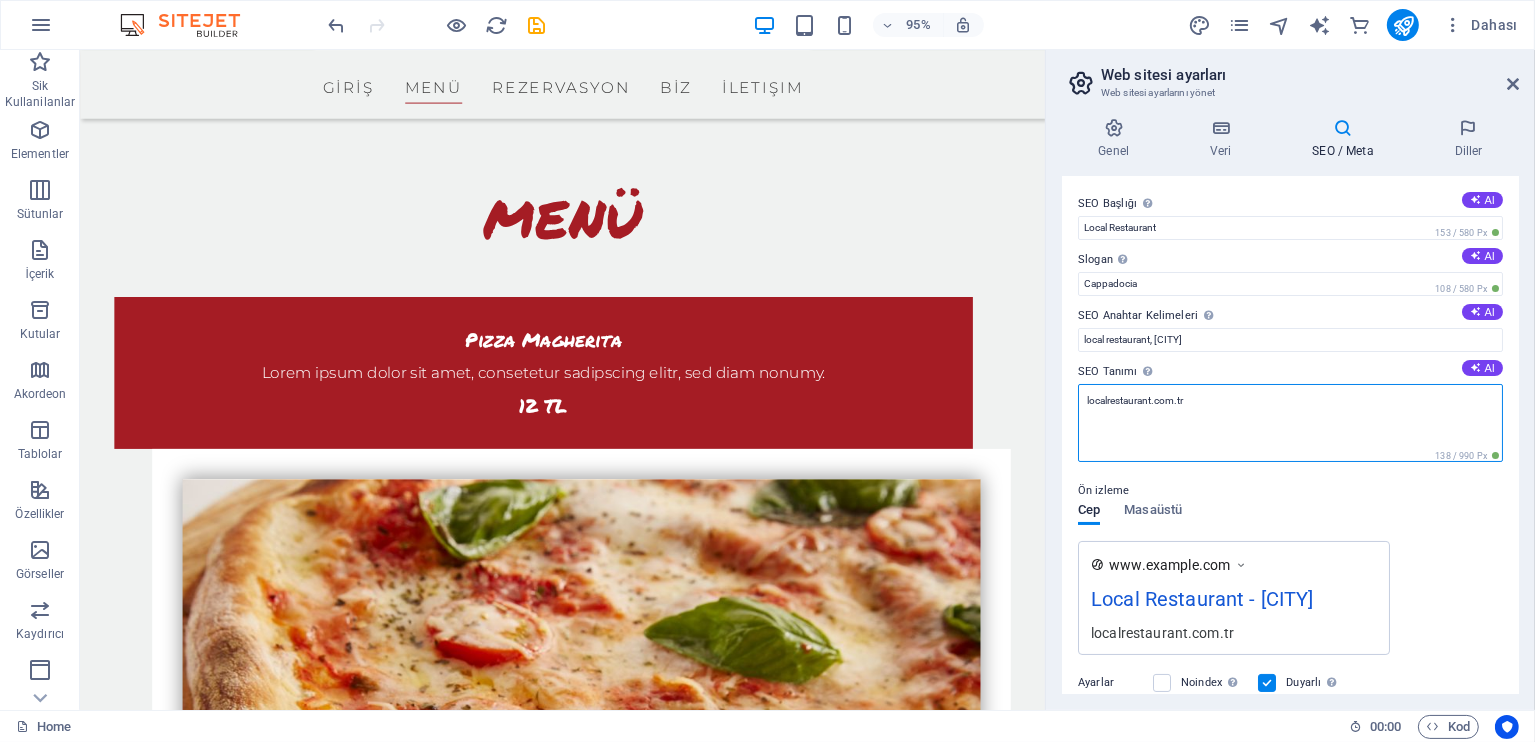 click on "localrestaurant.com.tr" at bounding box center (1290, 423) 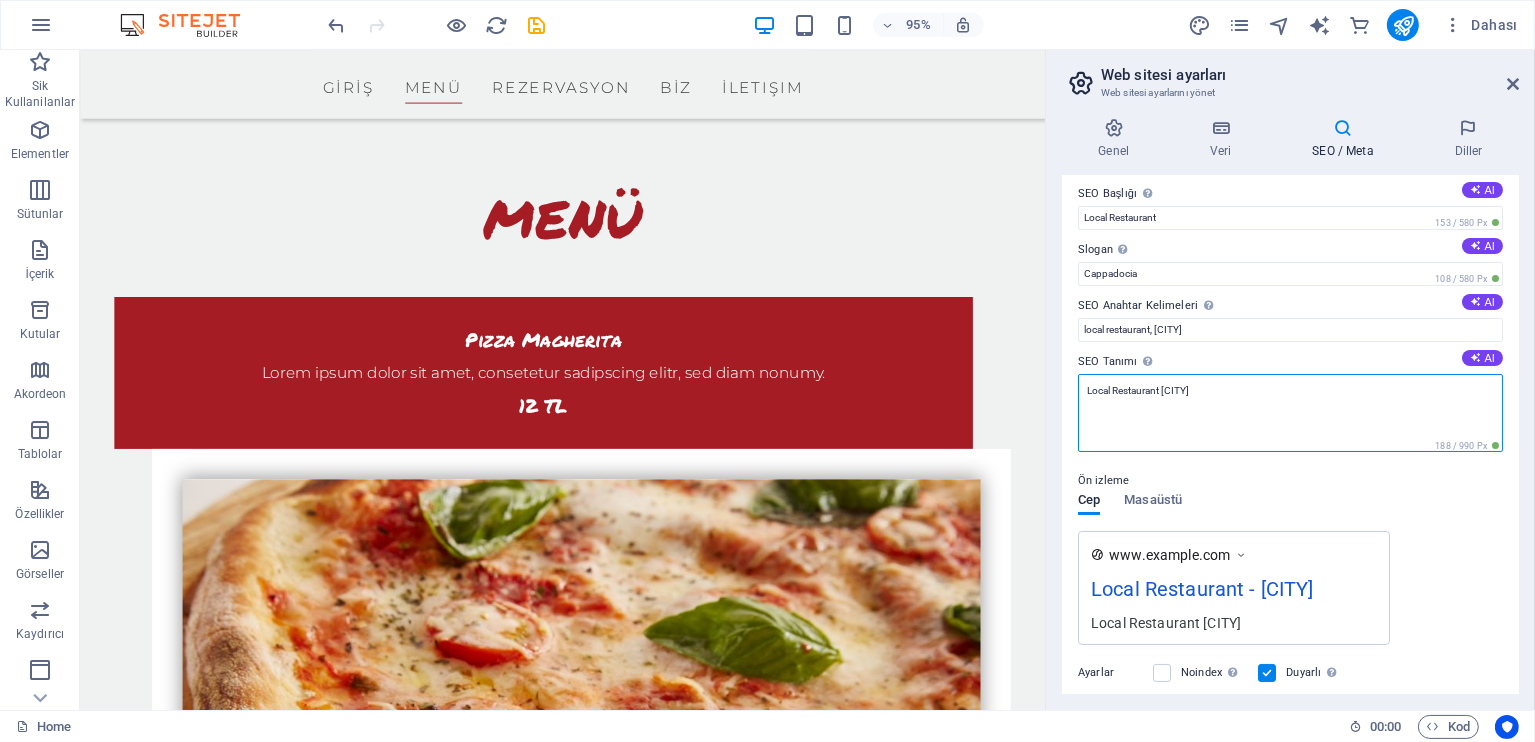 scroll, scrollTop: 0, scrollLeft: 0, axis: both 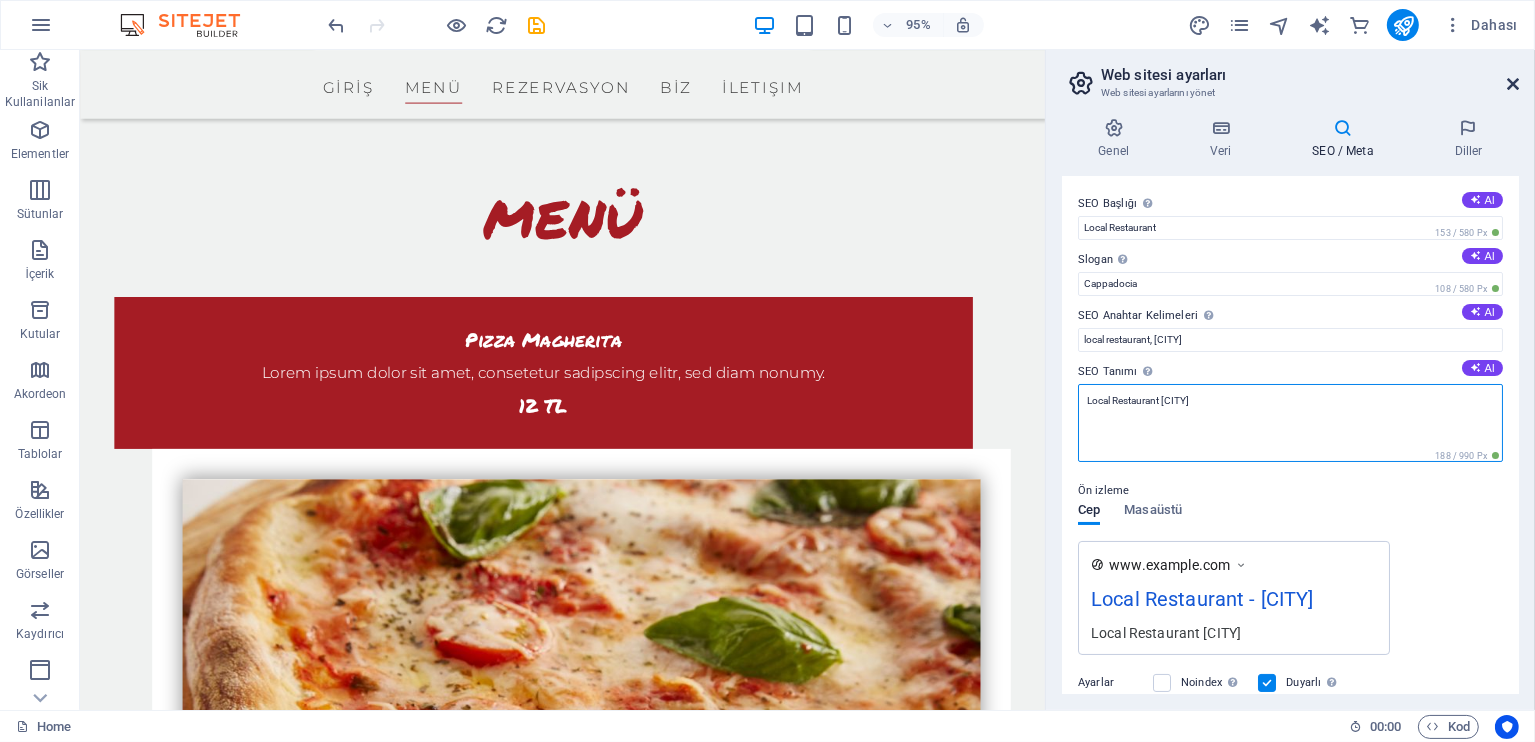 type on "Local Restaurant Cappadocia" 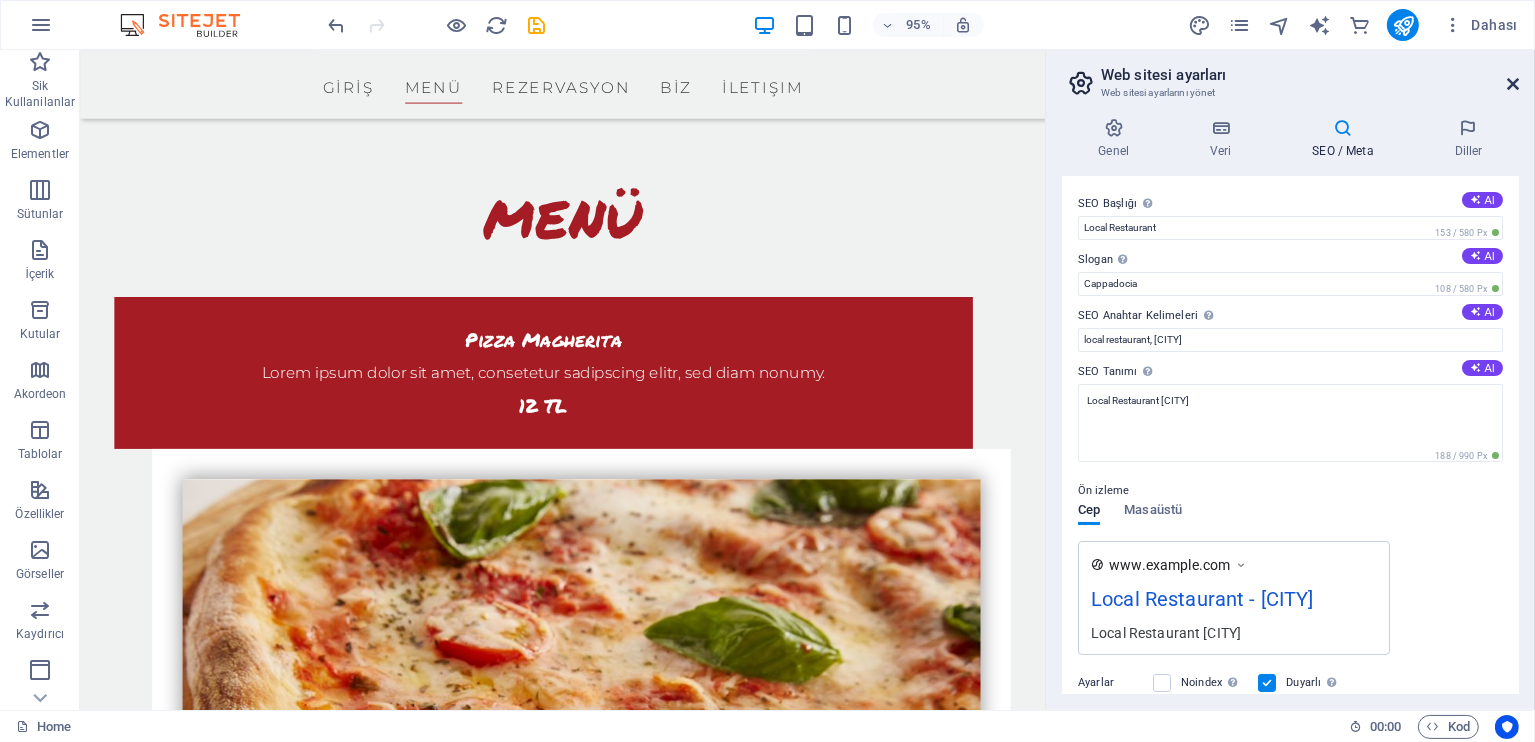 click at bounding box center (1513, 84) 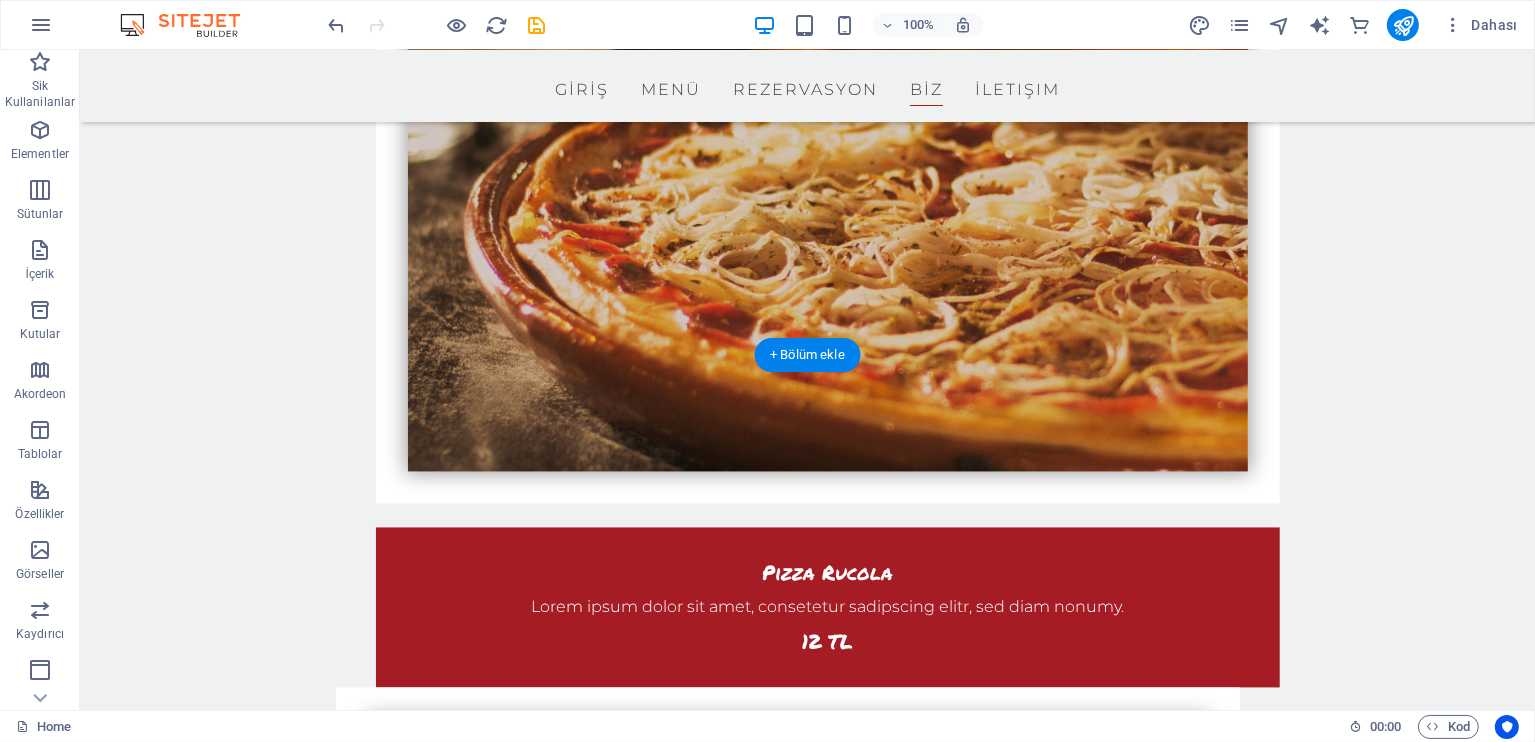 scroll, scrollTop: 3963, scrollLeft: 0, axis: vertical 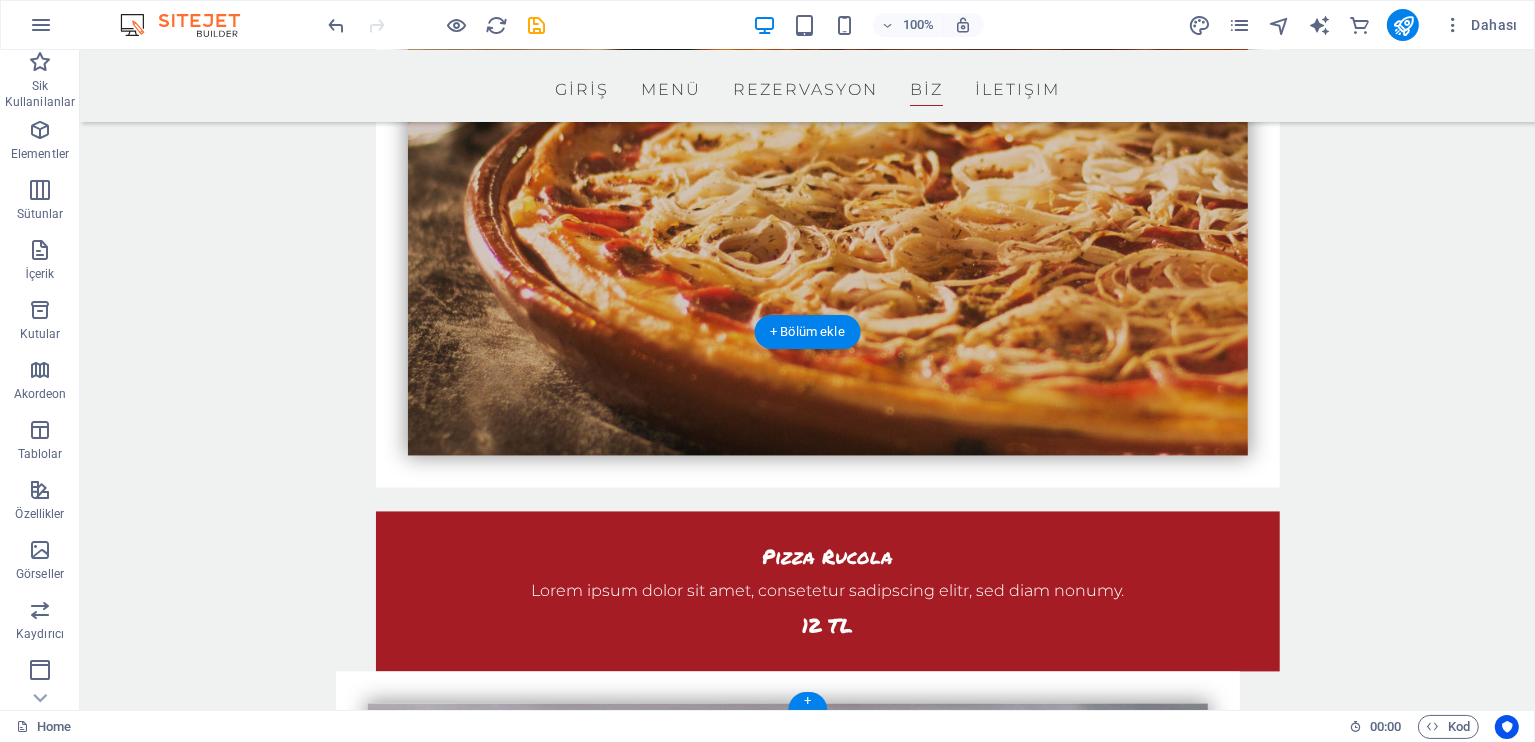 click at bounding box center [1171, -3724] 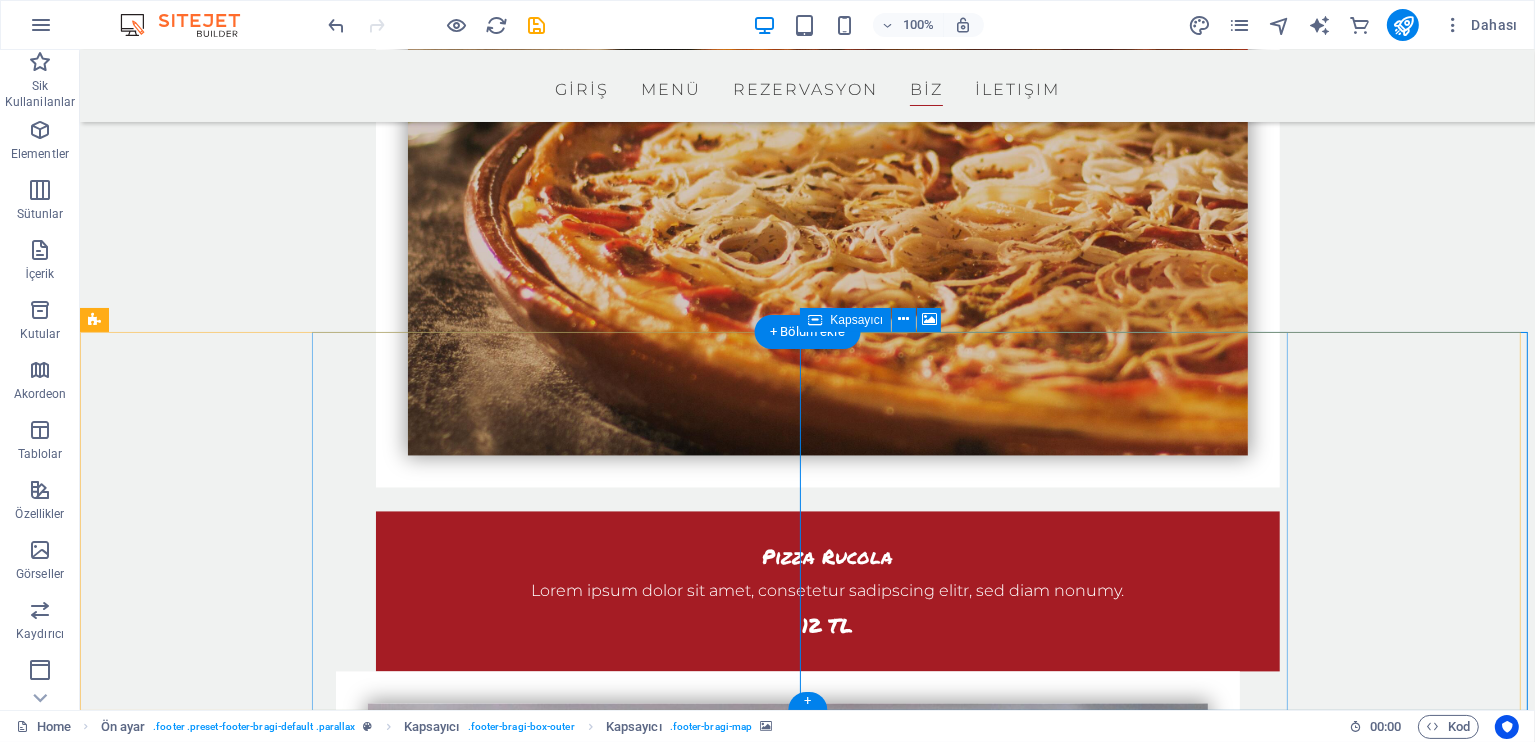 click on "İçeriği buraya bırak veya  Element ekle  Panoyu yapıştır" at bounding box center (1171, -3463) 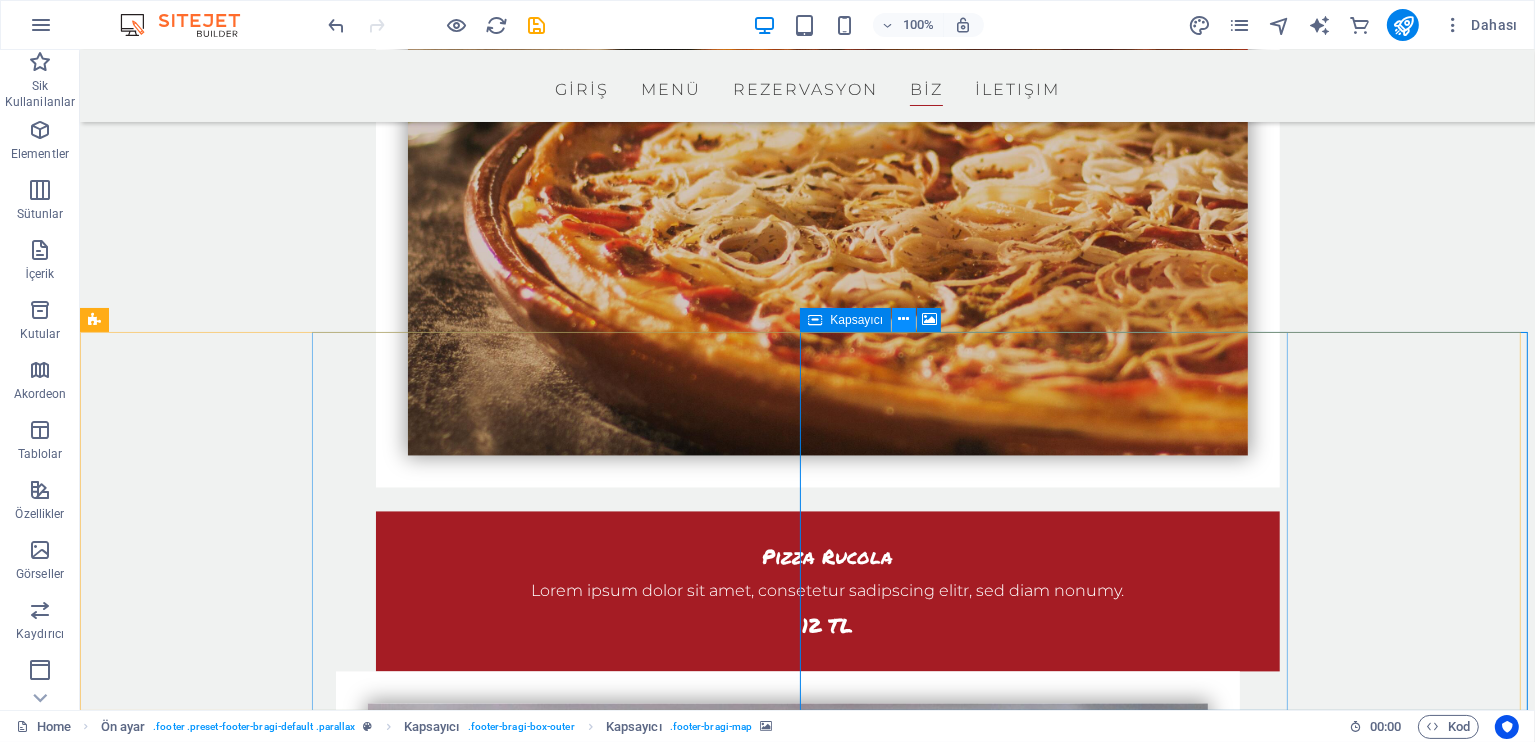 click at bounding box center [904, 319] 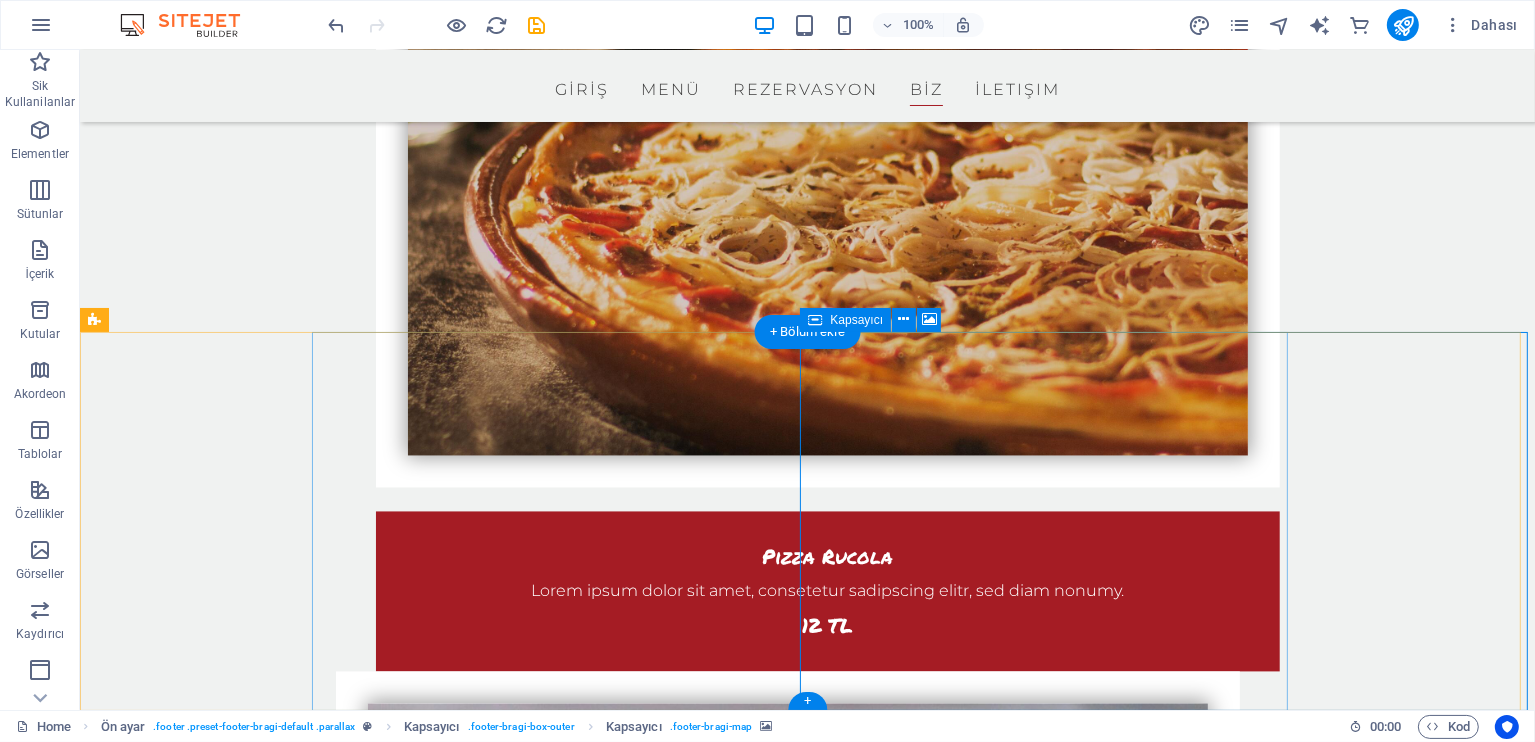 click on "İçeriği buraya bırak veya  Element ekle  Panoyu yapıştır" at bounding box center (1171, -3463) 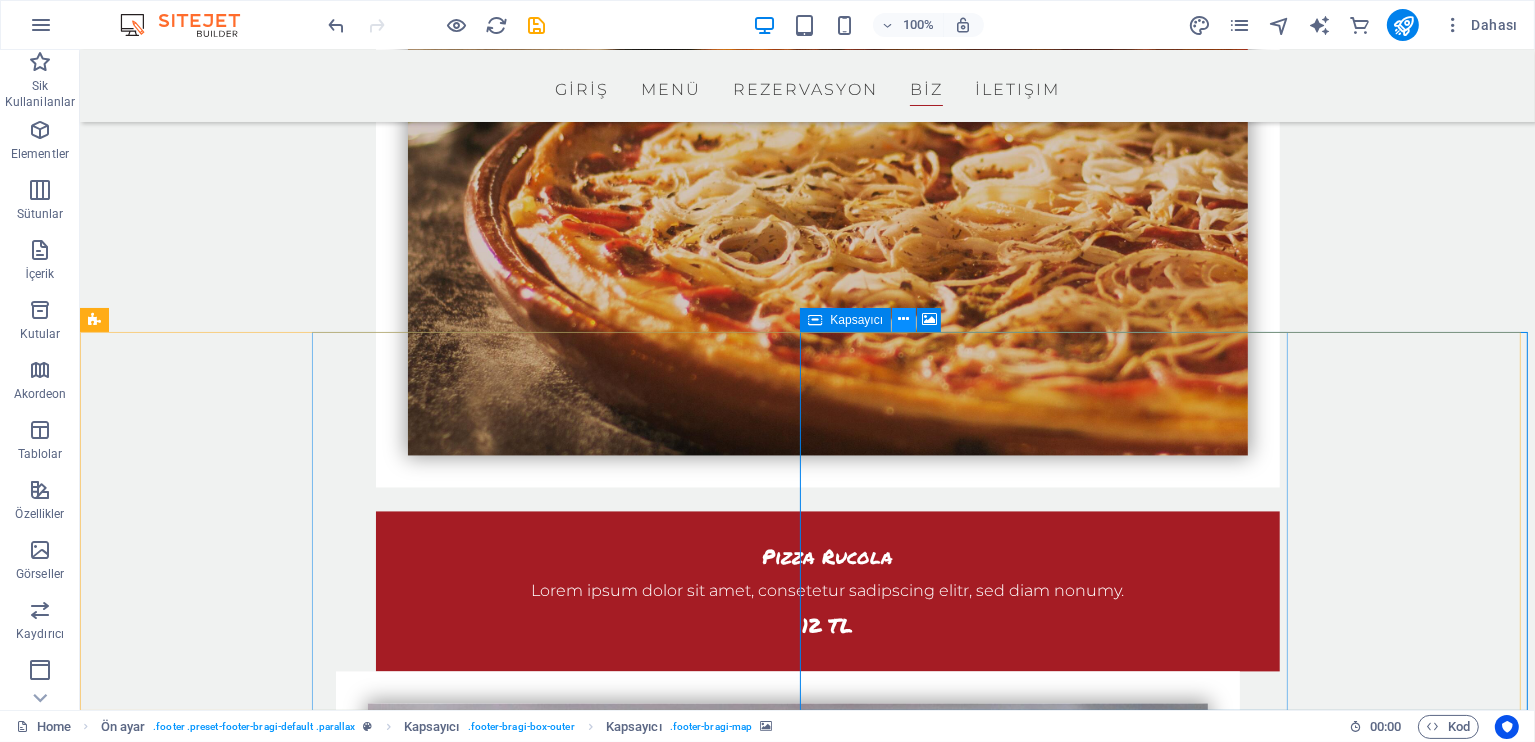 click at bounding box center (904, 319) 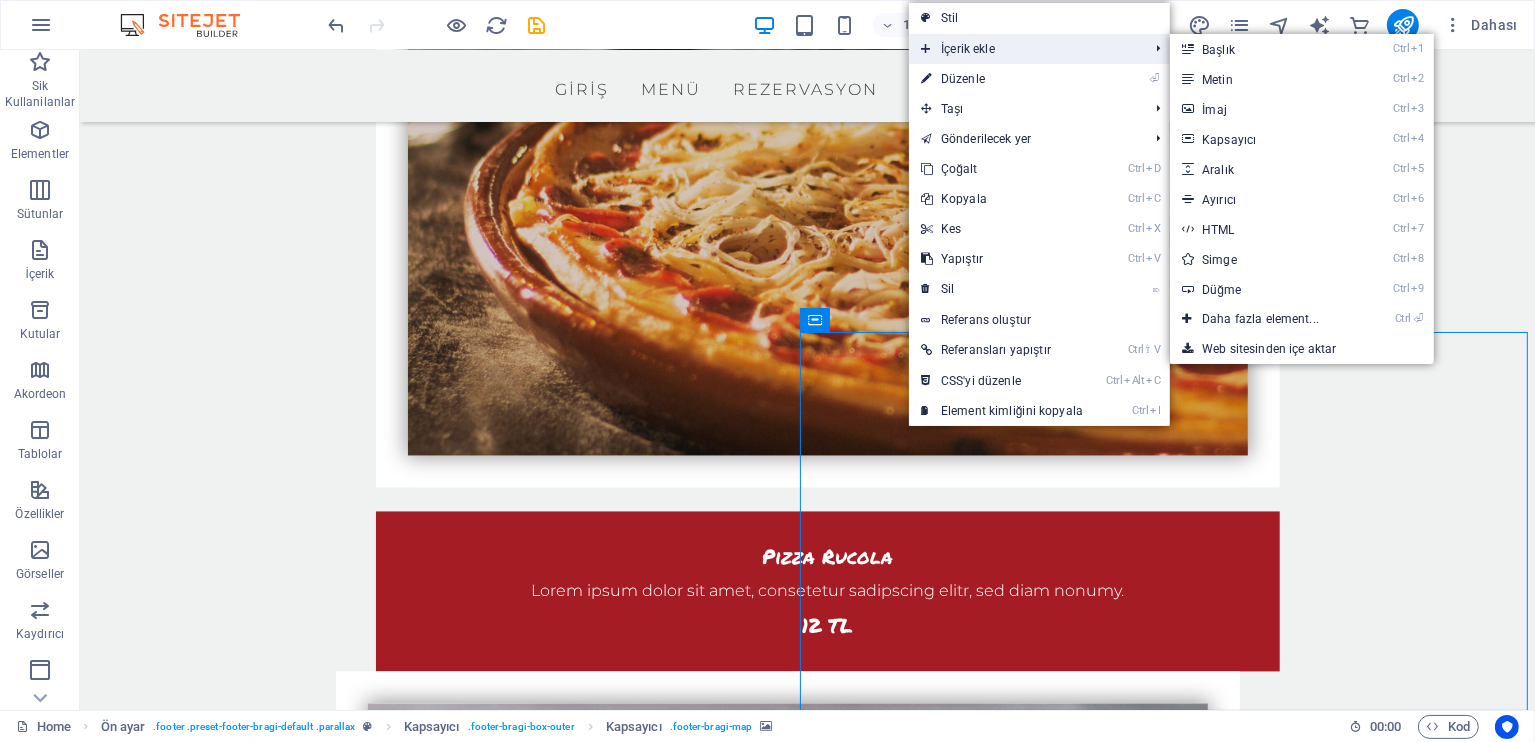 click on "İçerik ekle" at bounding box center [1024, 49] 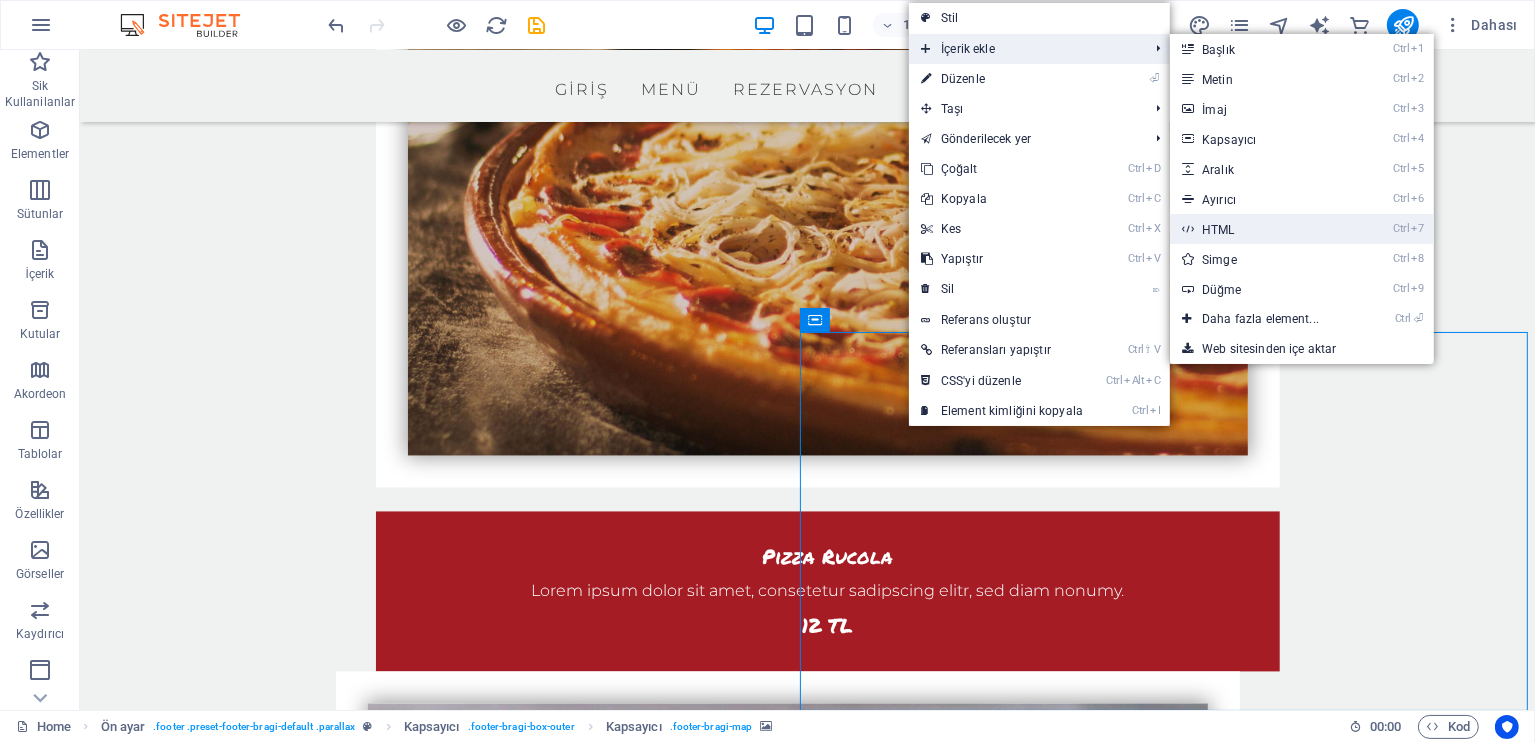 drag, startPoint x: 1235, startPoint y: 236, endPoint x: 777, endPoint y: 247, distance: 458.13208 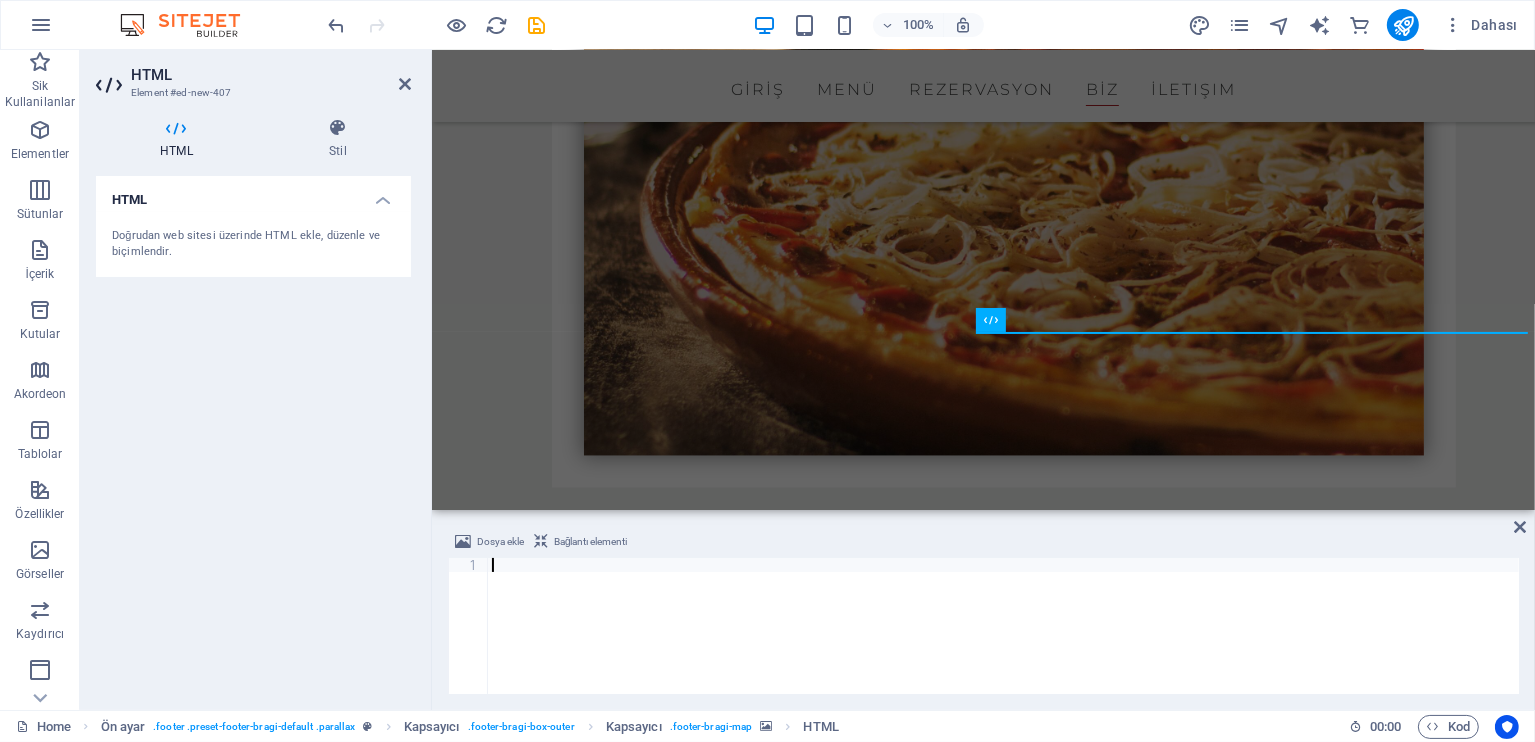 click at bounding box center (1003, 640) 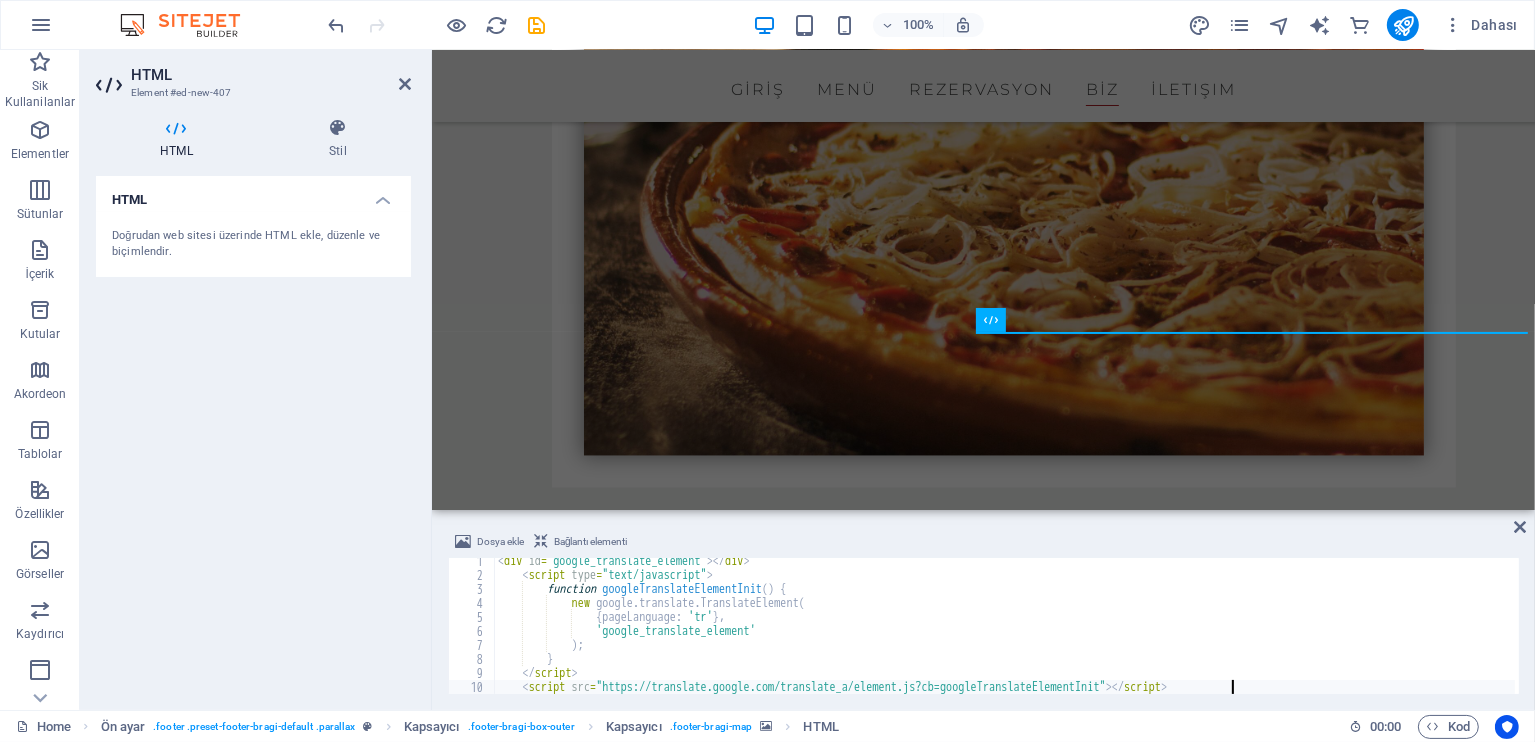 scroll, scrollTop: 4, scrollLeft: 0, axis: vertical 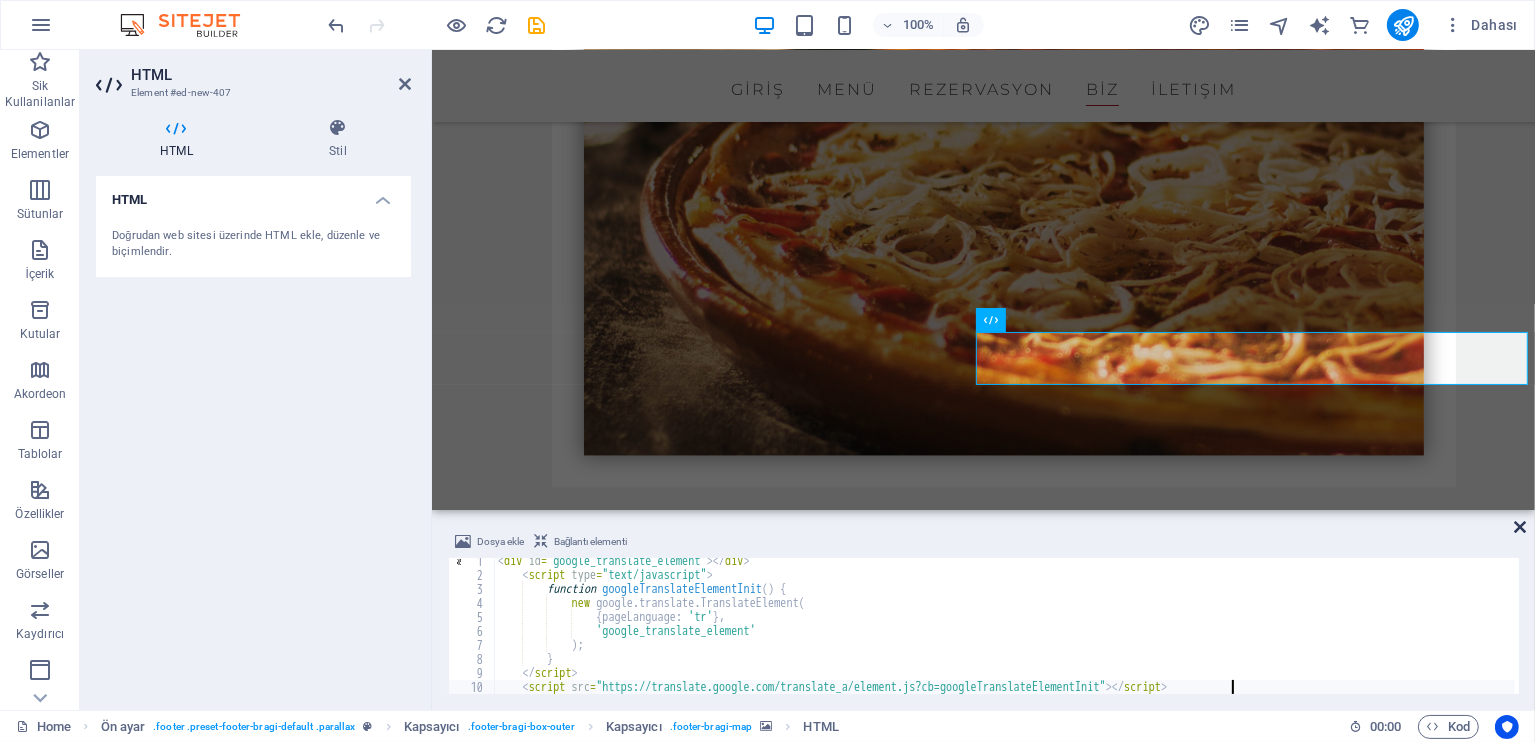 click at bounding box center (1520, 527) 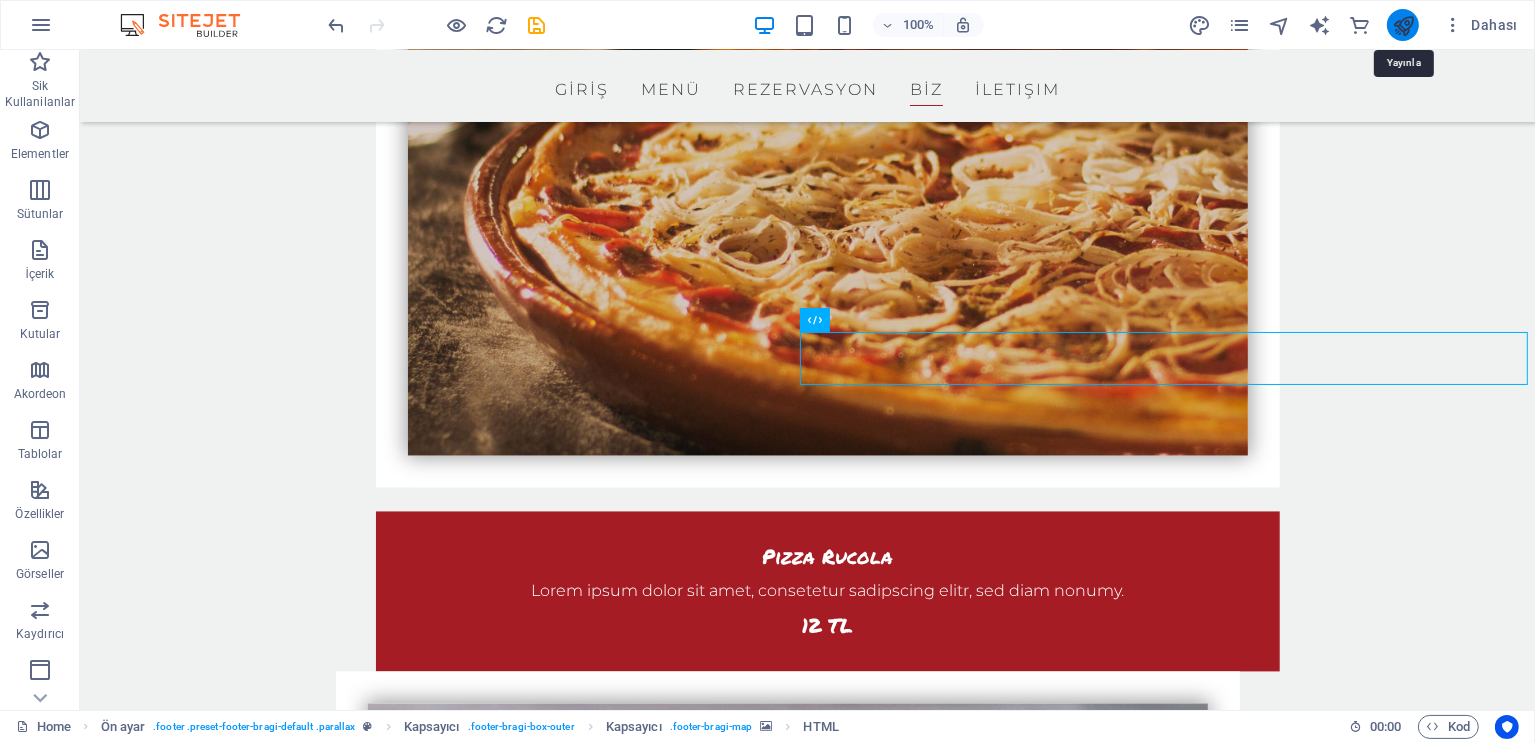 click at bounding box center (1403, 25) 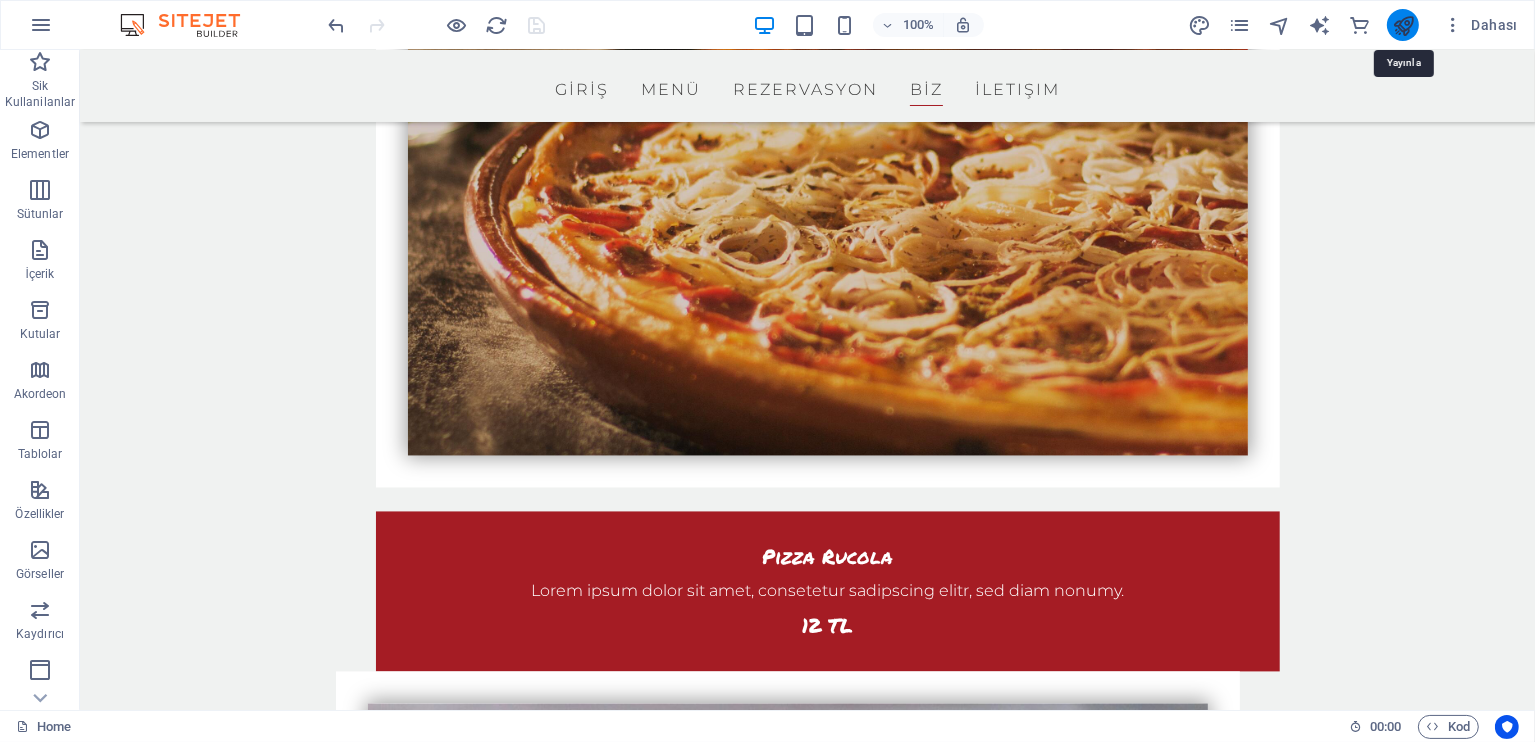 click at bounding box center [1403, 25] 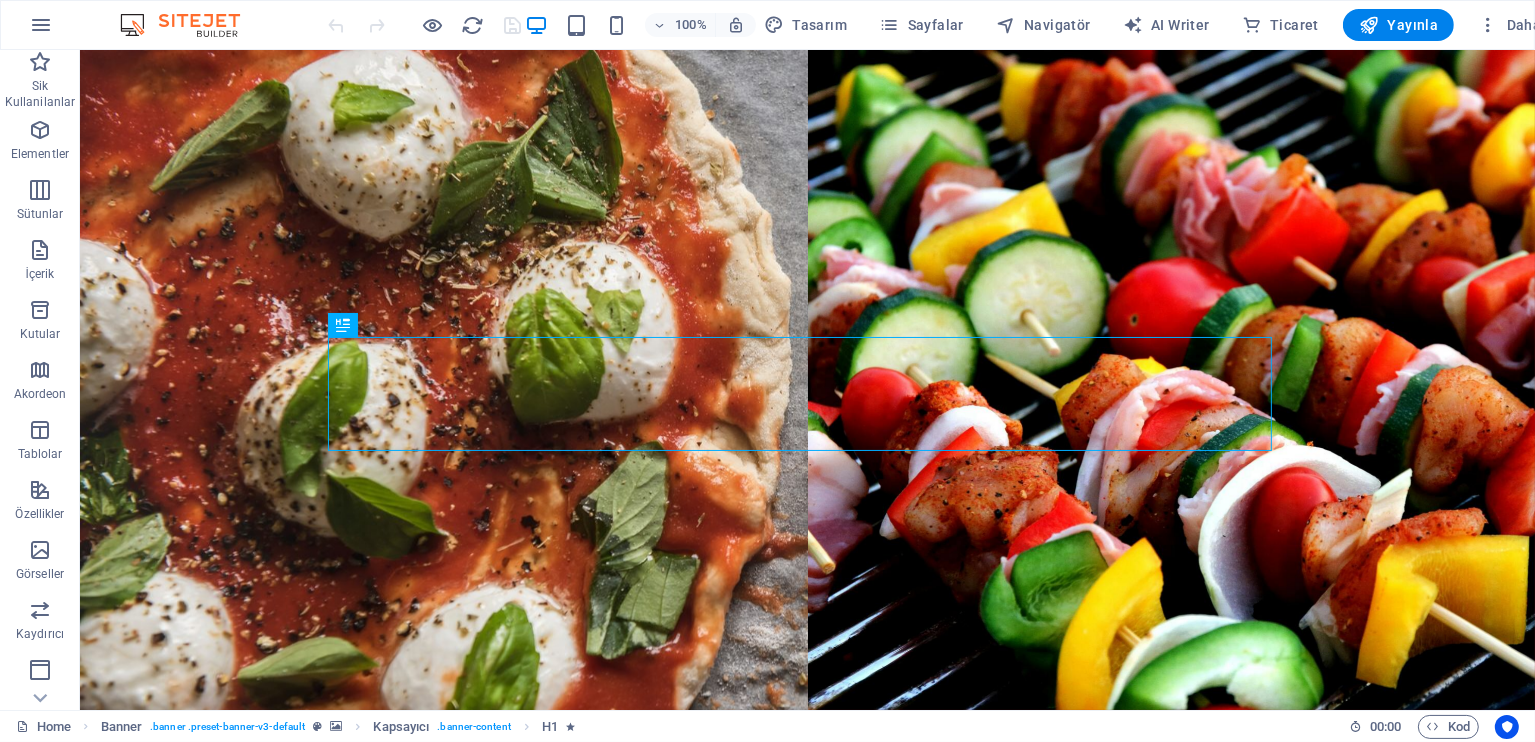 scroll, scrollTop: 0, scrollLeft: 0, axis: both 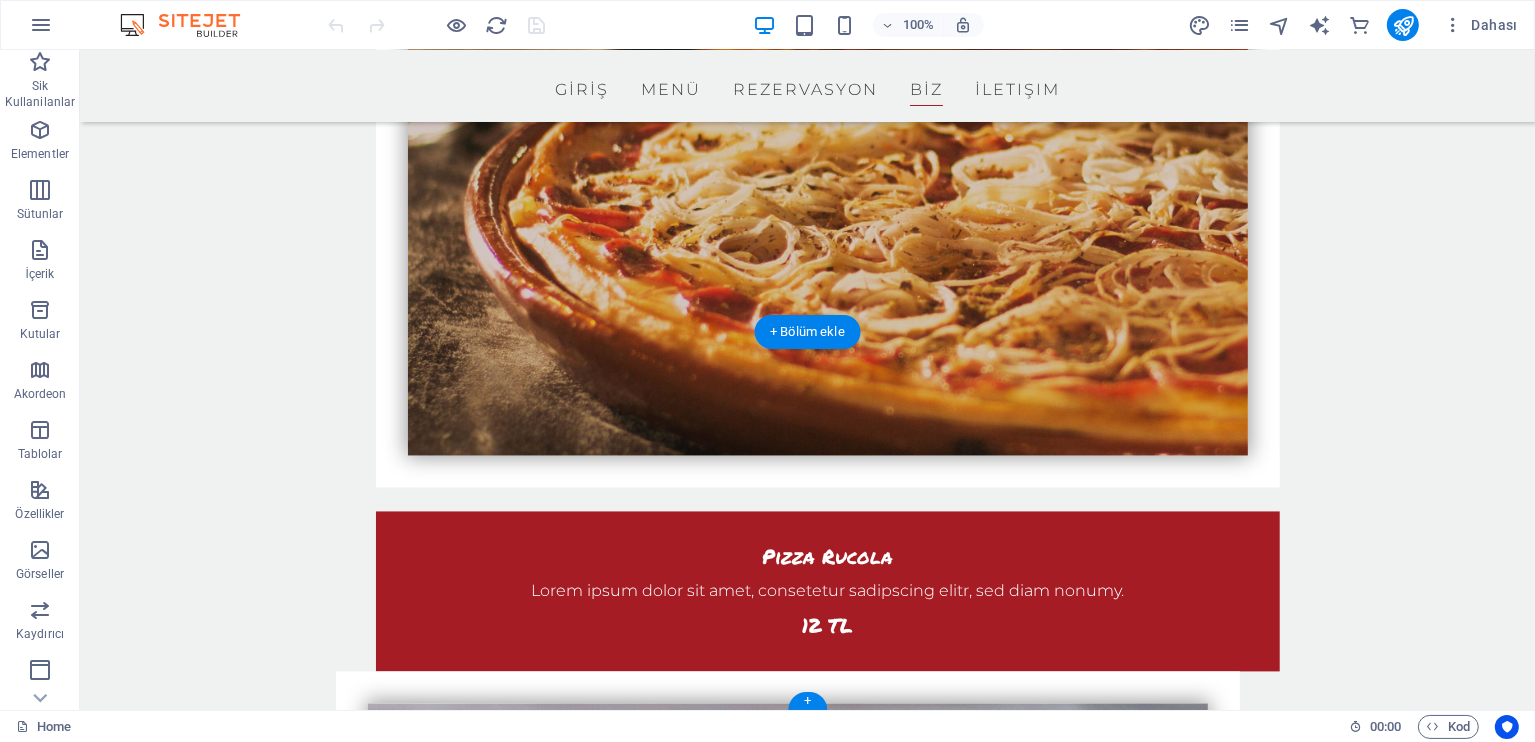 click at bounding box center (1171, -3724) 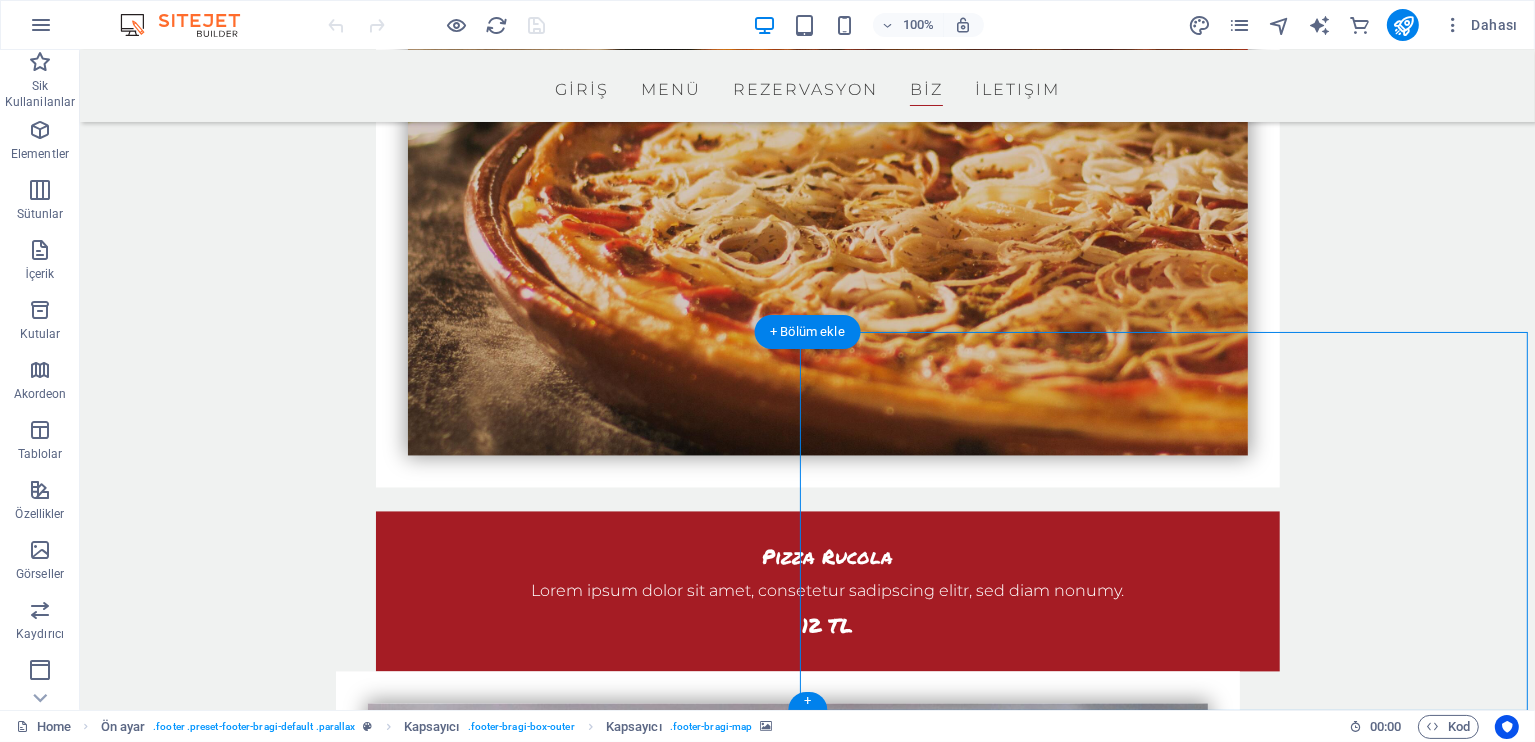 click at bounding box center [1171, -3724] 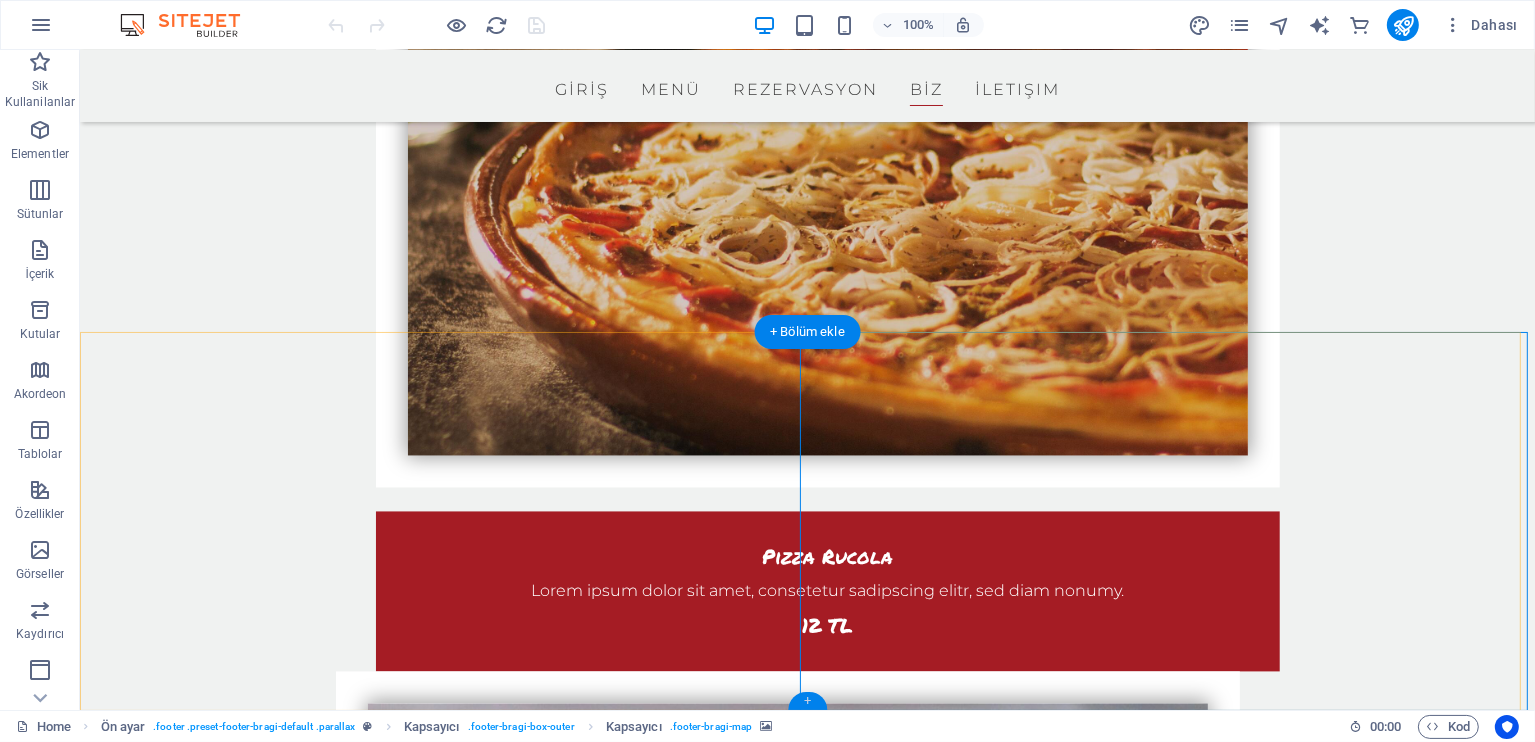 click on "+" at bounding box center (807, 701) 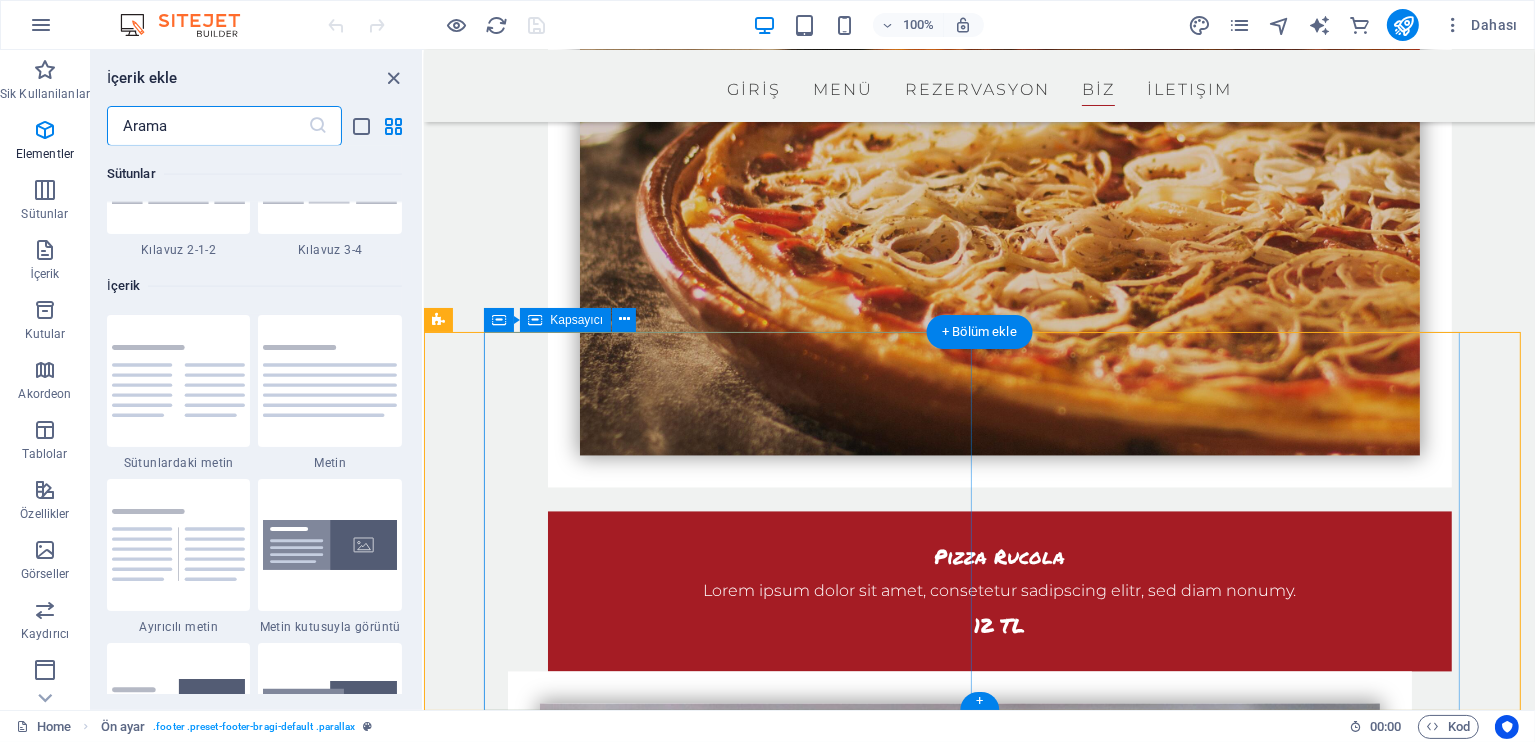 scroll, scrollTop: 3499, scrollLeft: 0, axis: vertical 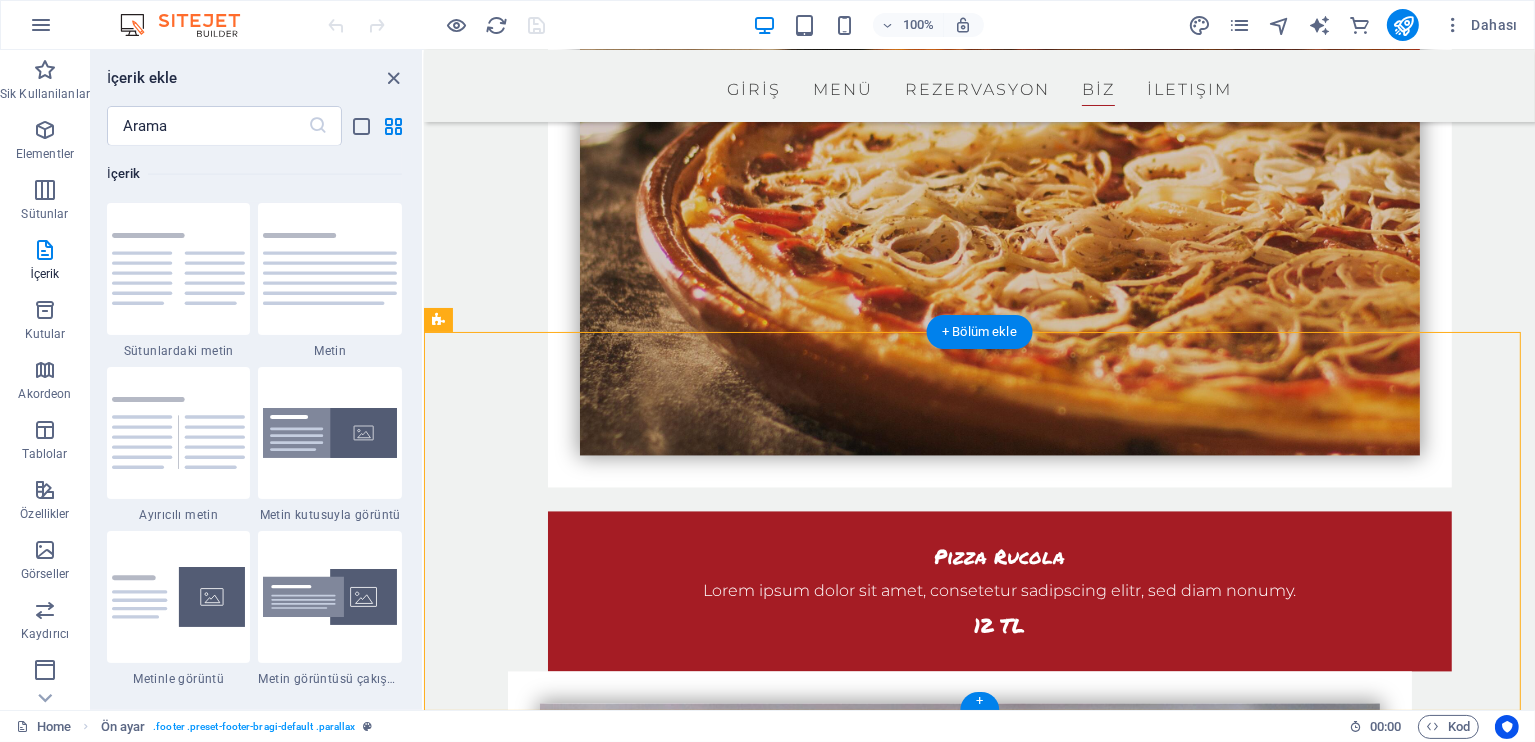 click at bounding box center (1257, -3724) 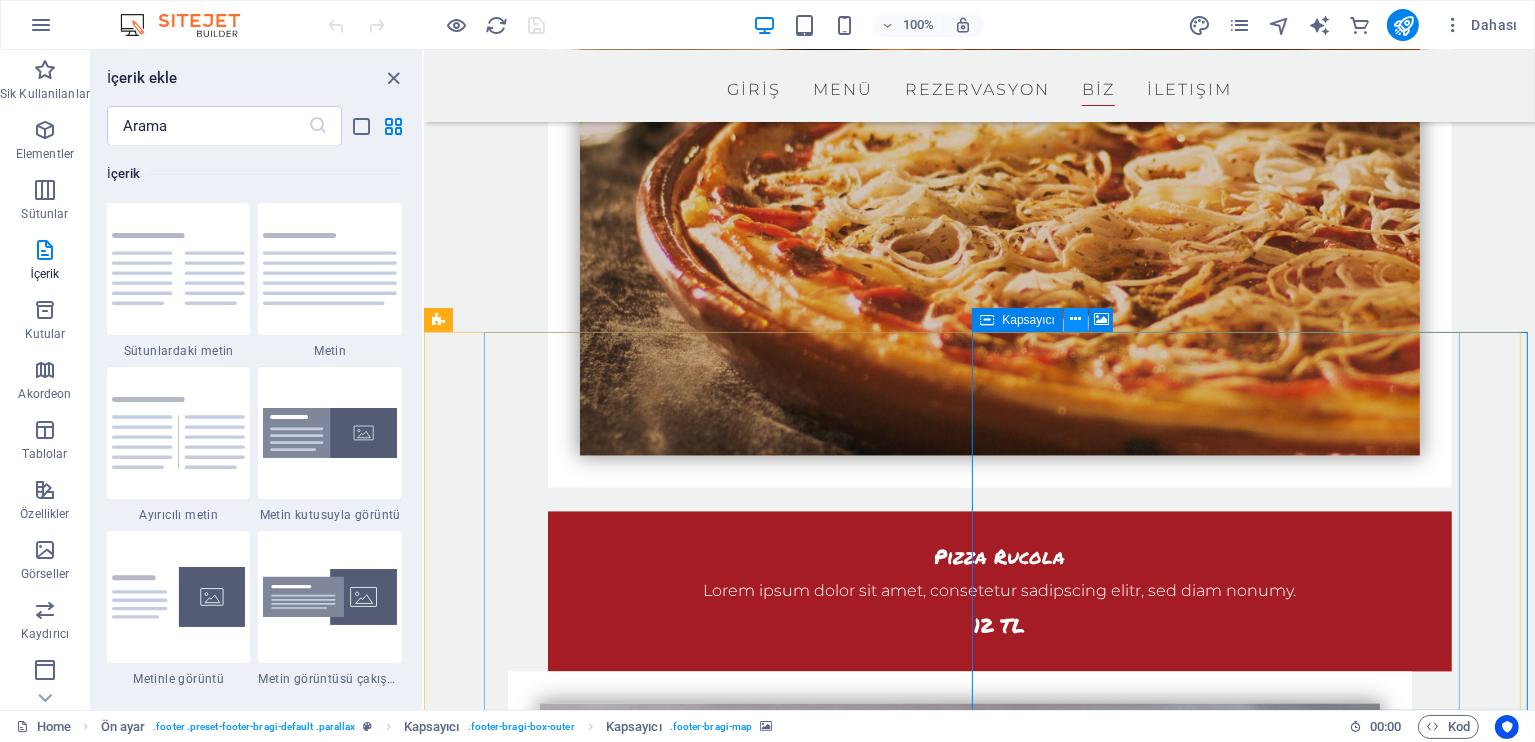 click at bounding box center (1076, 319) 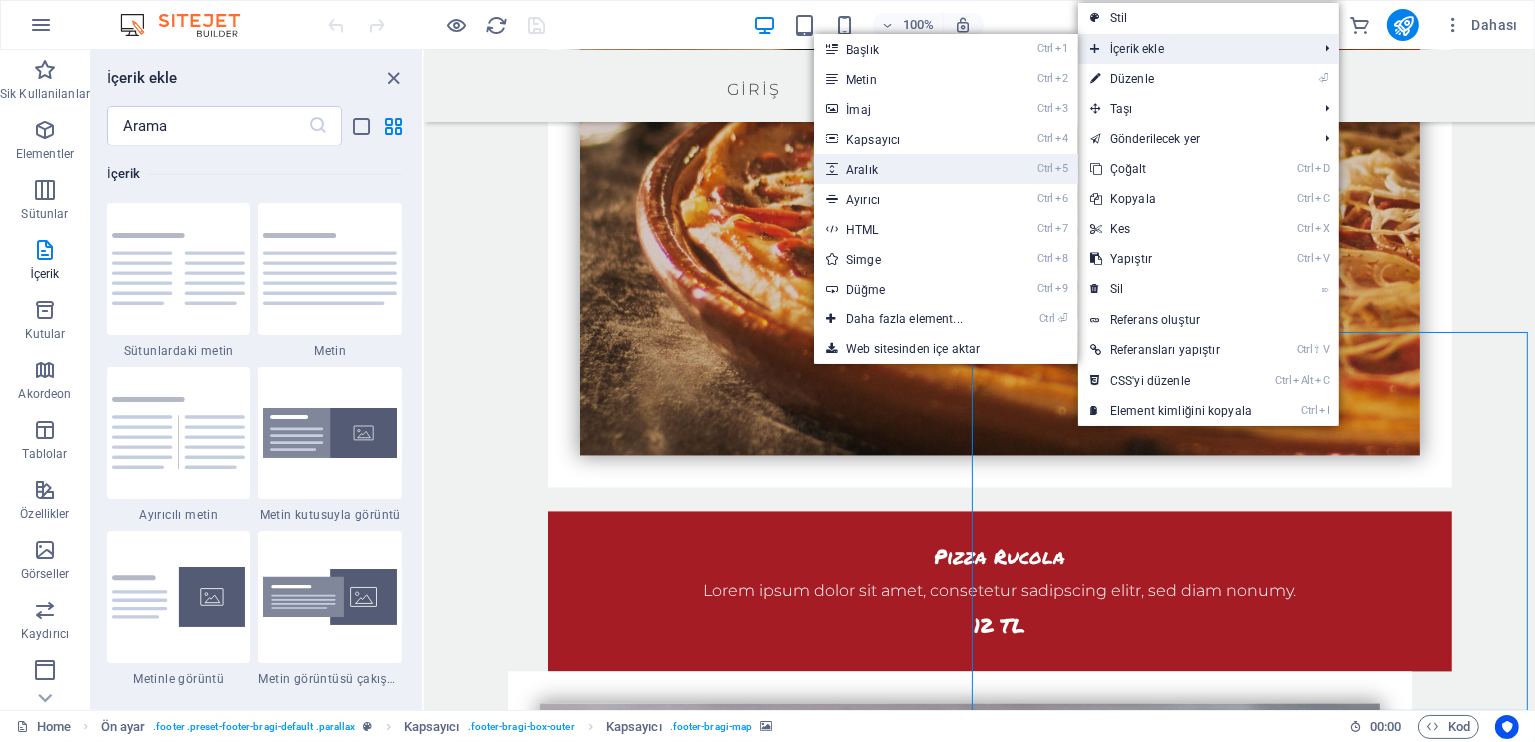 click on "Ctrl 5  Aralık" at bounding box center (908, 169) 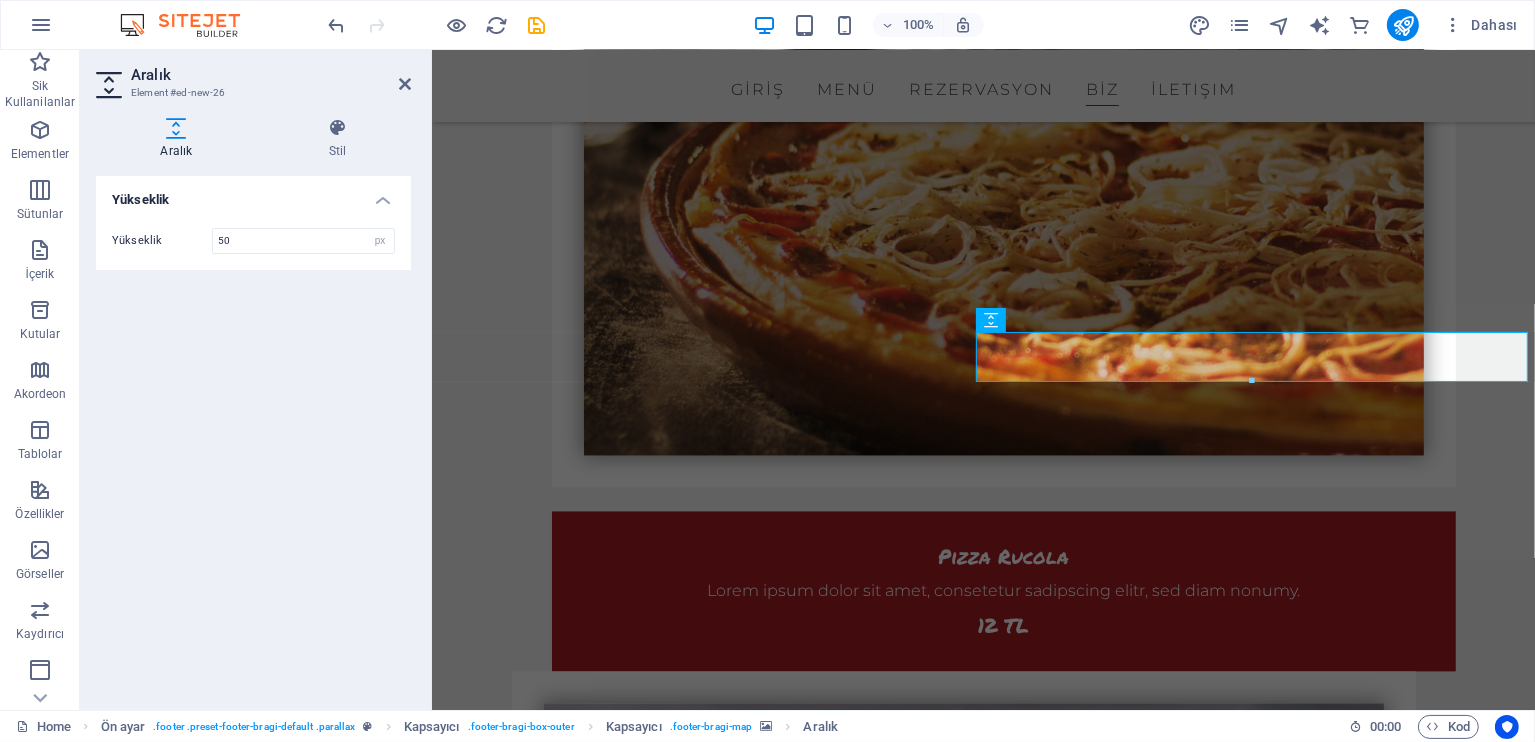 click at bounding box center (1259, -3724) 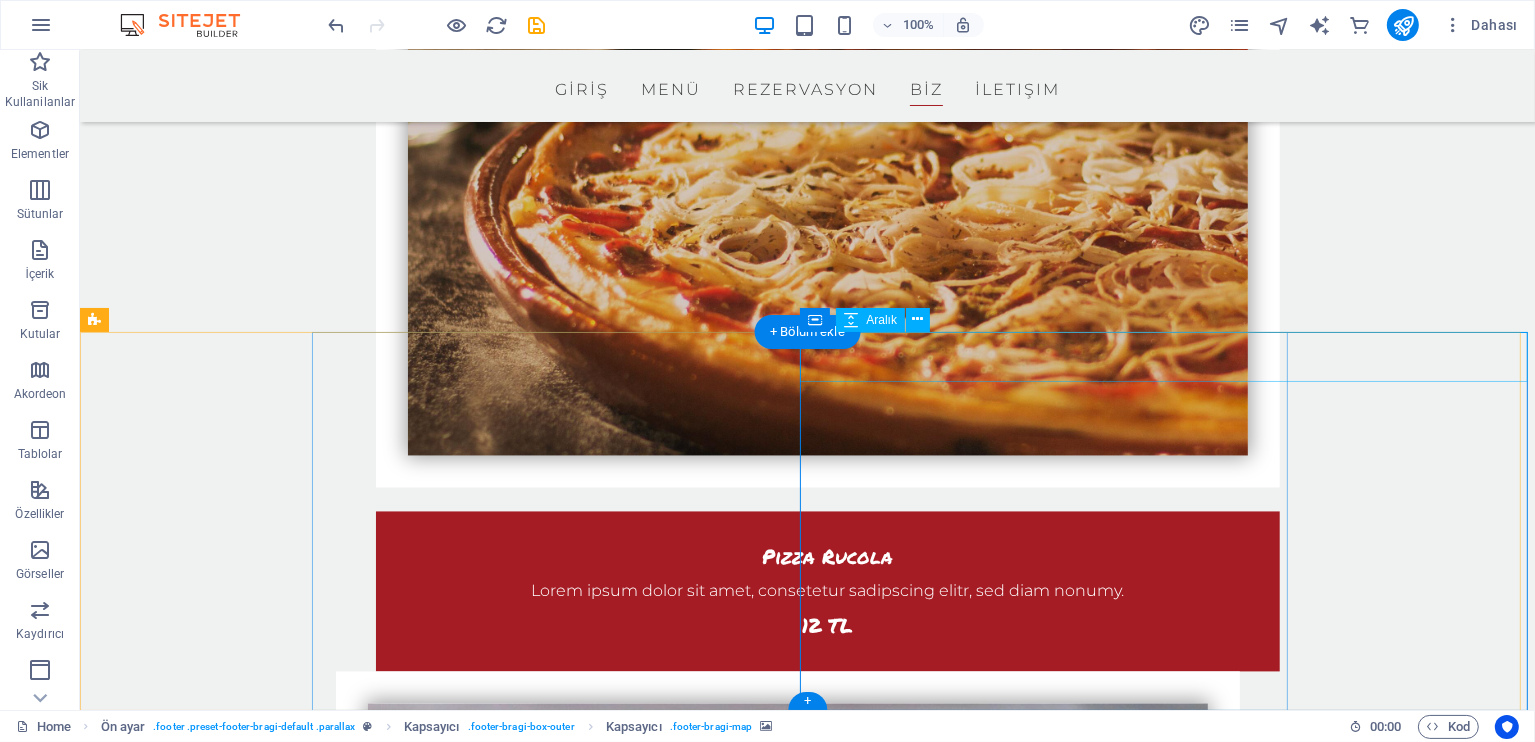 click at bounding box center [1171, -3509] 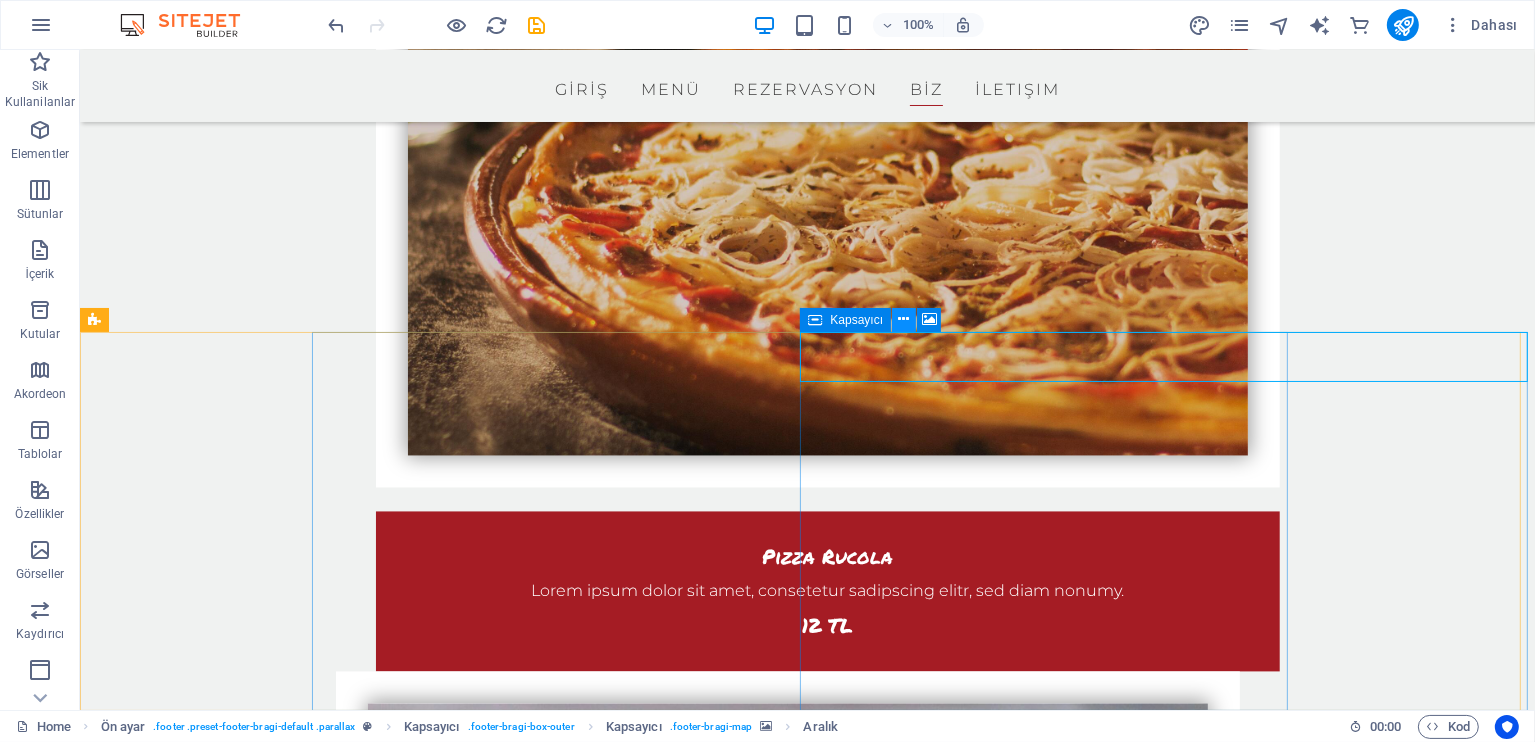 click at bounding box center [904, 319] 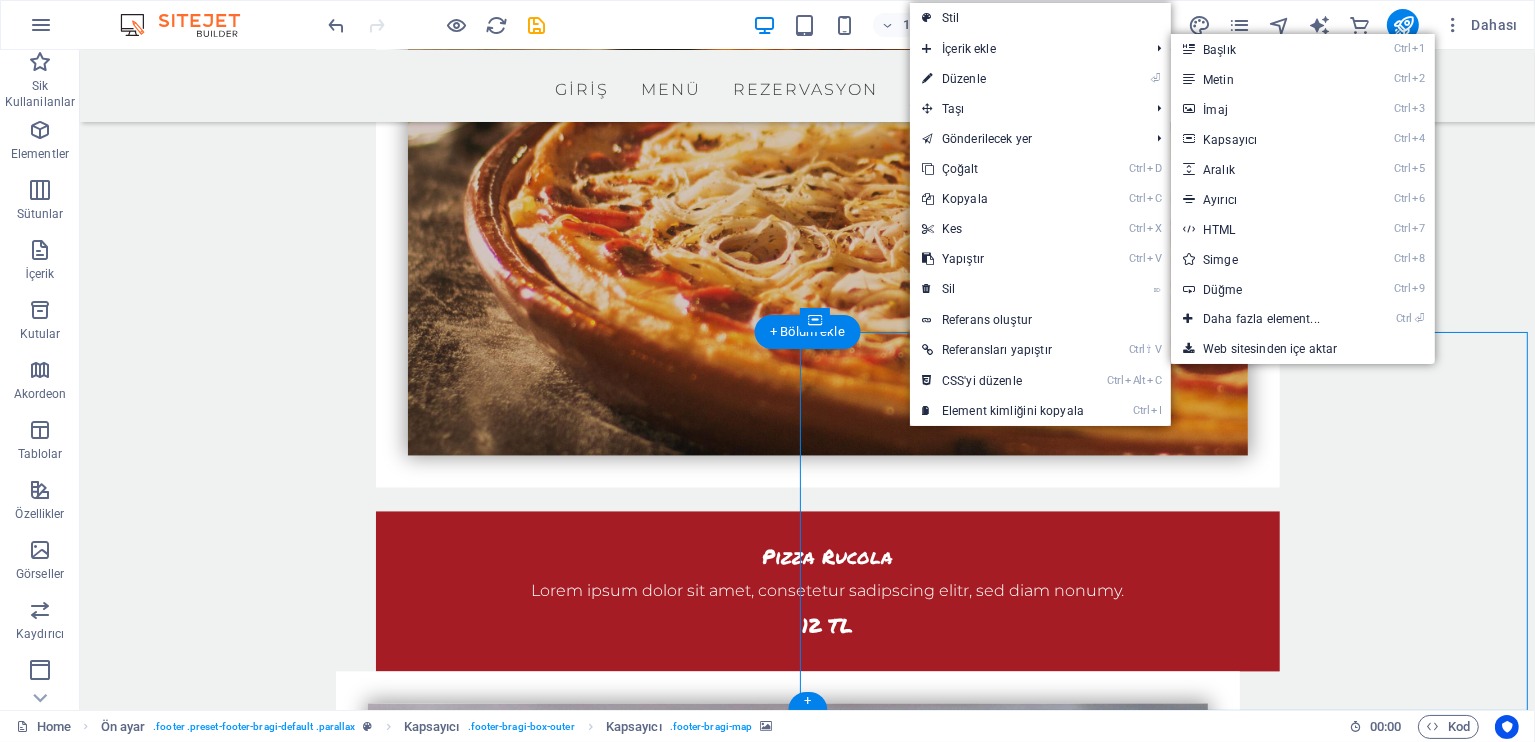 click at bounding box center (1171, -3724) 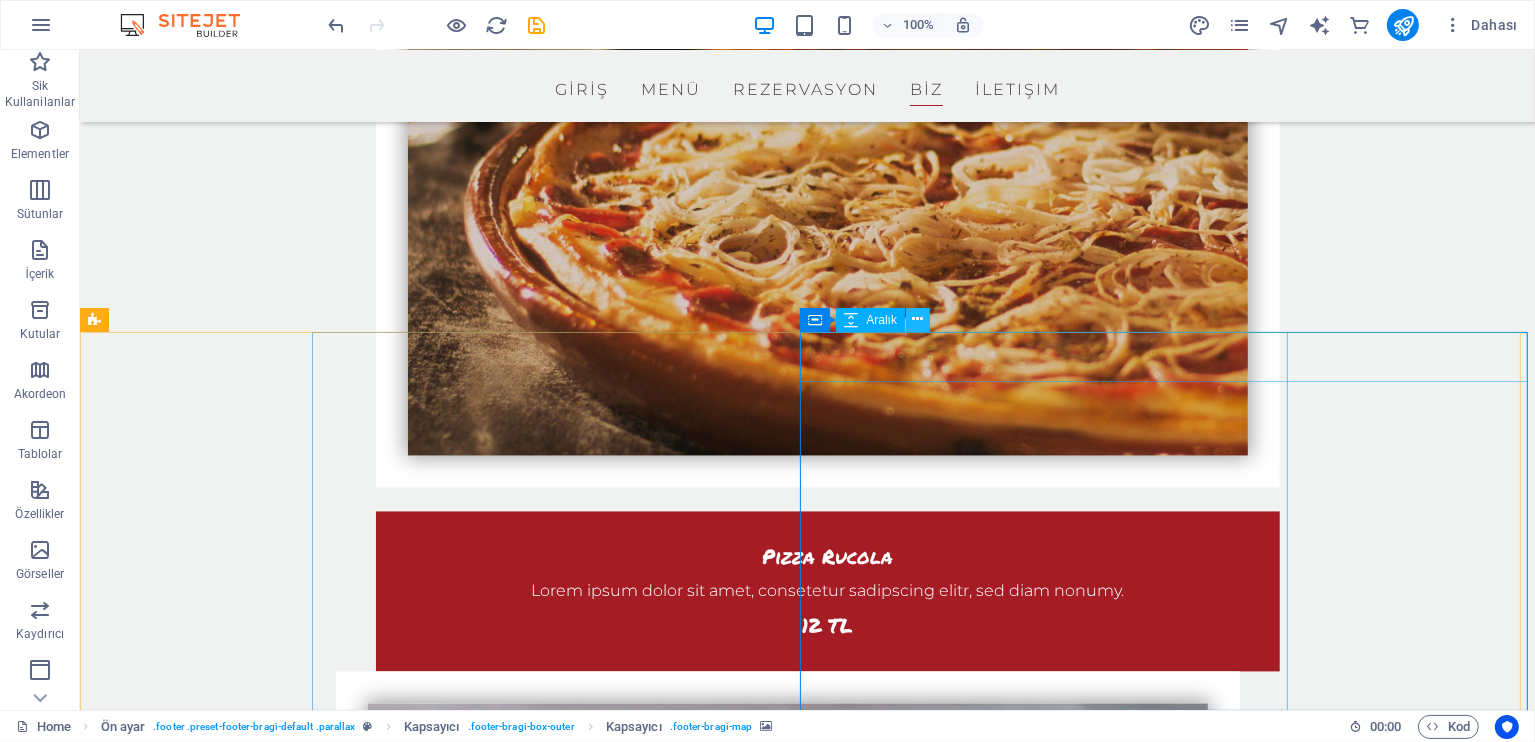click at bounding box center [918, 320] 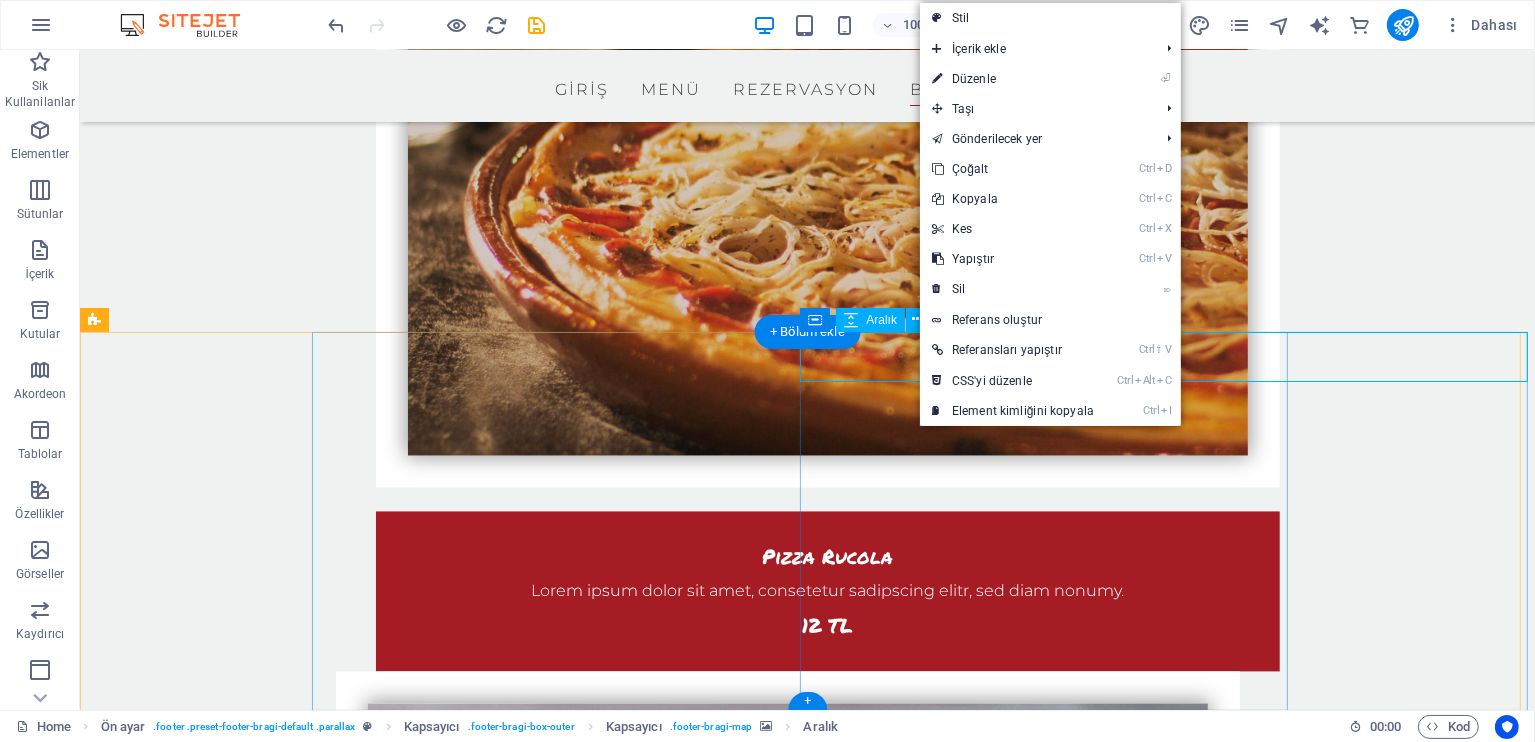 click at bounding box center (1171, -3509) 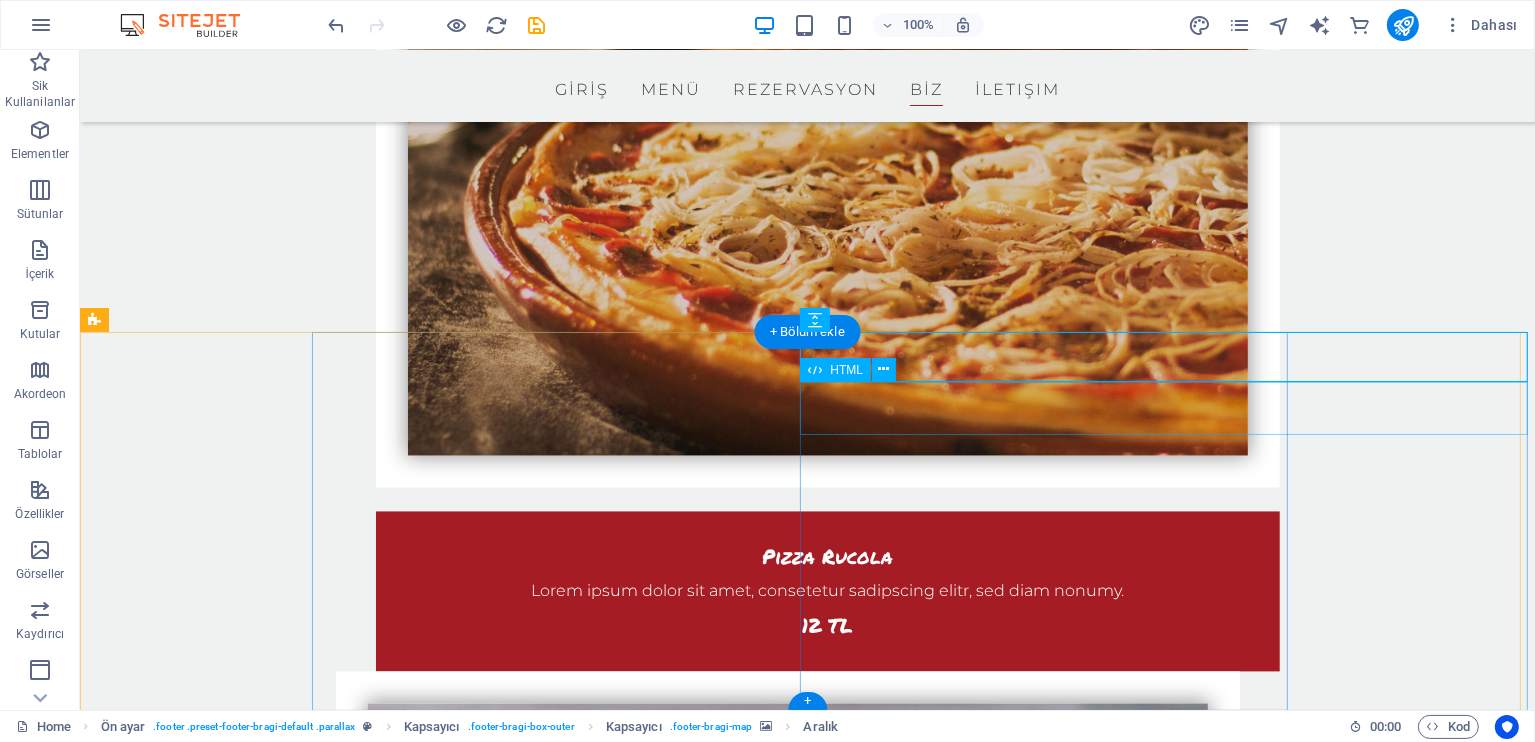 click at bounding box center [1171, -3458] 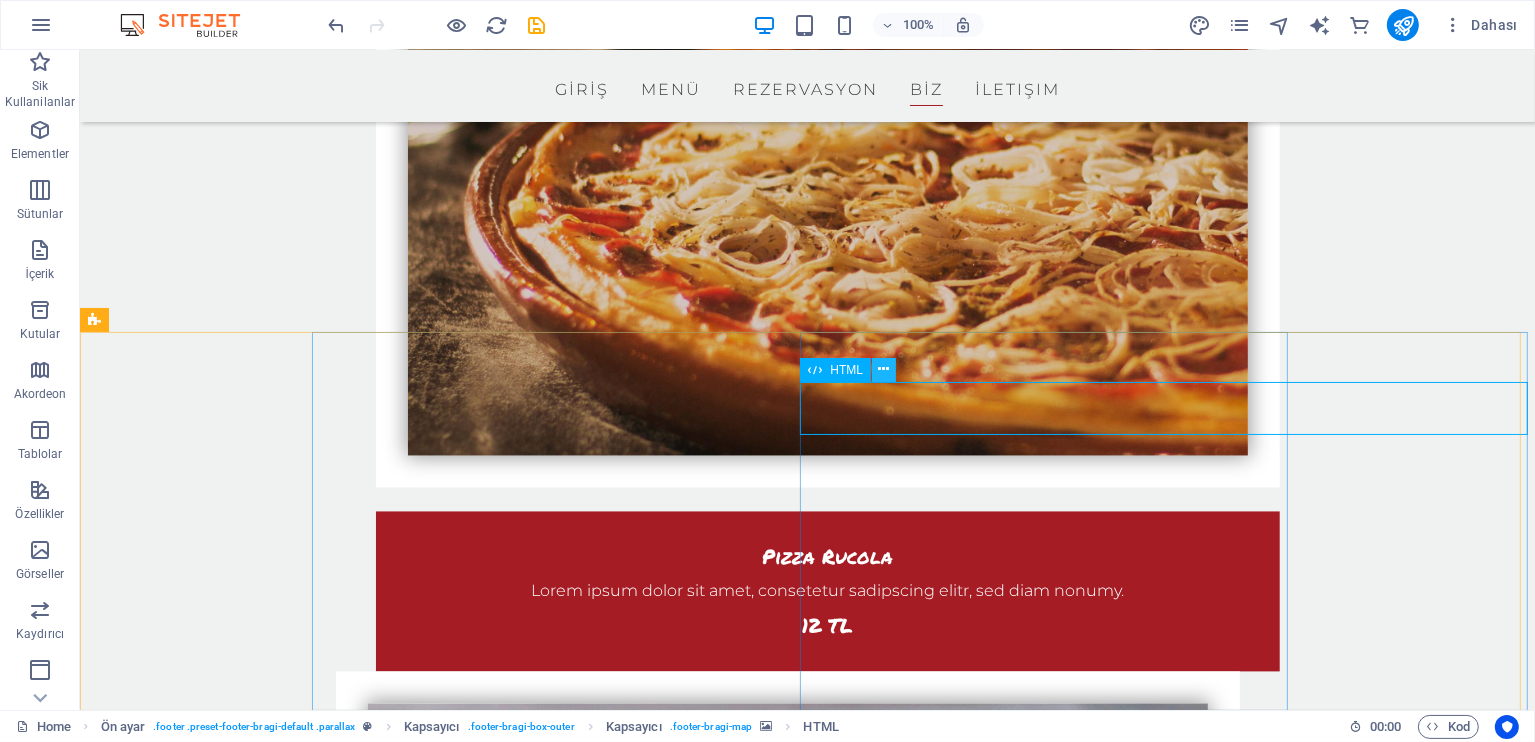click at bounding box center (884, 369) 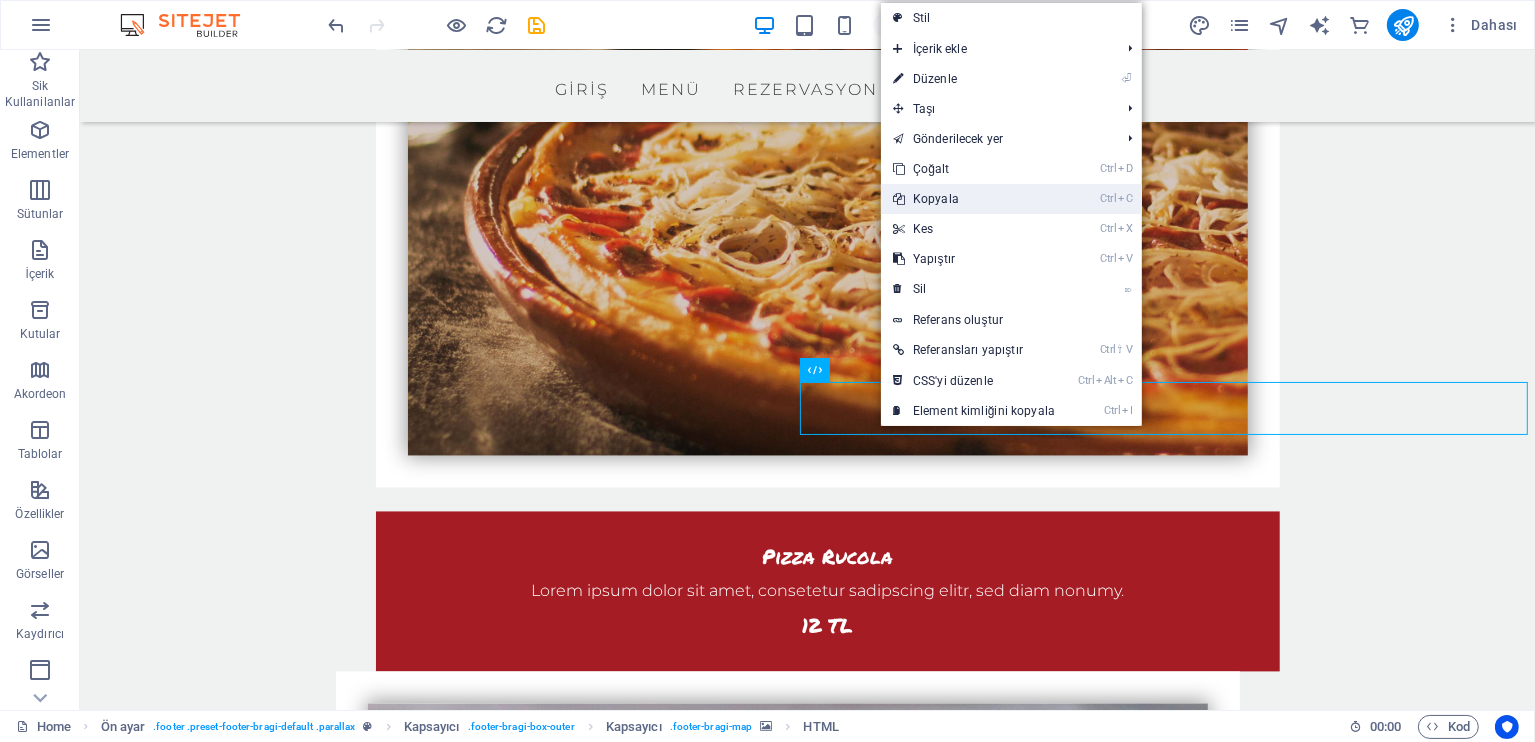 drag, startPoint x: 959, startPoint y: 209, endPoint x: 870, endPoint y: 162, distance: 100.6479 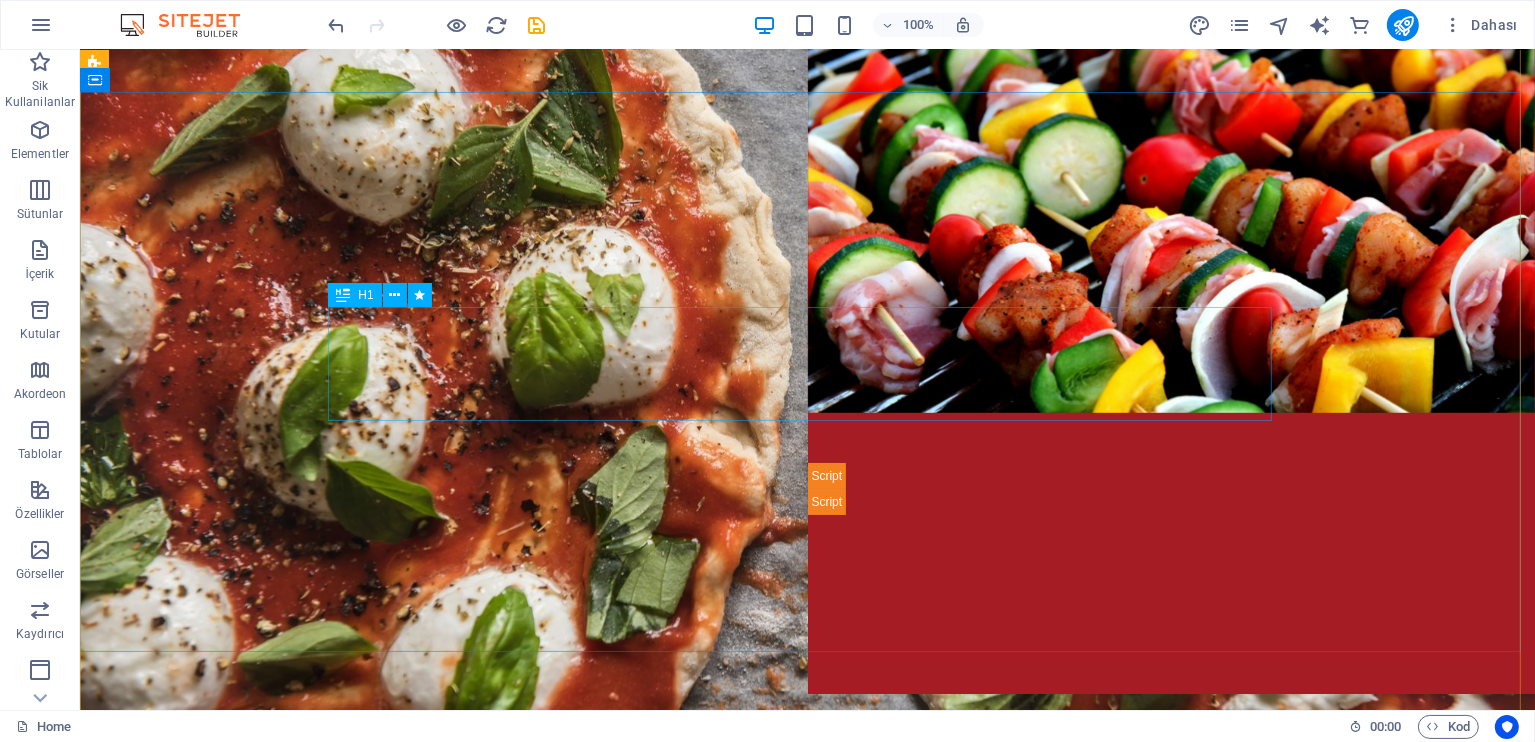 scroll, scrollTop: 0, scrollLeft: 0, axis: both 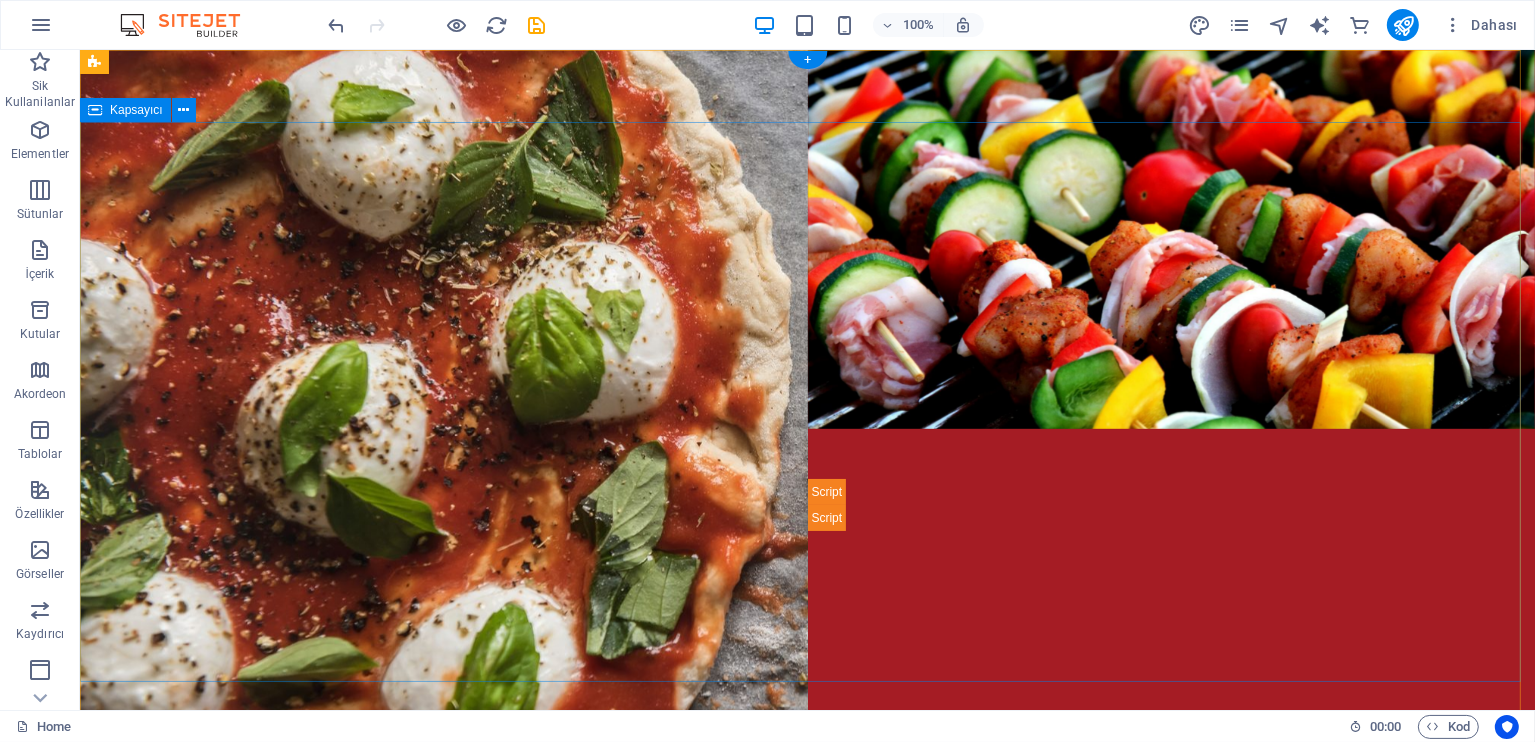 click on "kAPADOKYA'NIN lEZZET eVİ Local Restaurant   0530 488 86 50" at bounding box center [806, 1103] 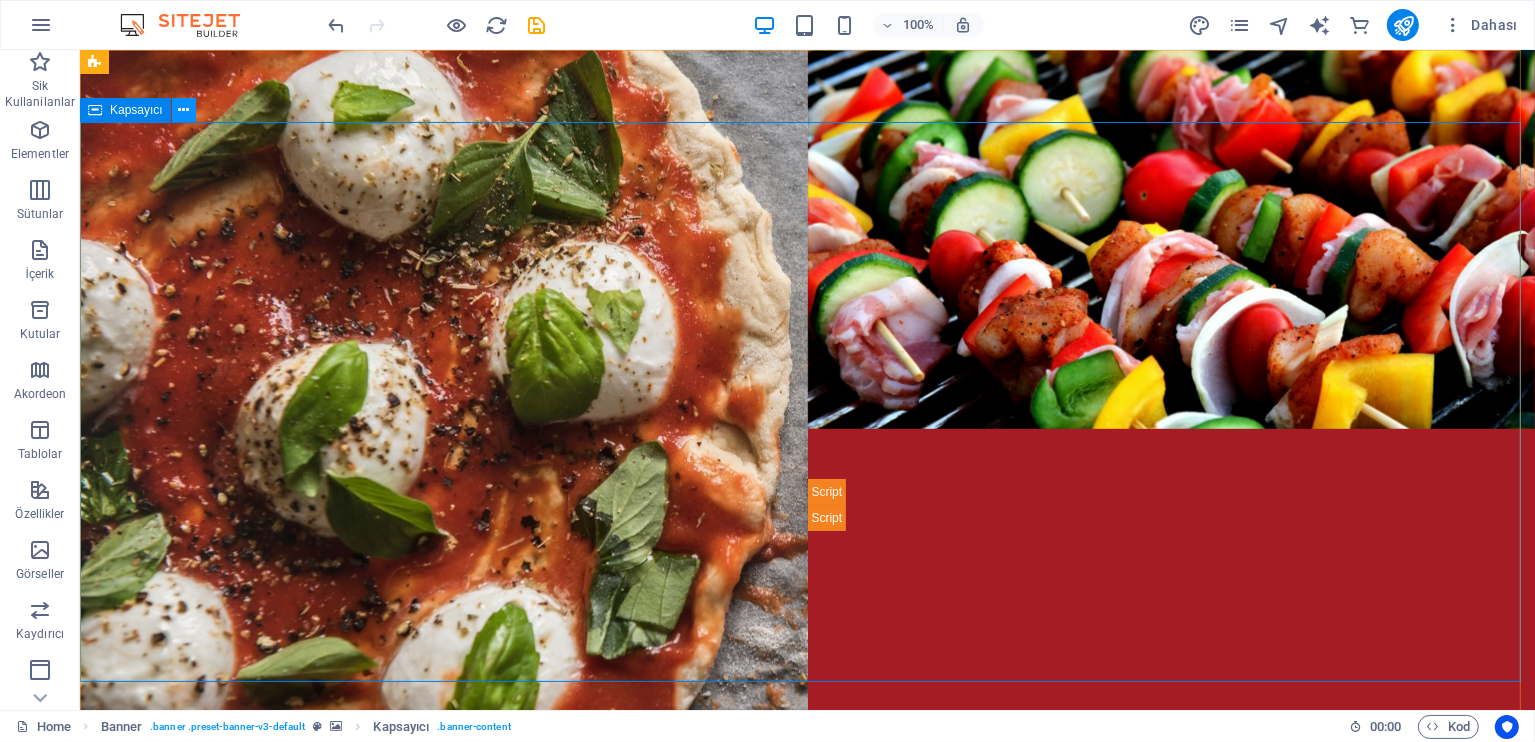click at bounding box center (183, 110) 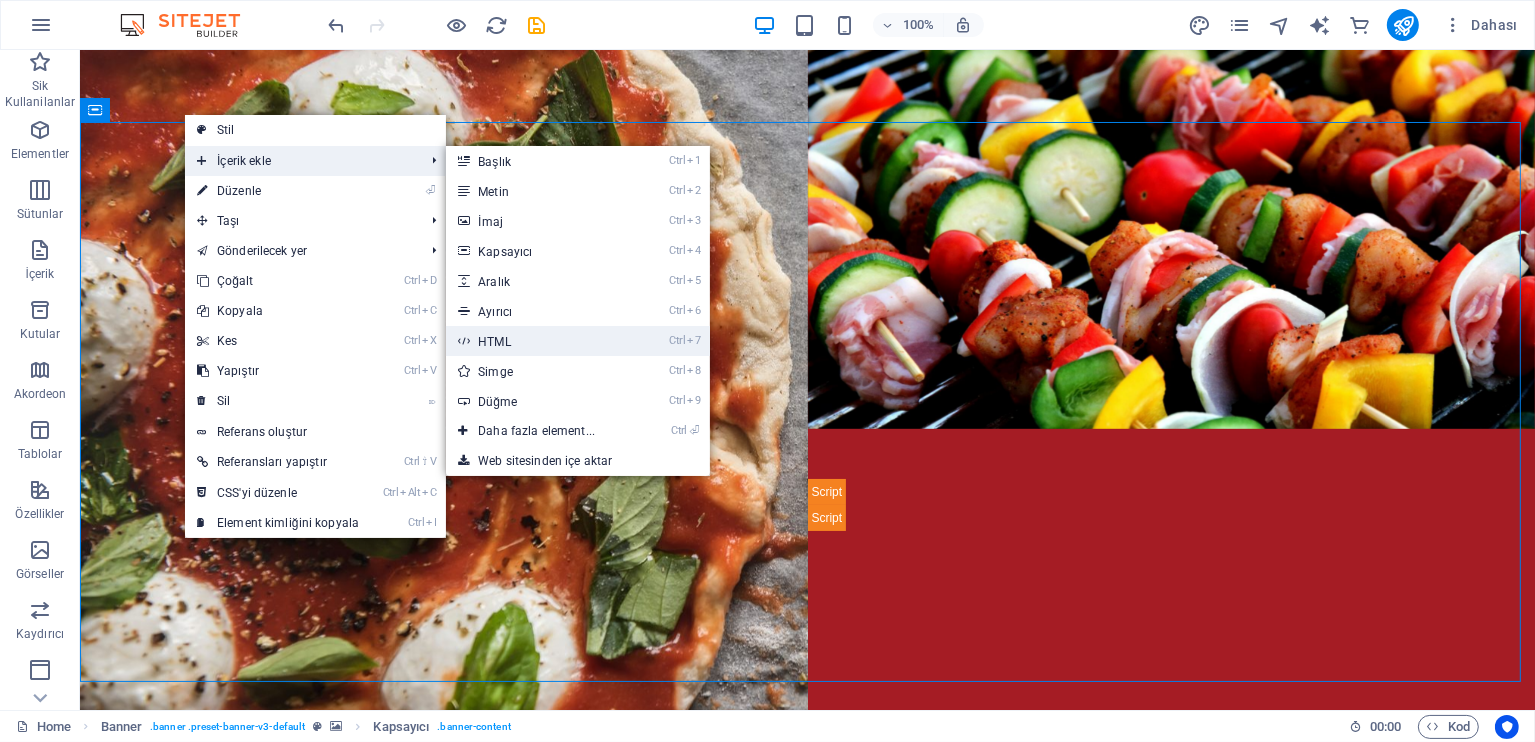 click on "Ctrl 7  HTML" at bounding box center [540, 341] 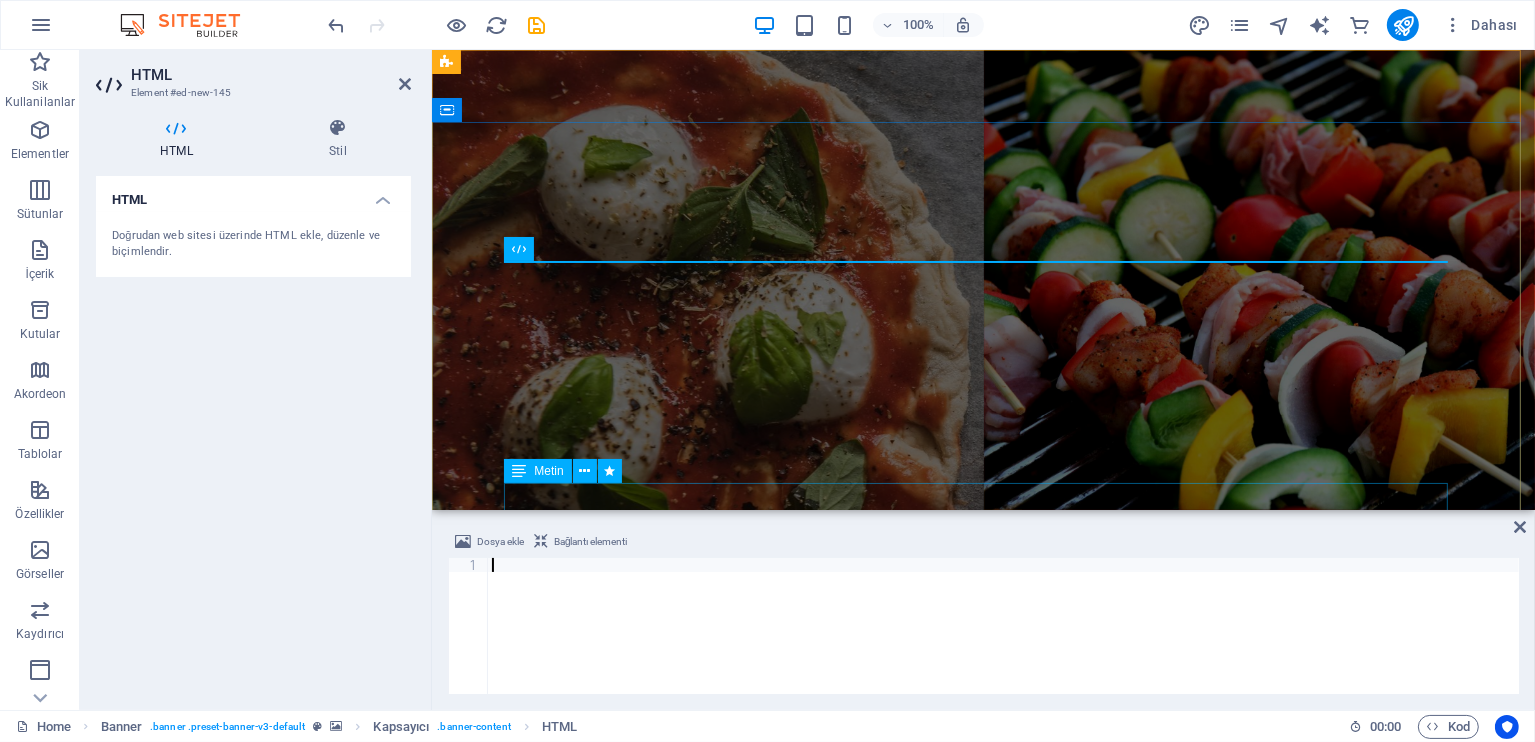 type on "<script src="https://translate.google.com/translate_a/element.js?cb=googleTranslateElementInit"></script>" 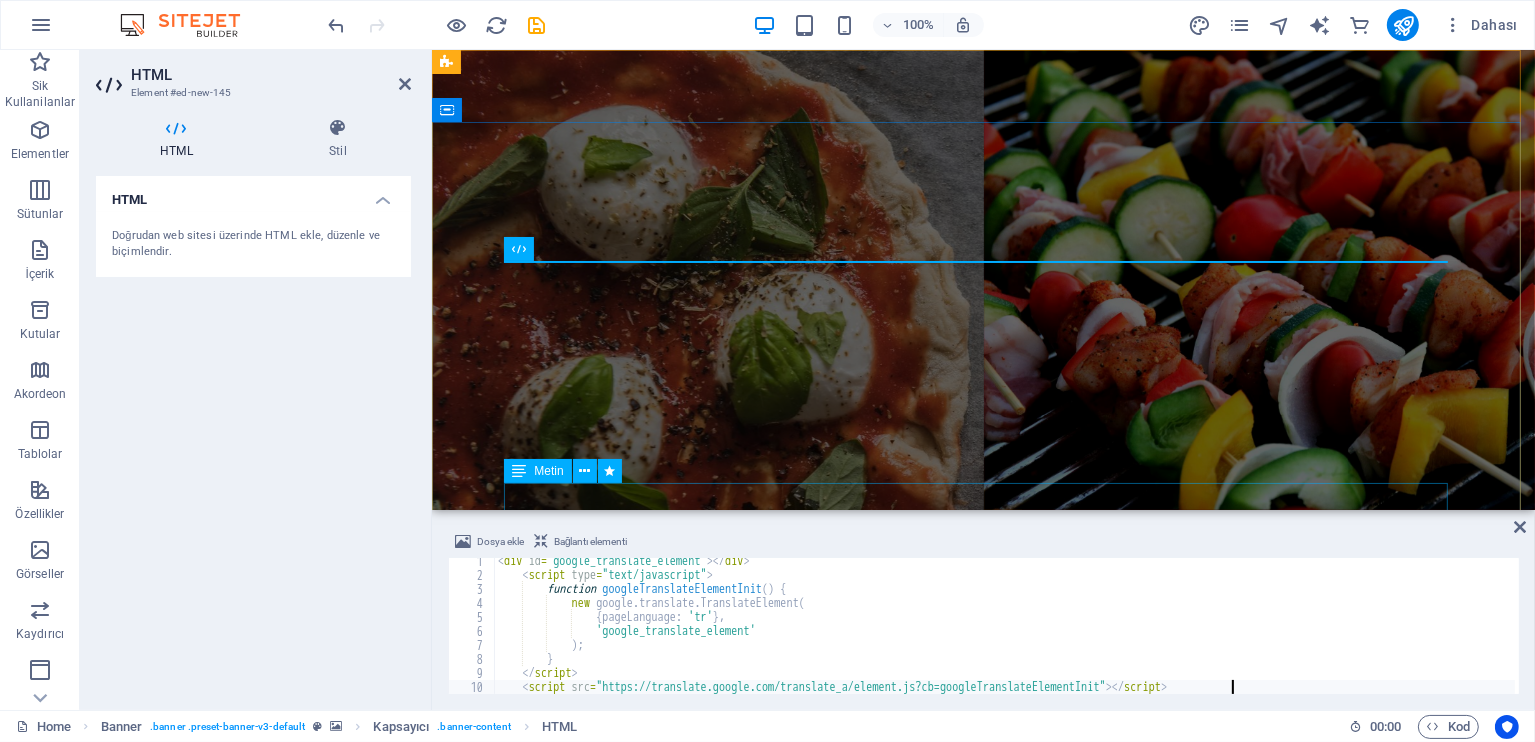 scroll, scrollTop: 4, scrollLeft: 0, axis: vertical 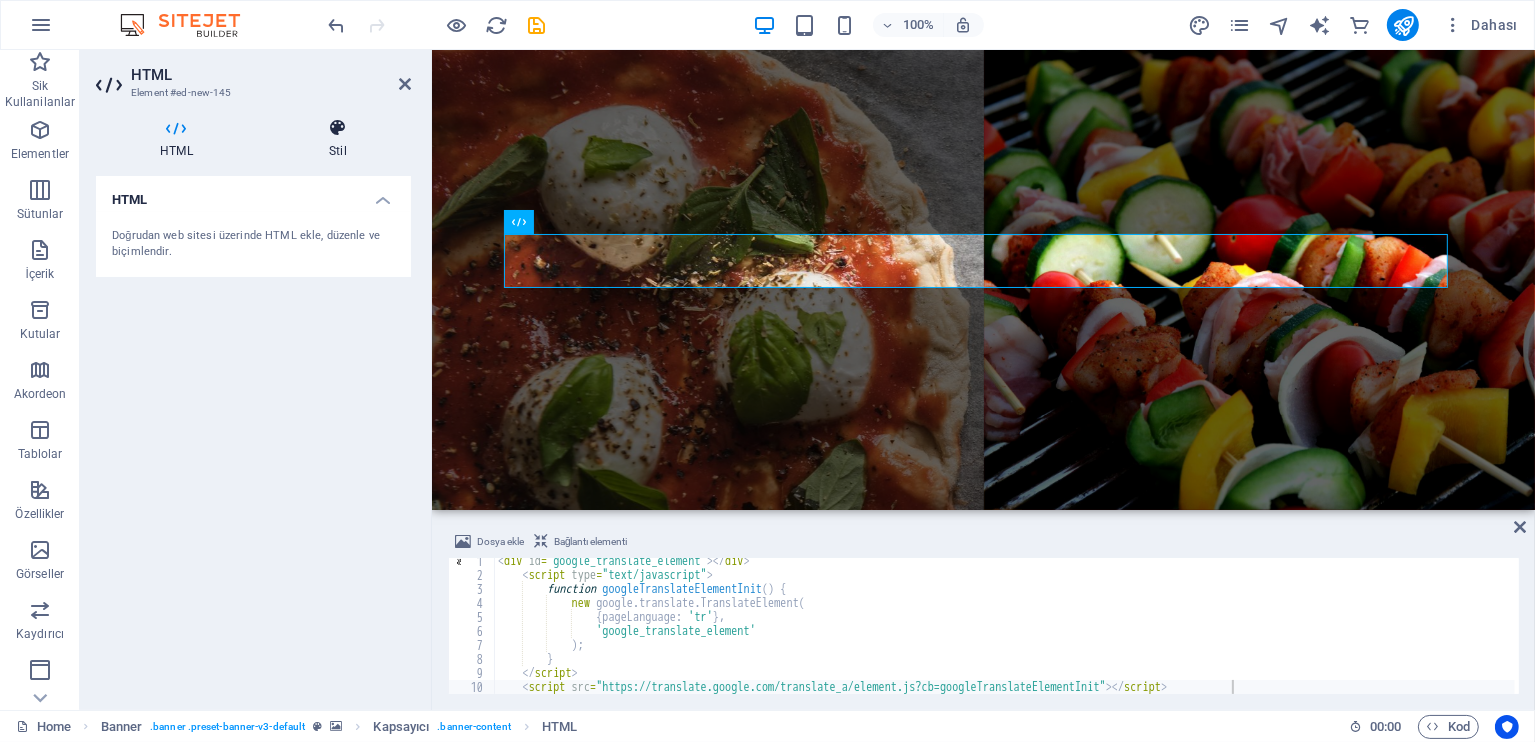 click at bounding box center [338, 128] 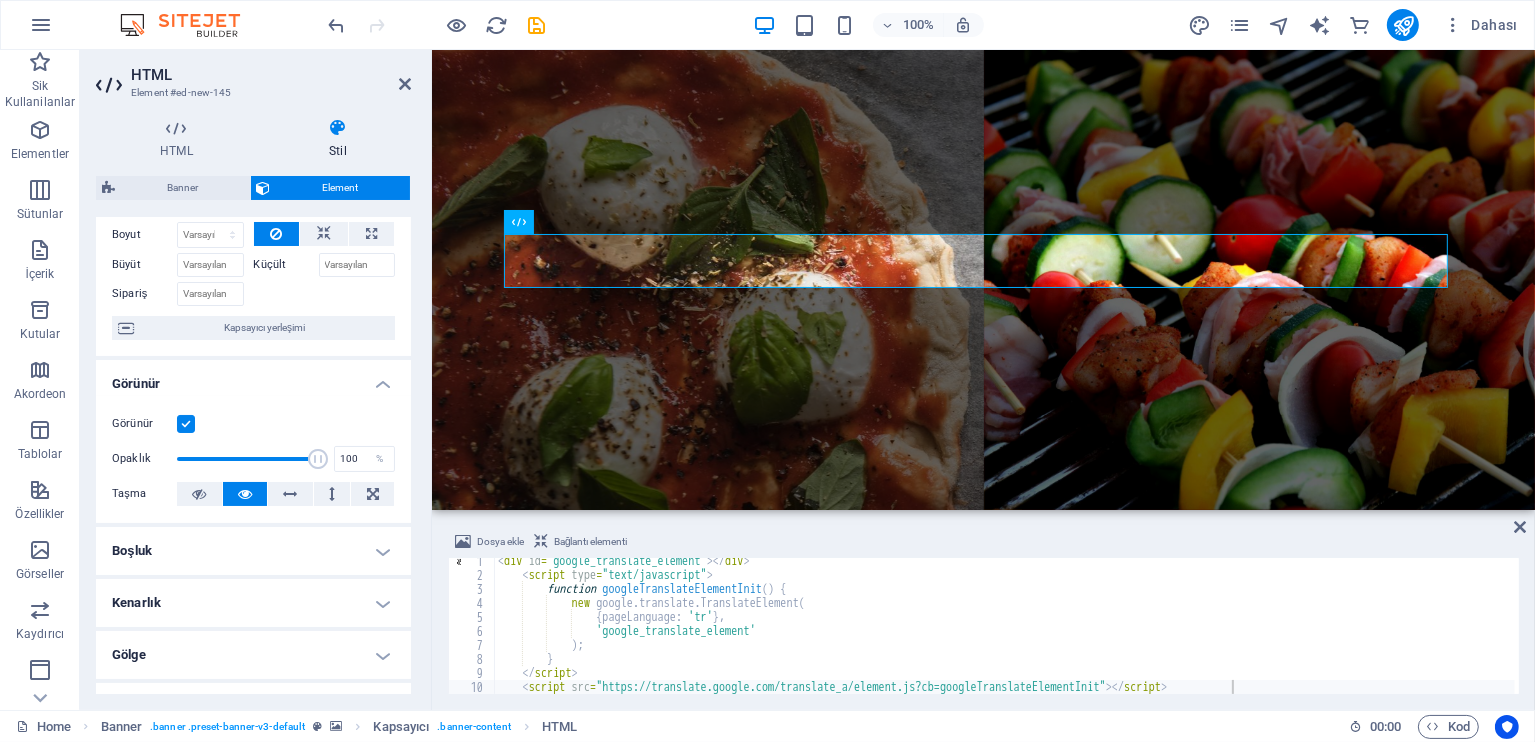scroll, scrollTop: 0, scrollLeft: 0, axis: both 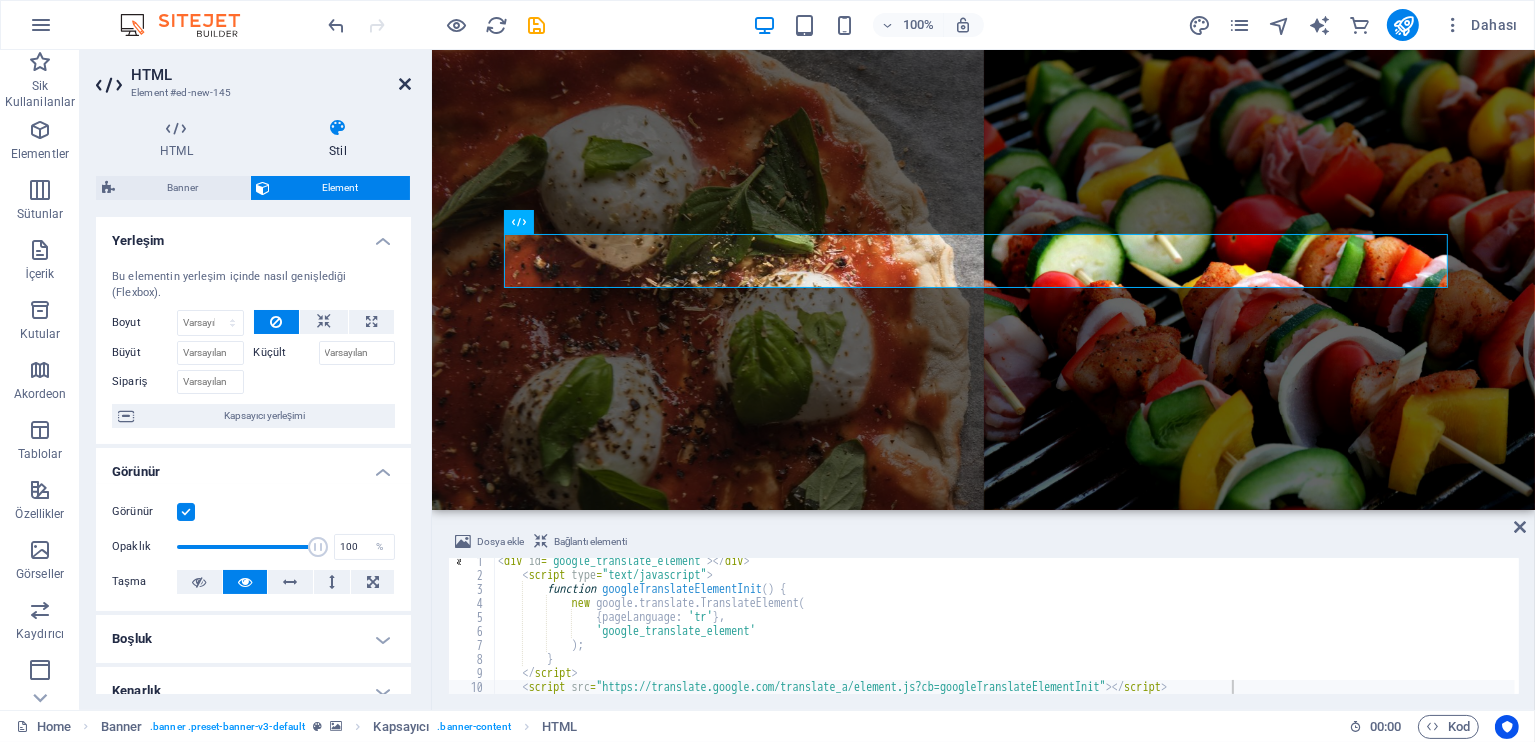 click at bounding box center [405, 84] 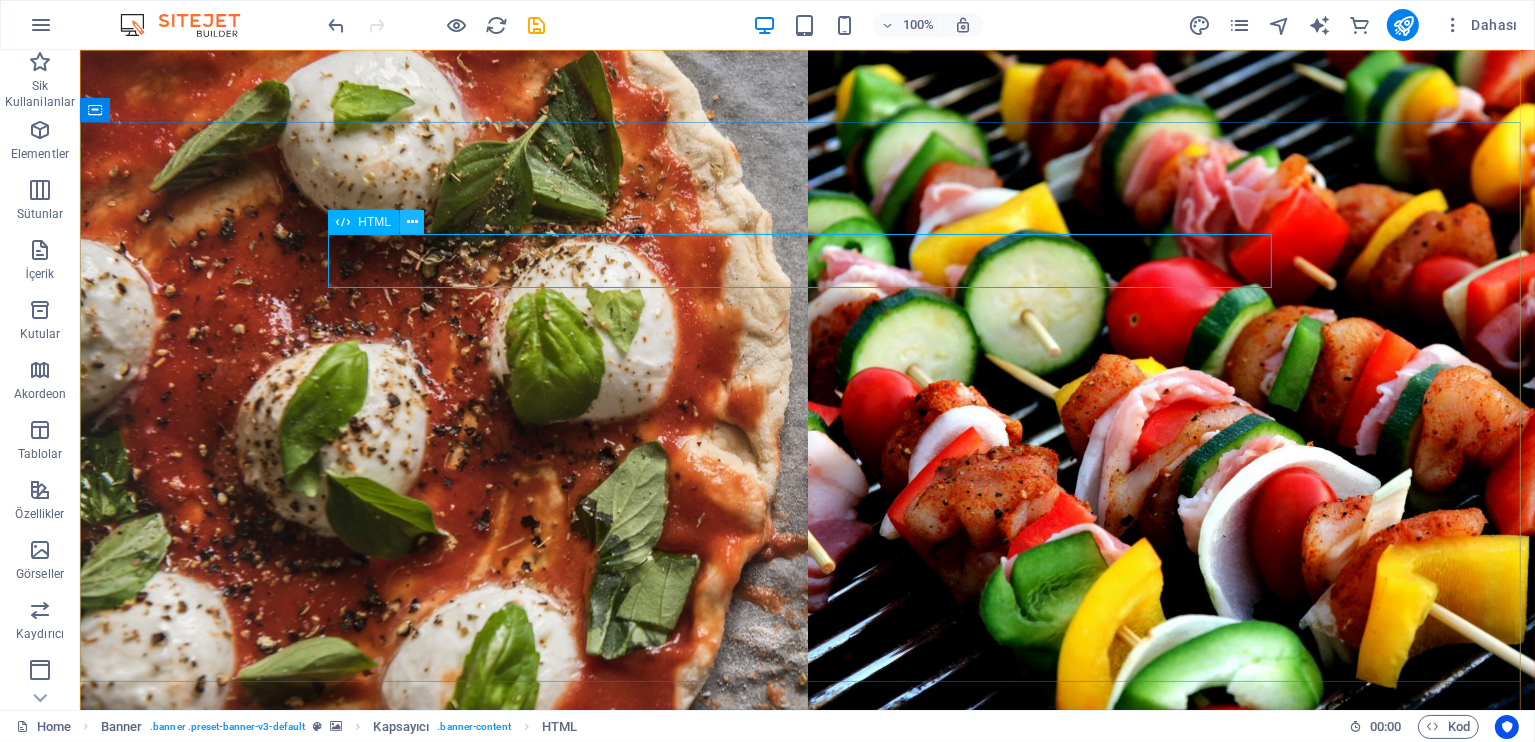 click at bounding box center [412, 222] 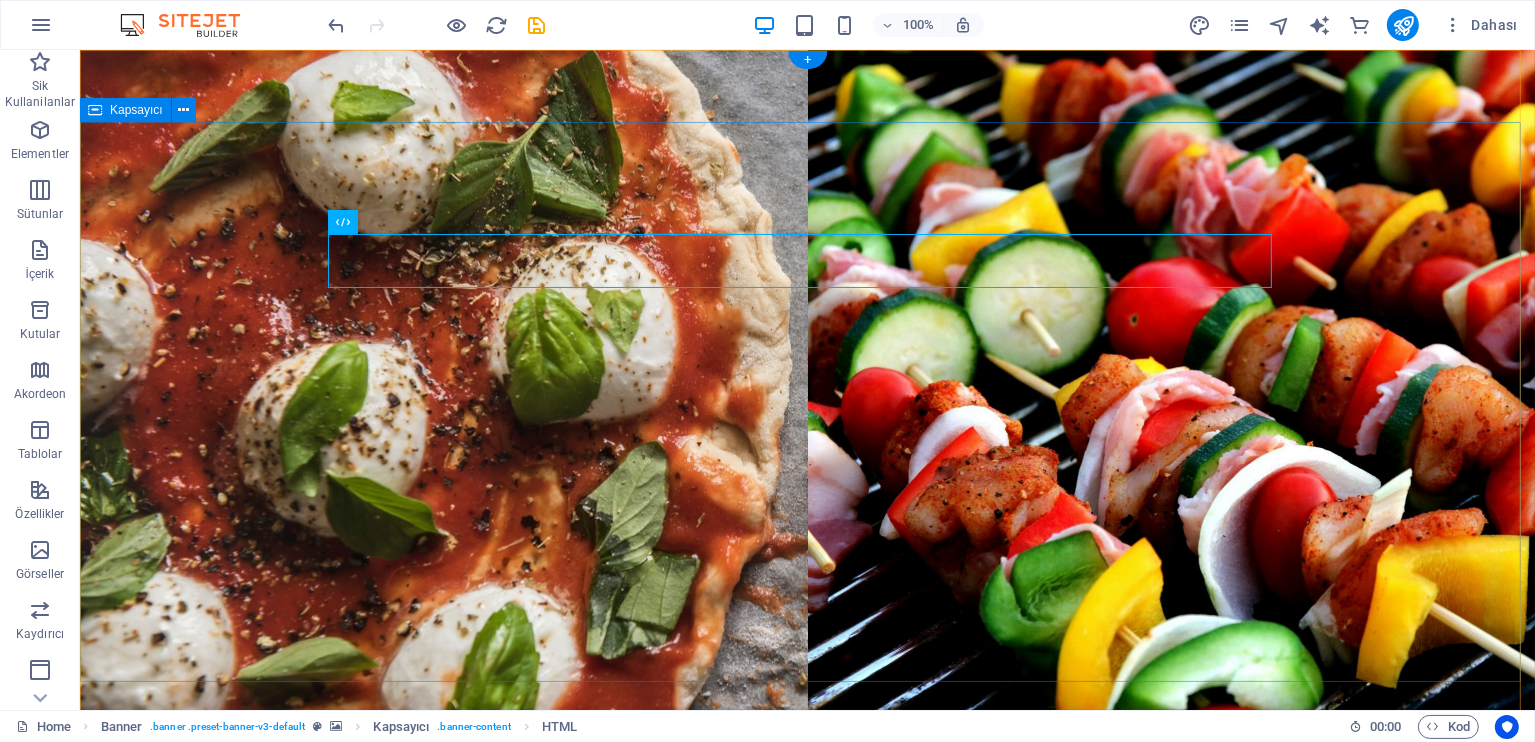 click on "kAPADOKYA'NIN lEZZET eVİ Local Restaurant   0530 488 86 50" at bounding box center (806, 1129) 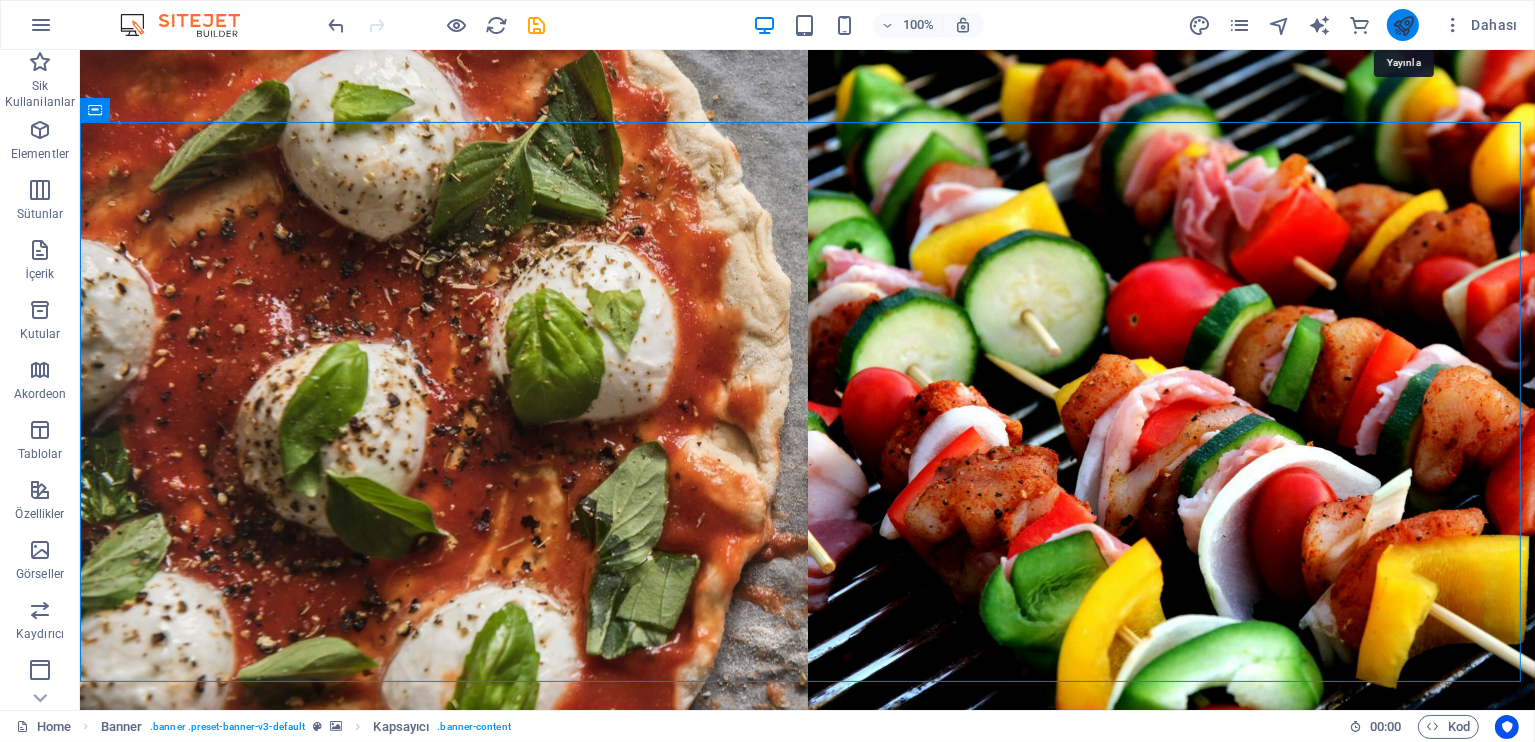 click at bounding box center [1403, 25] 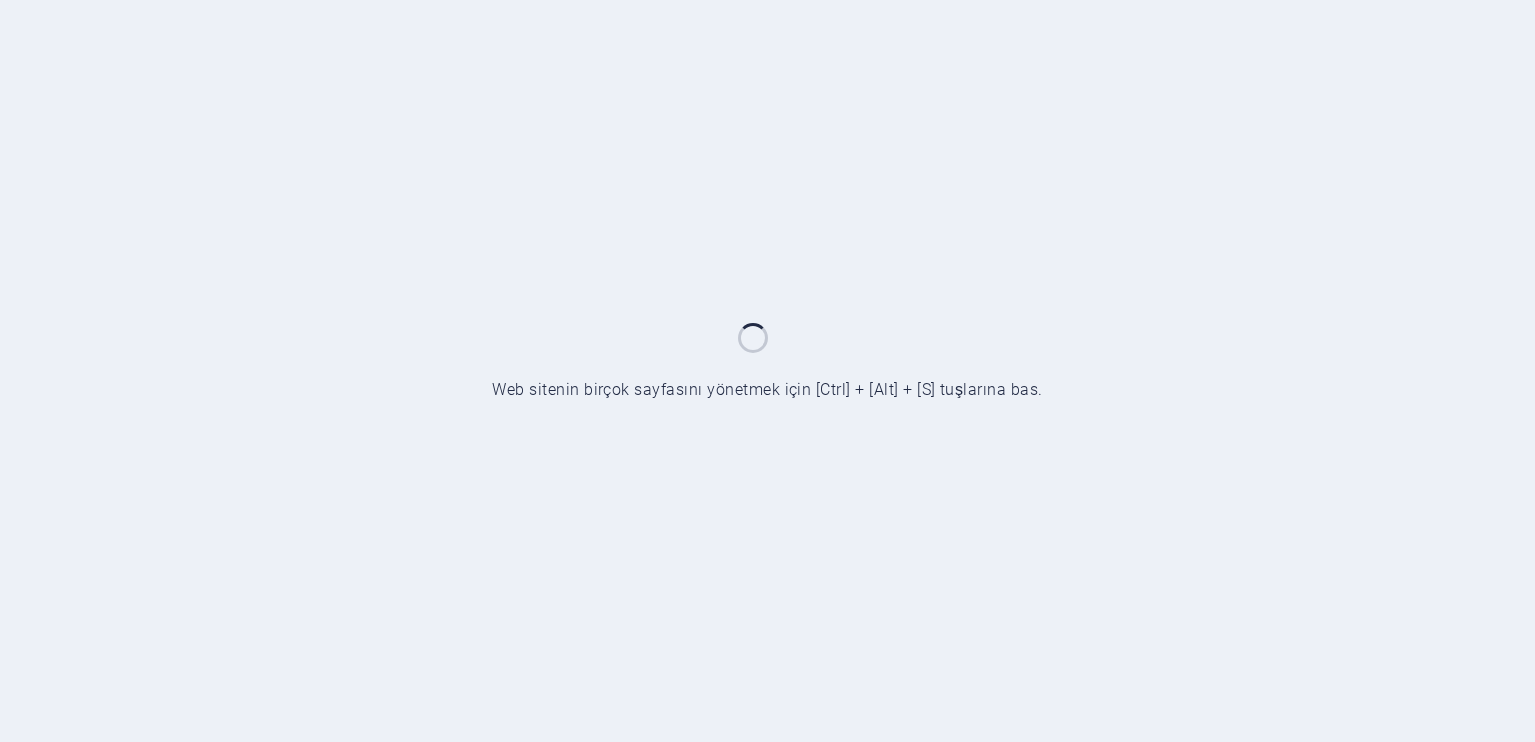 scroll, scrollTop: 0, scrollLeft: 0, axis: both 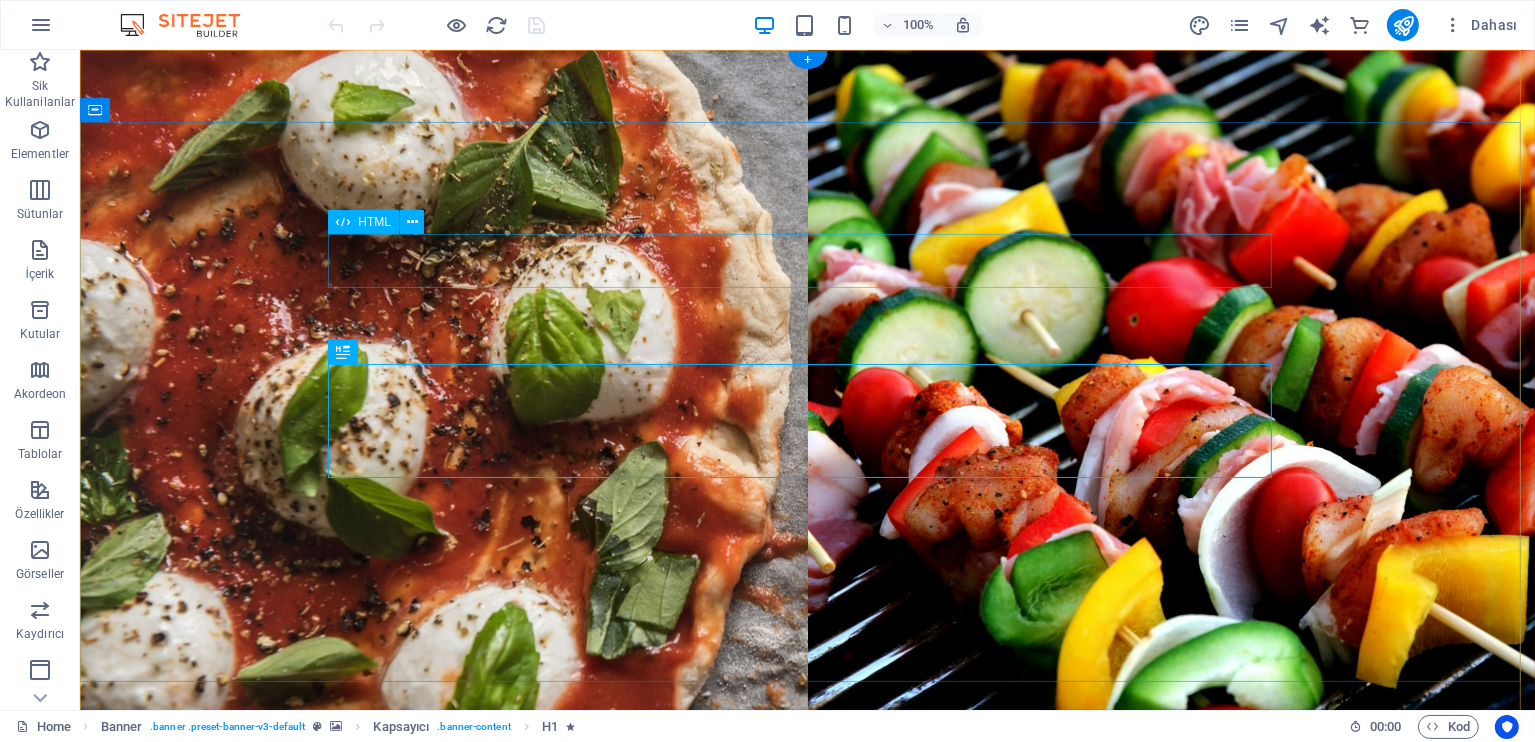 click at bounding box center [807, 988] 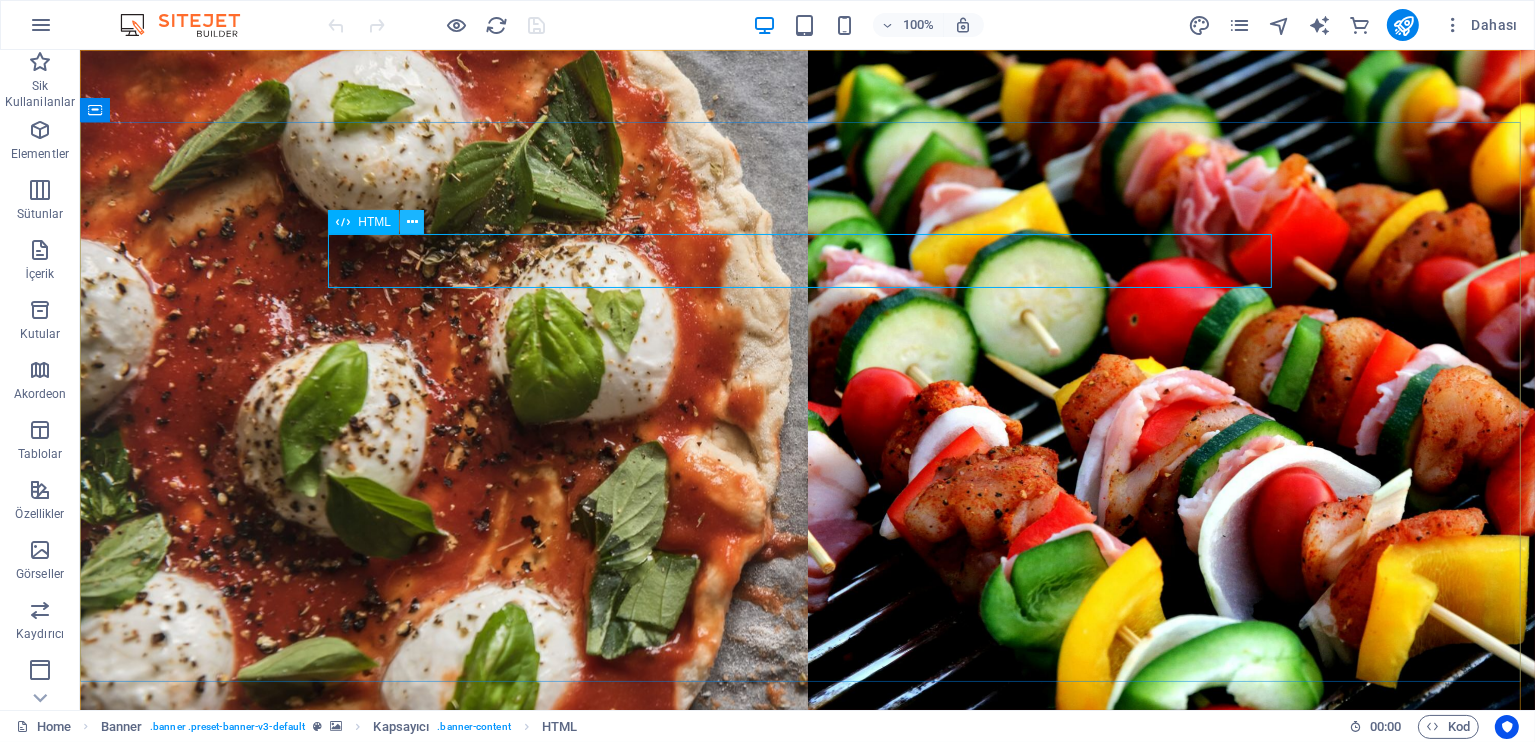 click at bounding box center [412, 222] 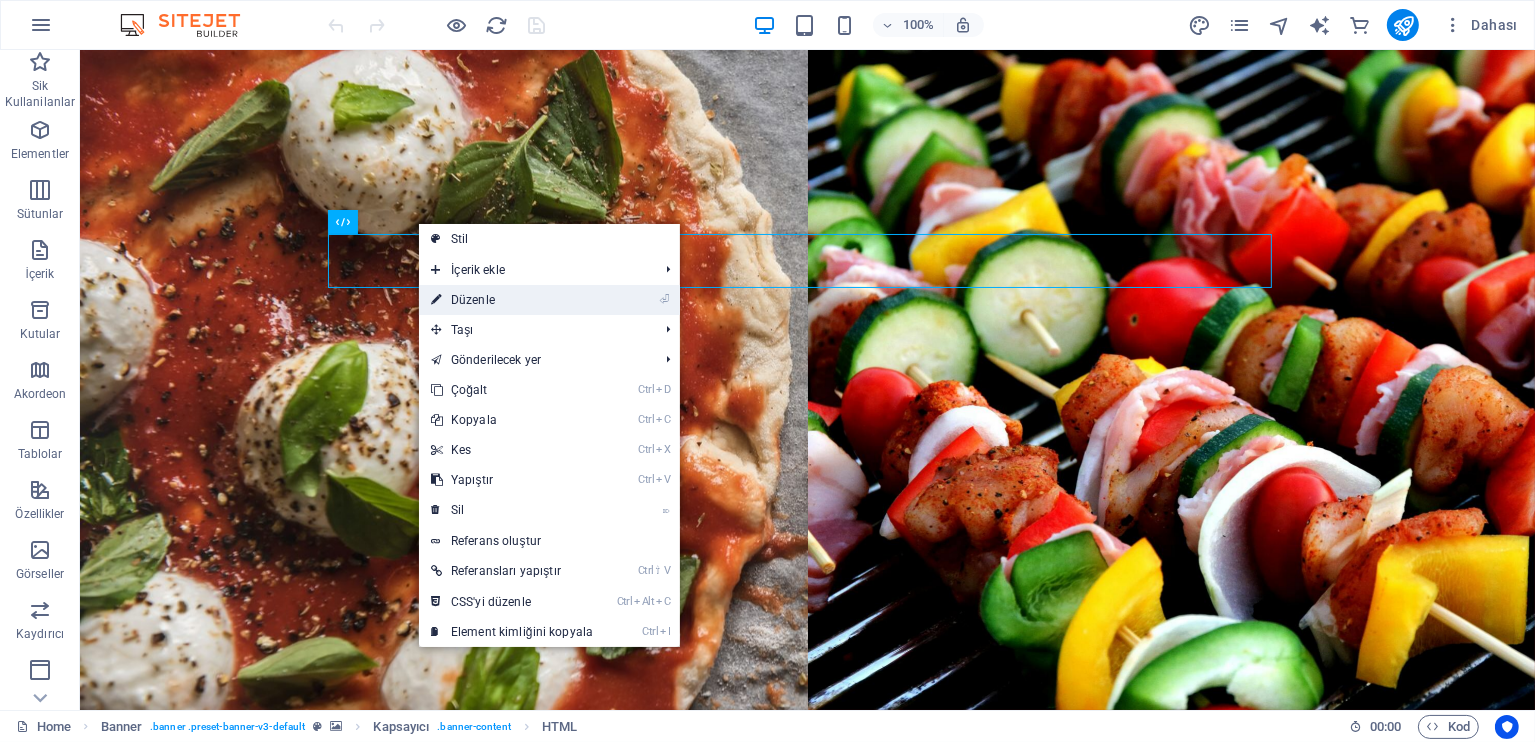 click on "⏎  Düzenle" at bounding box center [512, 300] 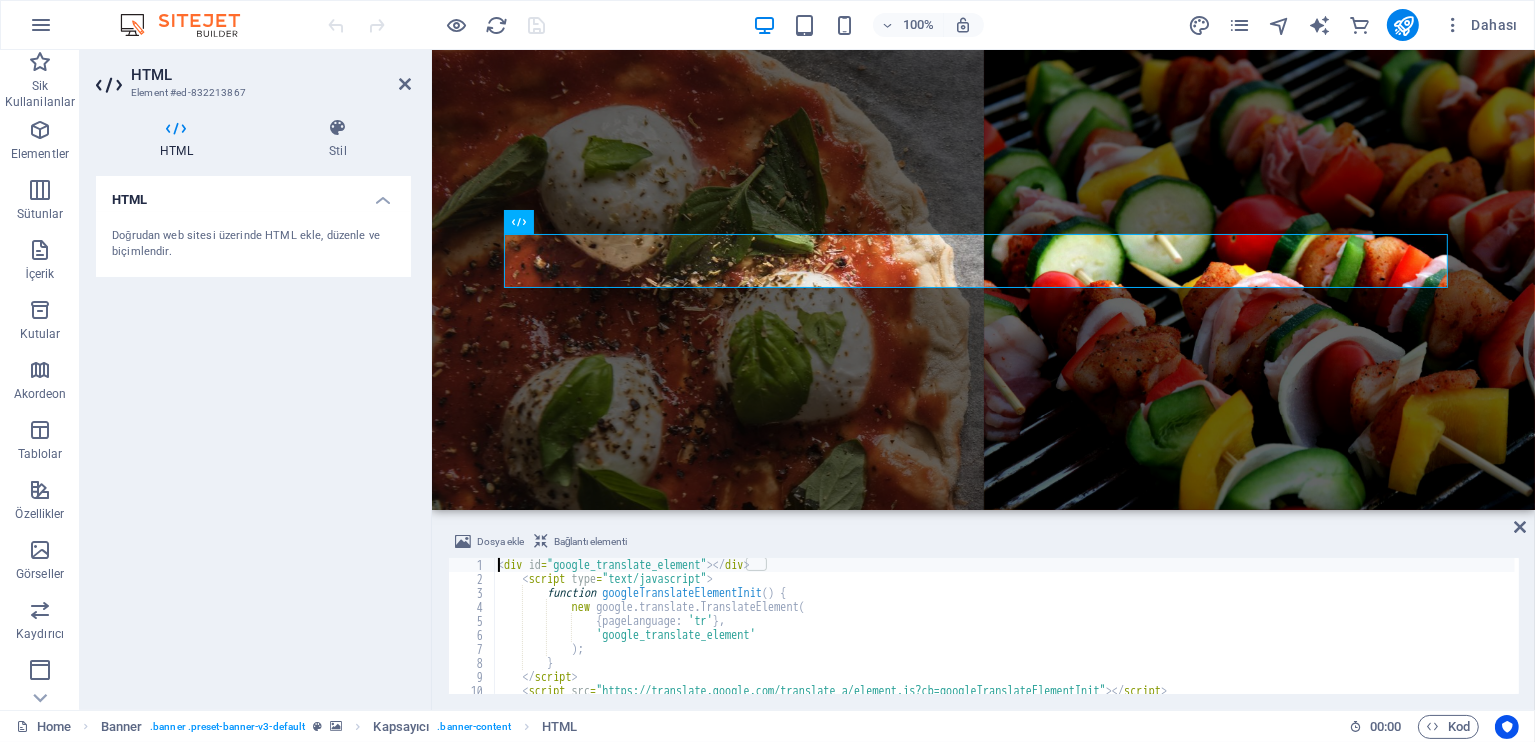 scroll, scrollTop: 0, scrollLeft: 0, axis: both 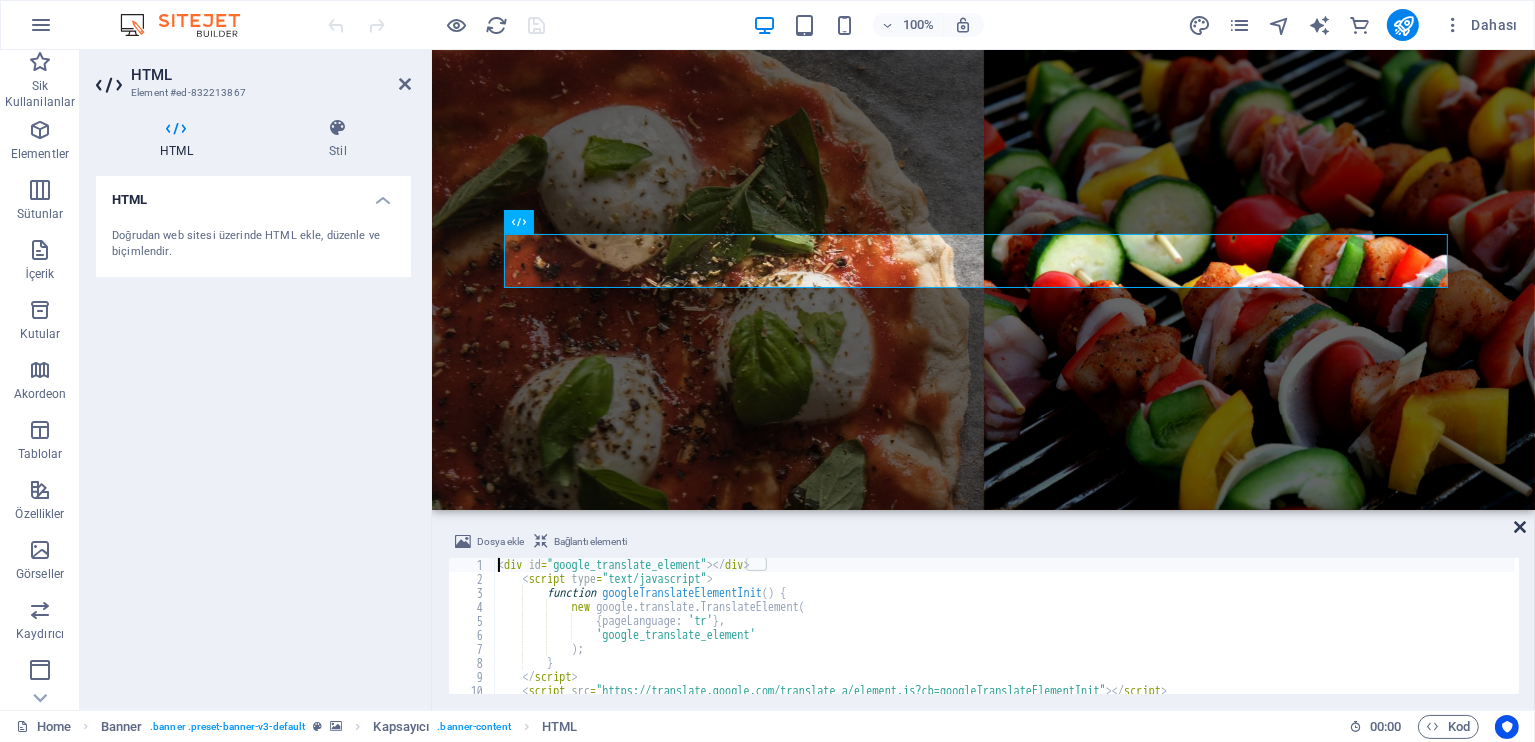 click at bounding box center (1520, 527) 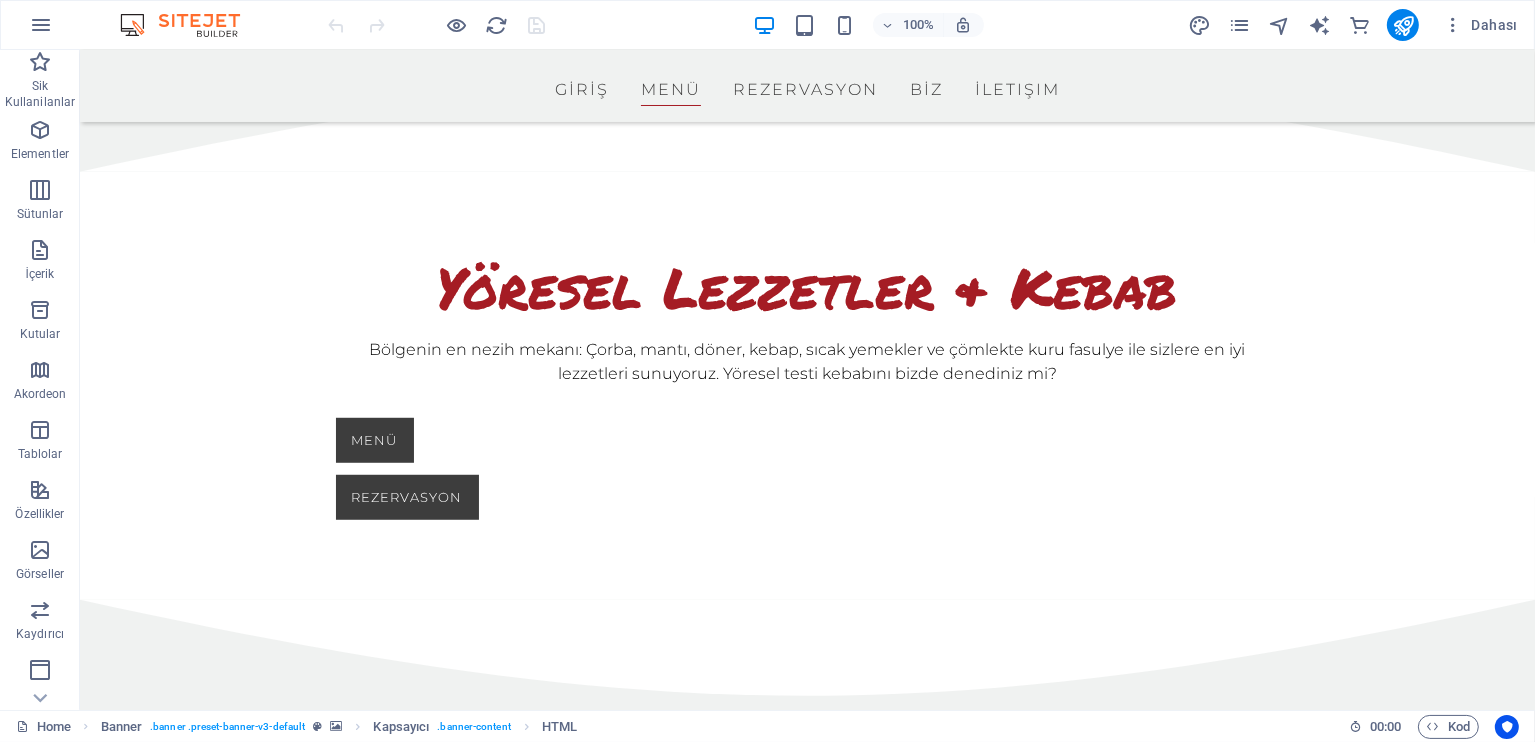 scroll, scrollTop: 1333, scrollLeft: 0, axis: vertical 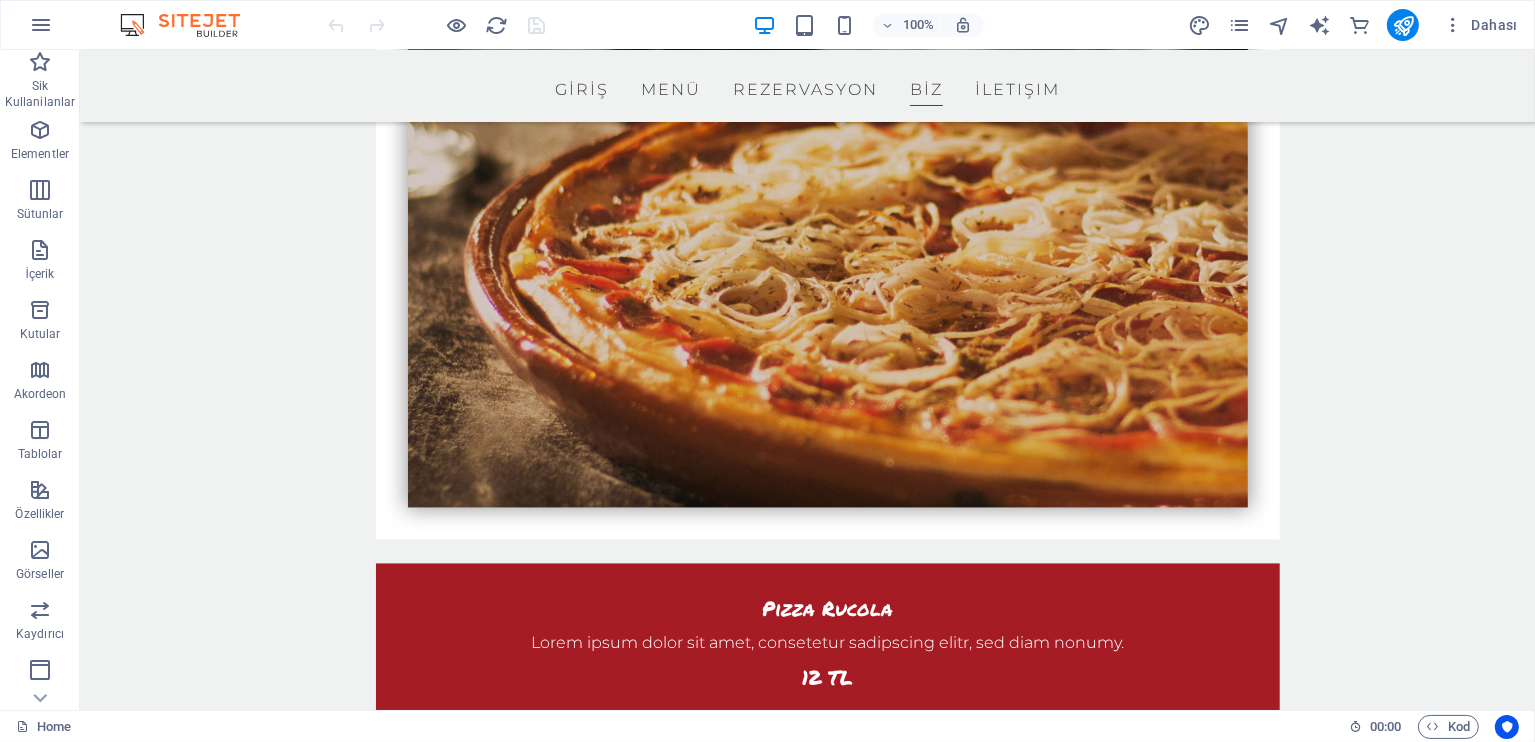 drag, startPoint x: 1528, startPoint y: 292, endPoint x: 1538, endPoint y: 762, distance: 470.10638 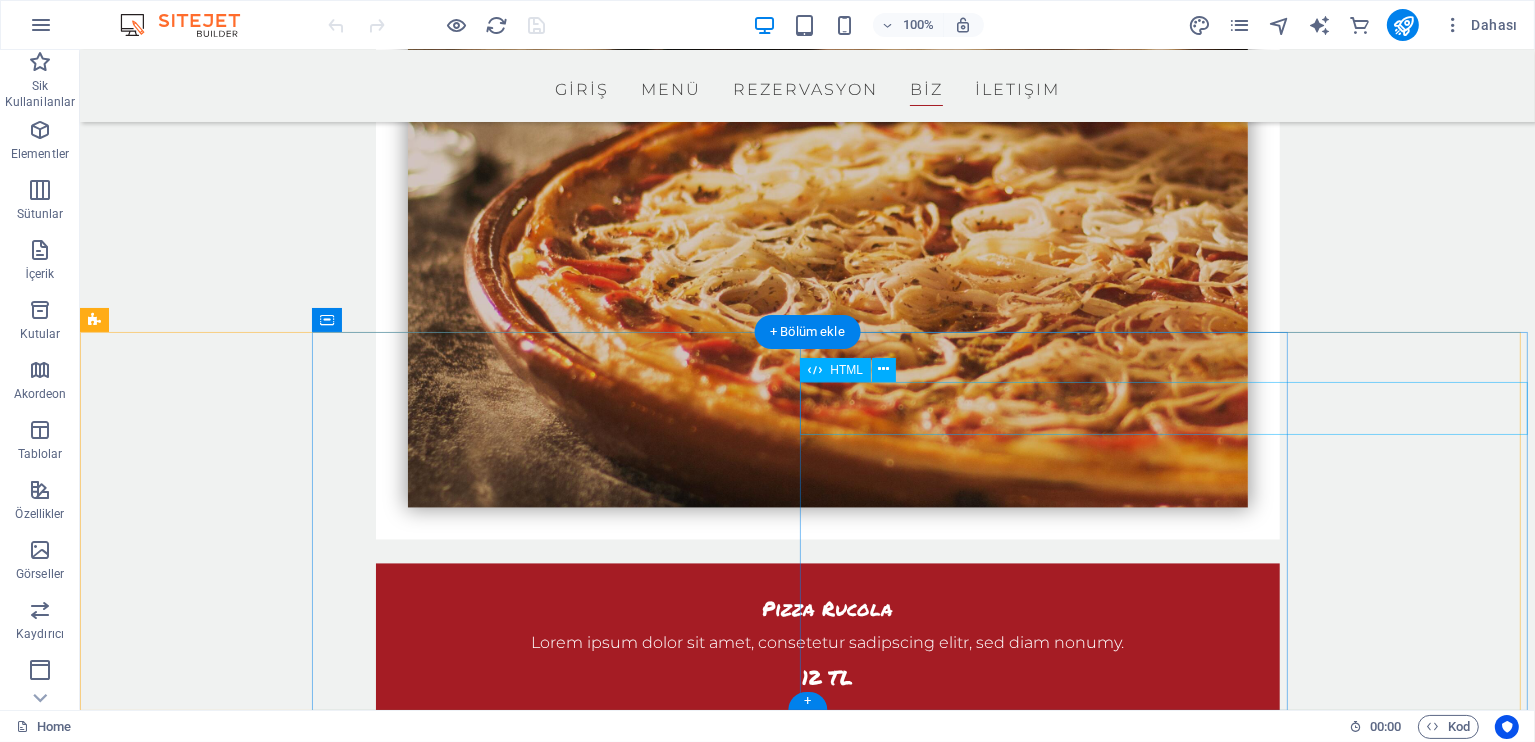 click at bounding box center [1171, -3458] 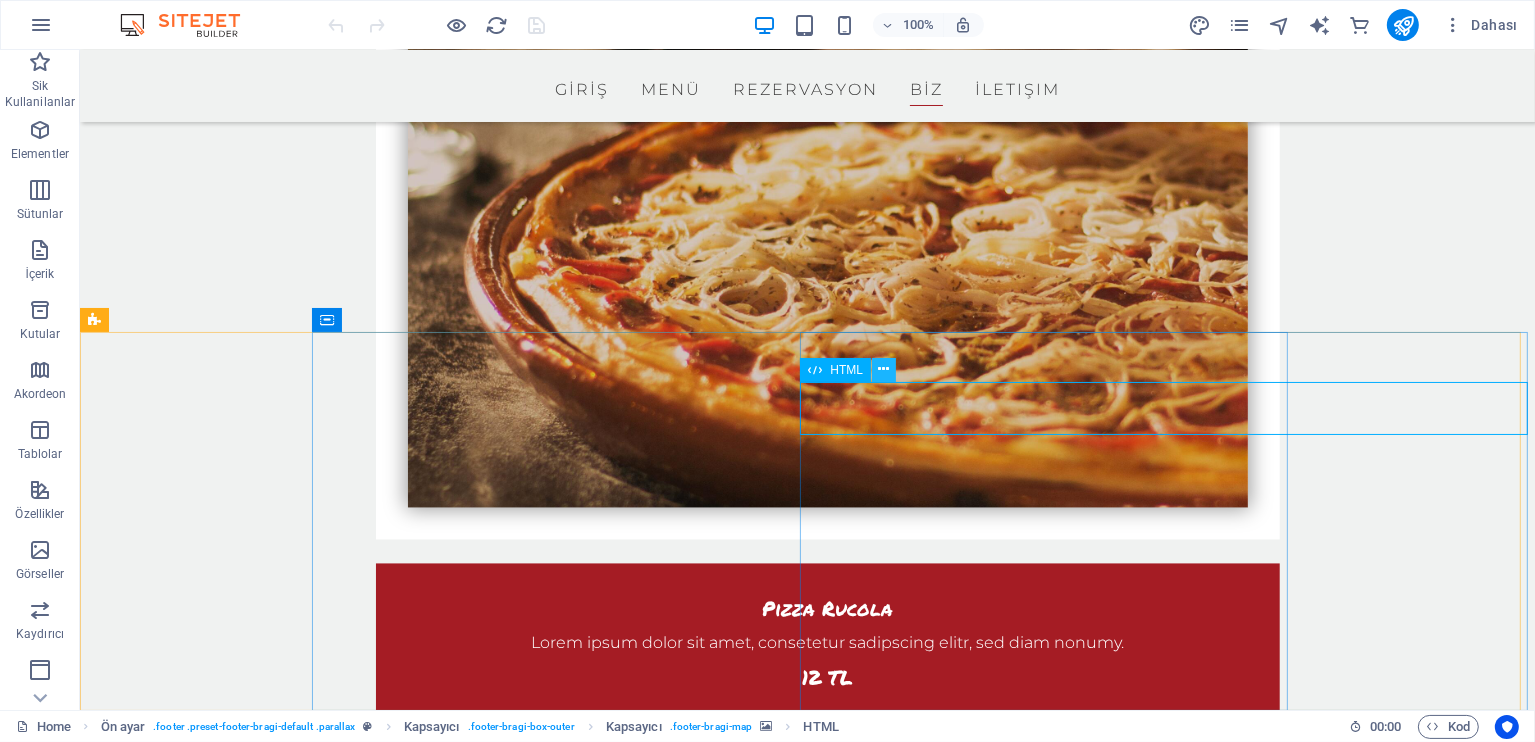click at bounding box center (884, 369) 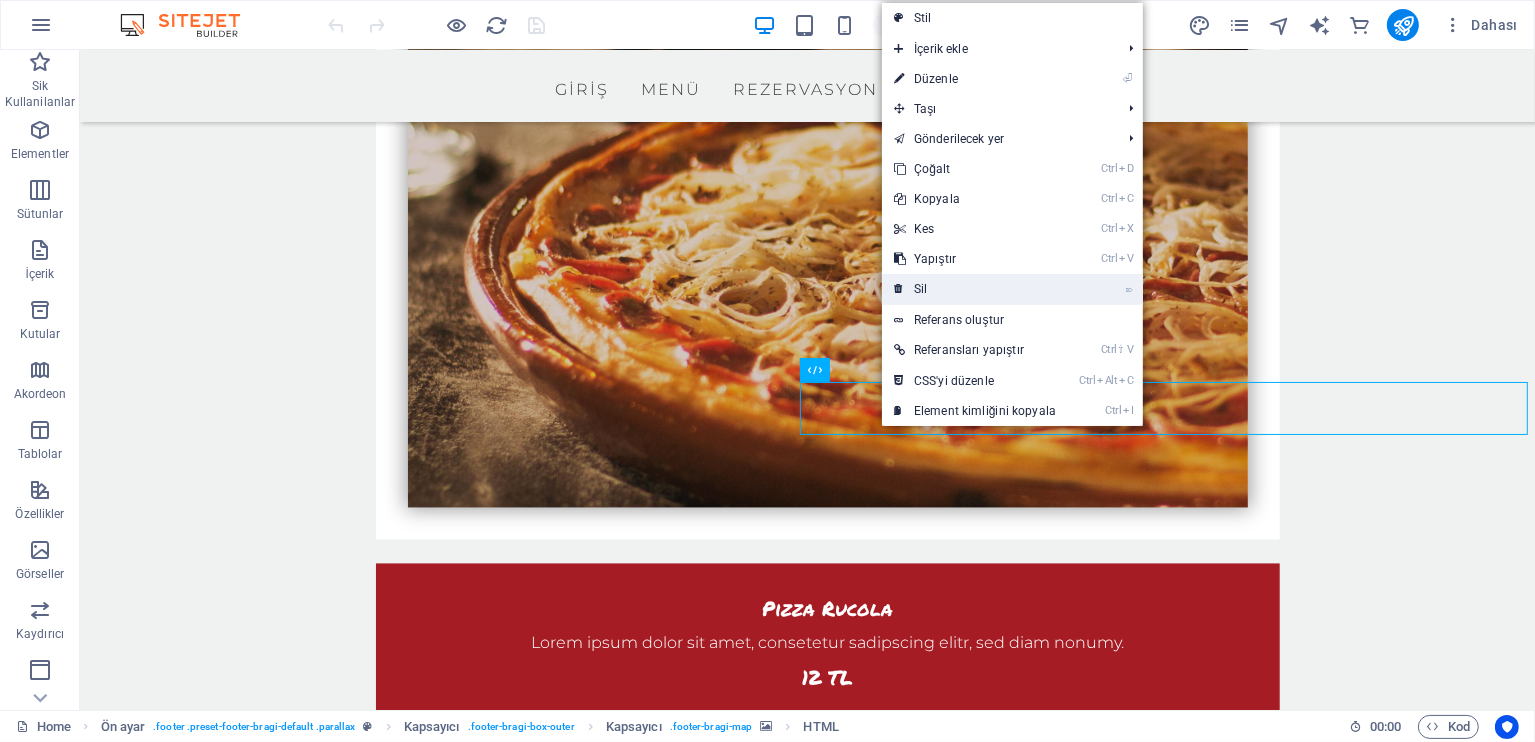 click on "⌦  Sil" at bounding box center (975, 289) 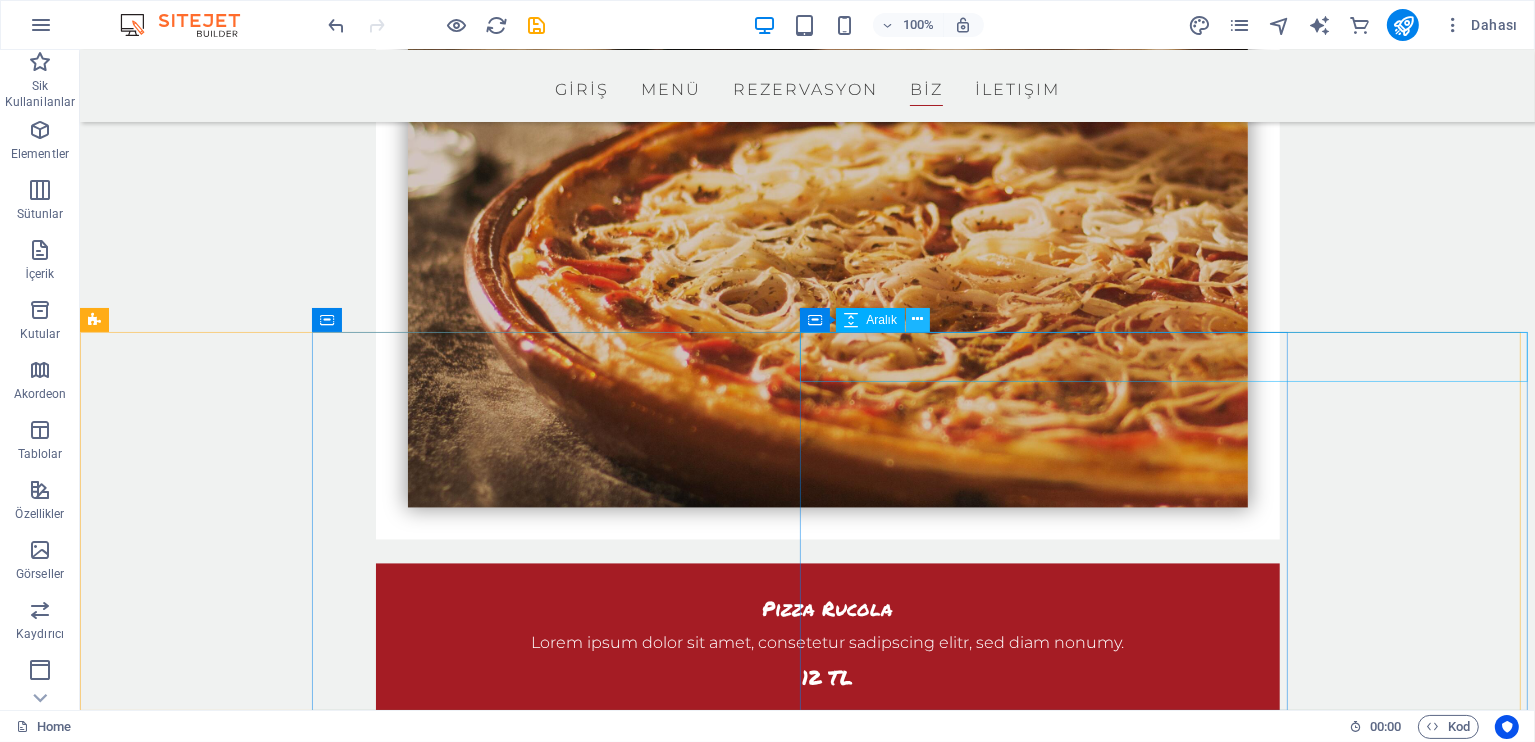 click at bounding box center (918, 319) 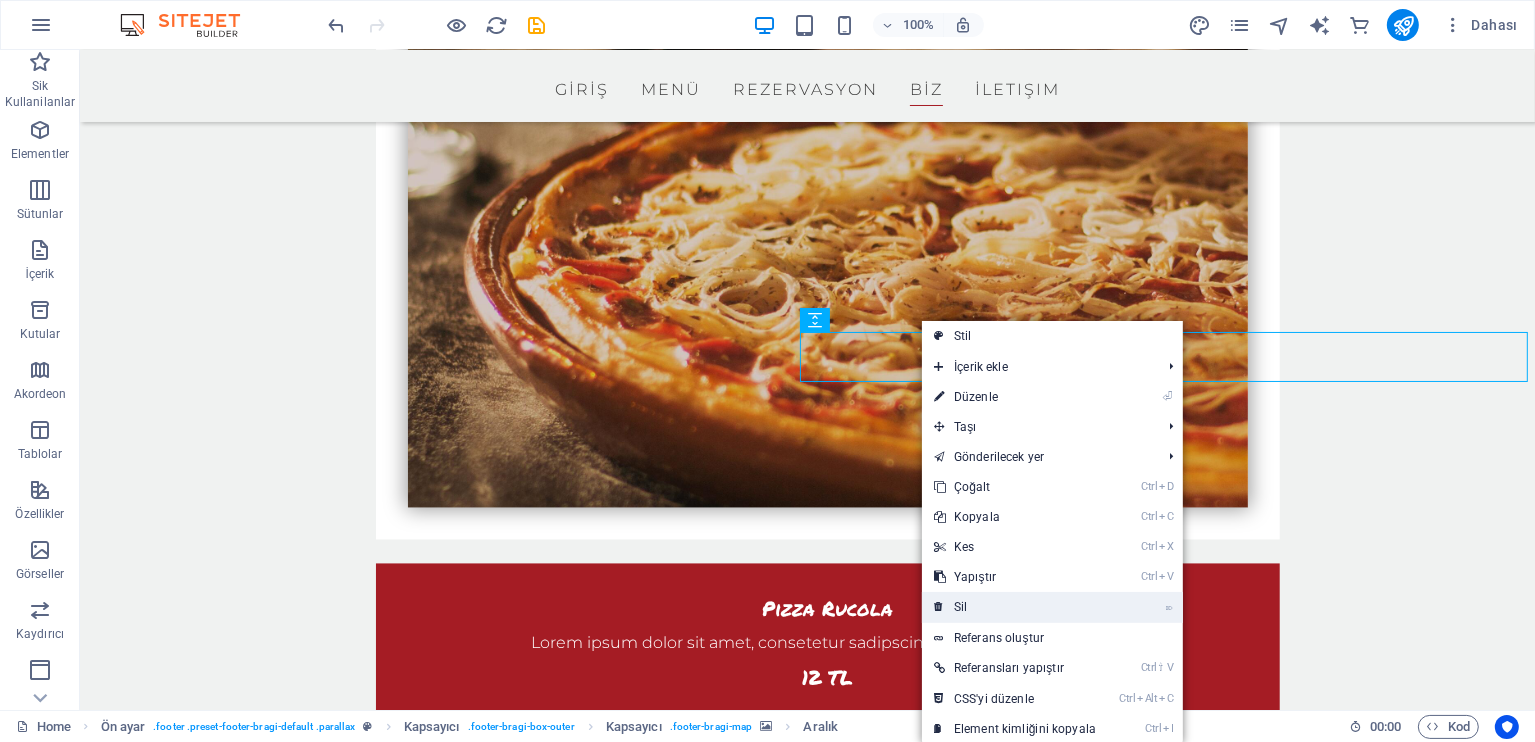 click on "⌦  Sil" at bounding box center [1015, 607] 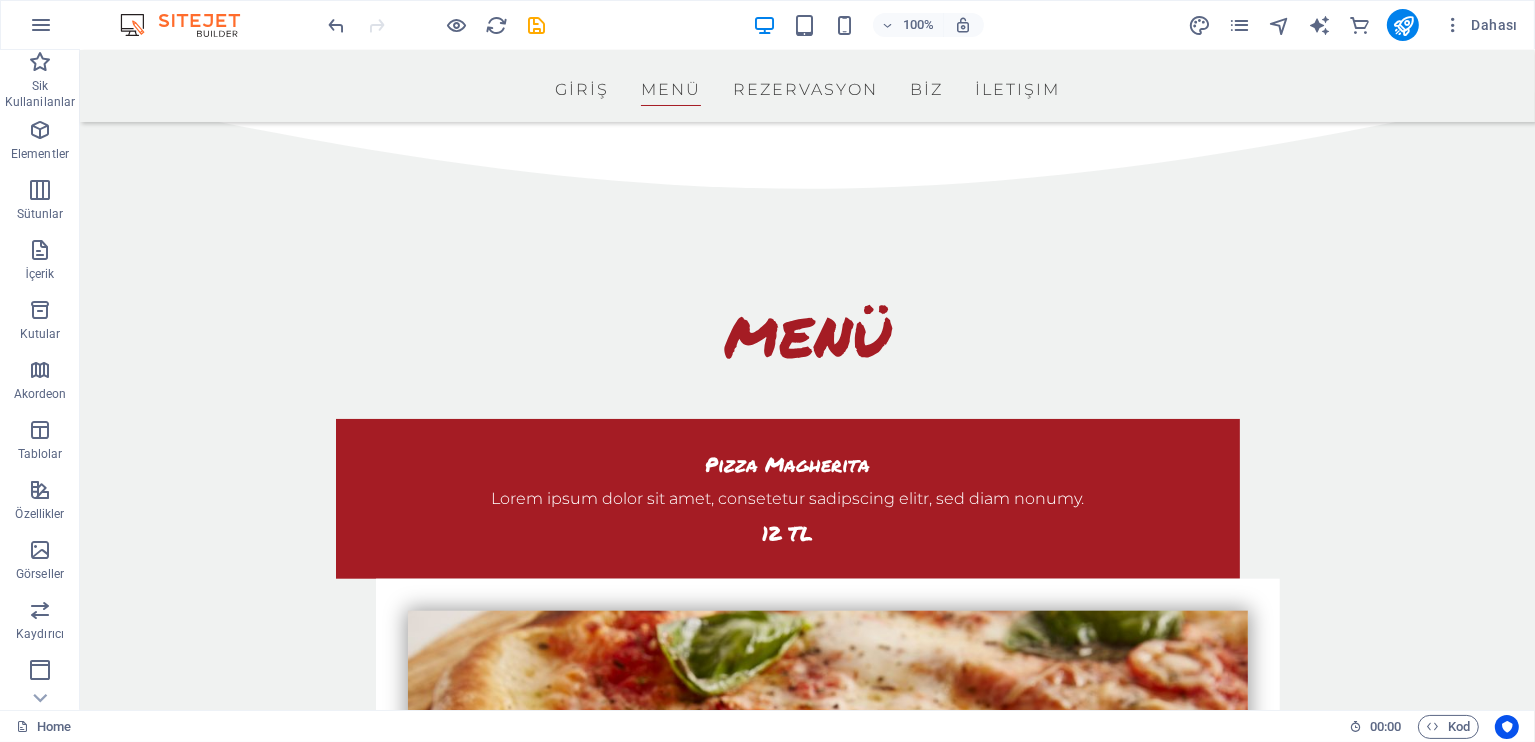 scroll, scrollTop: 0, scrollLeft: 0, axis: both 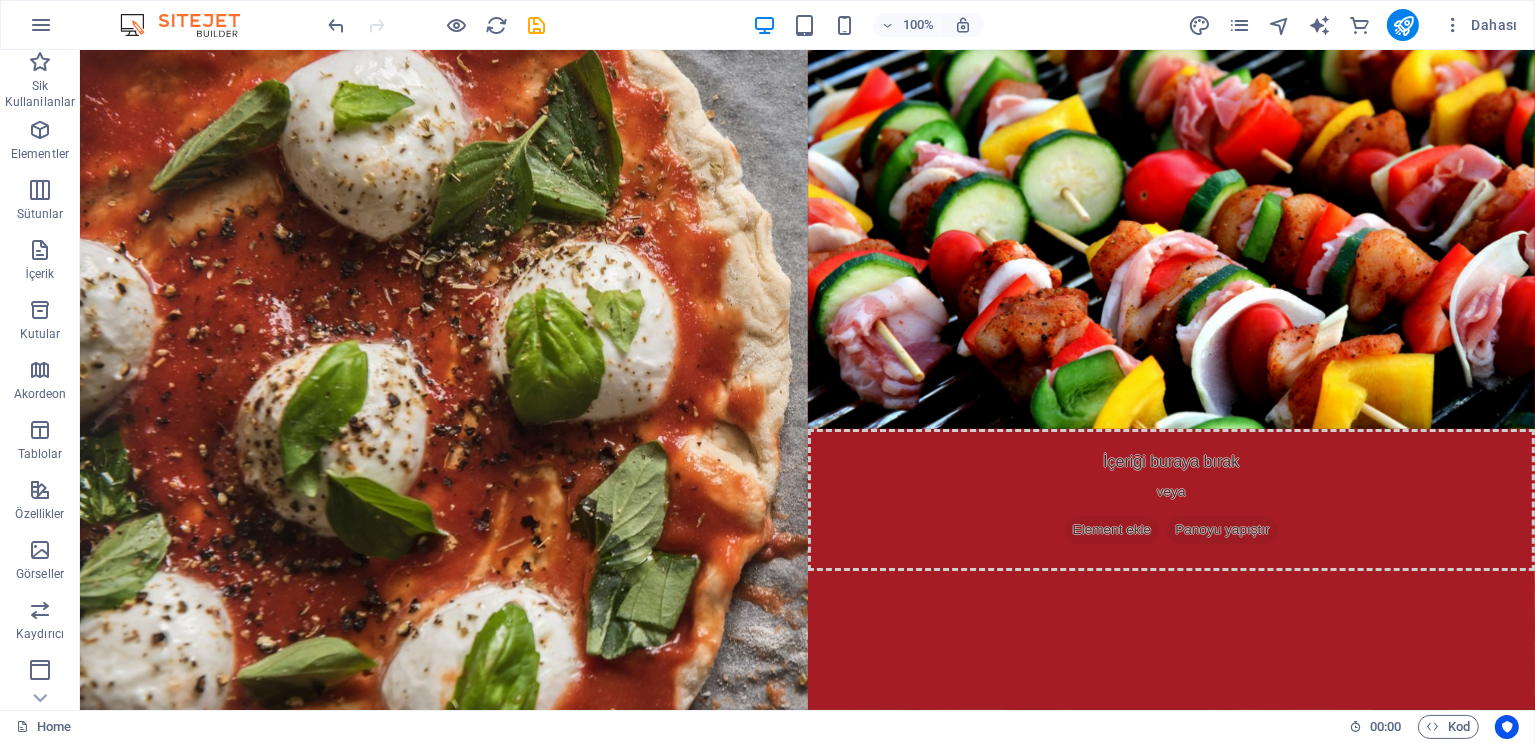 drag, startPoint x: 1531, startPoint y: 540, endPoint x: 1602, endPoint y: 97, distance: 448.65353 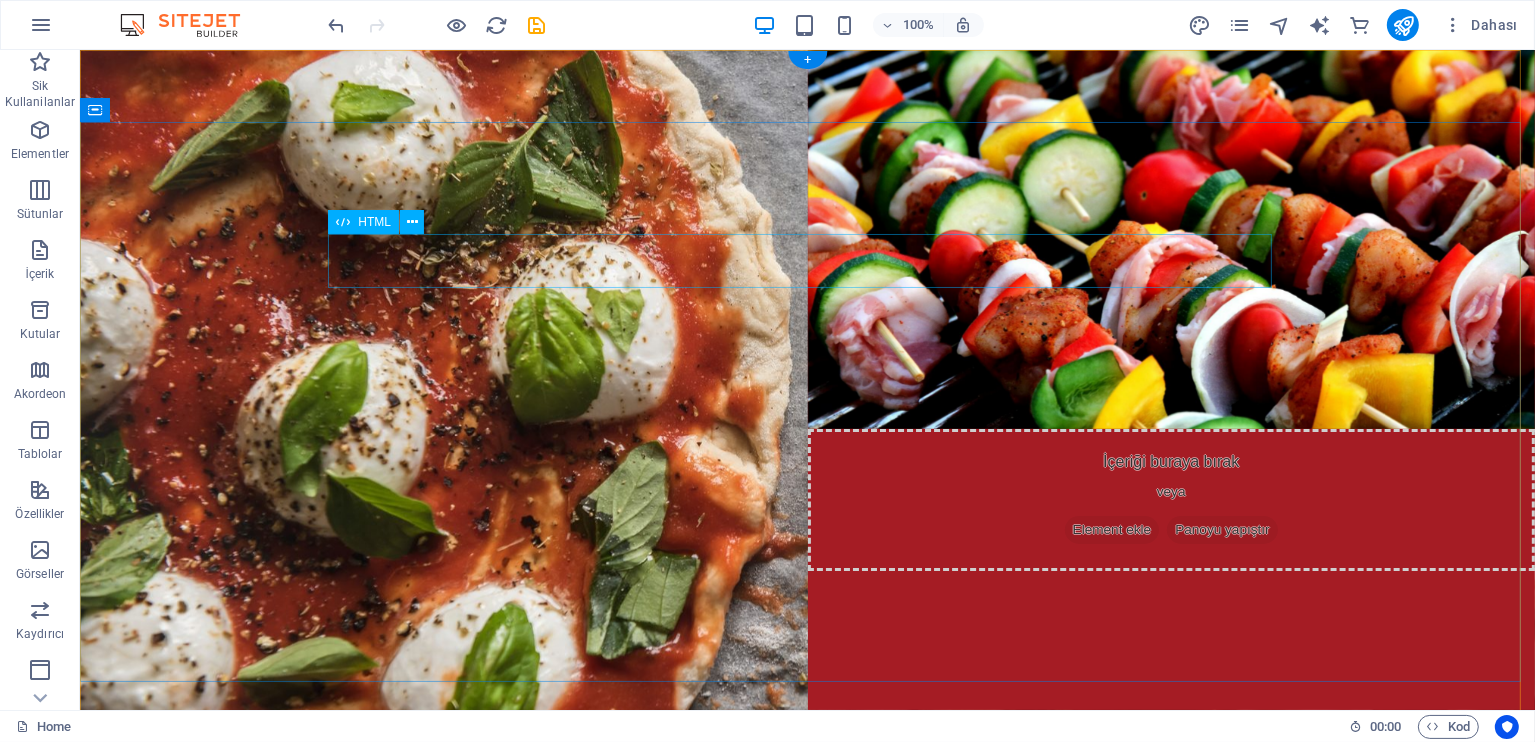 click at bounding box center [807, 988] 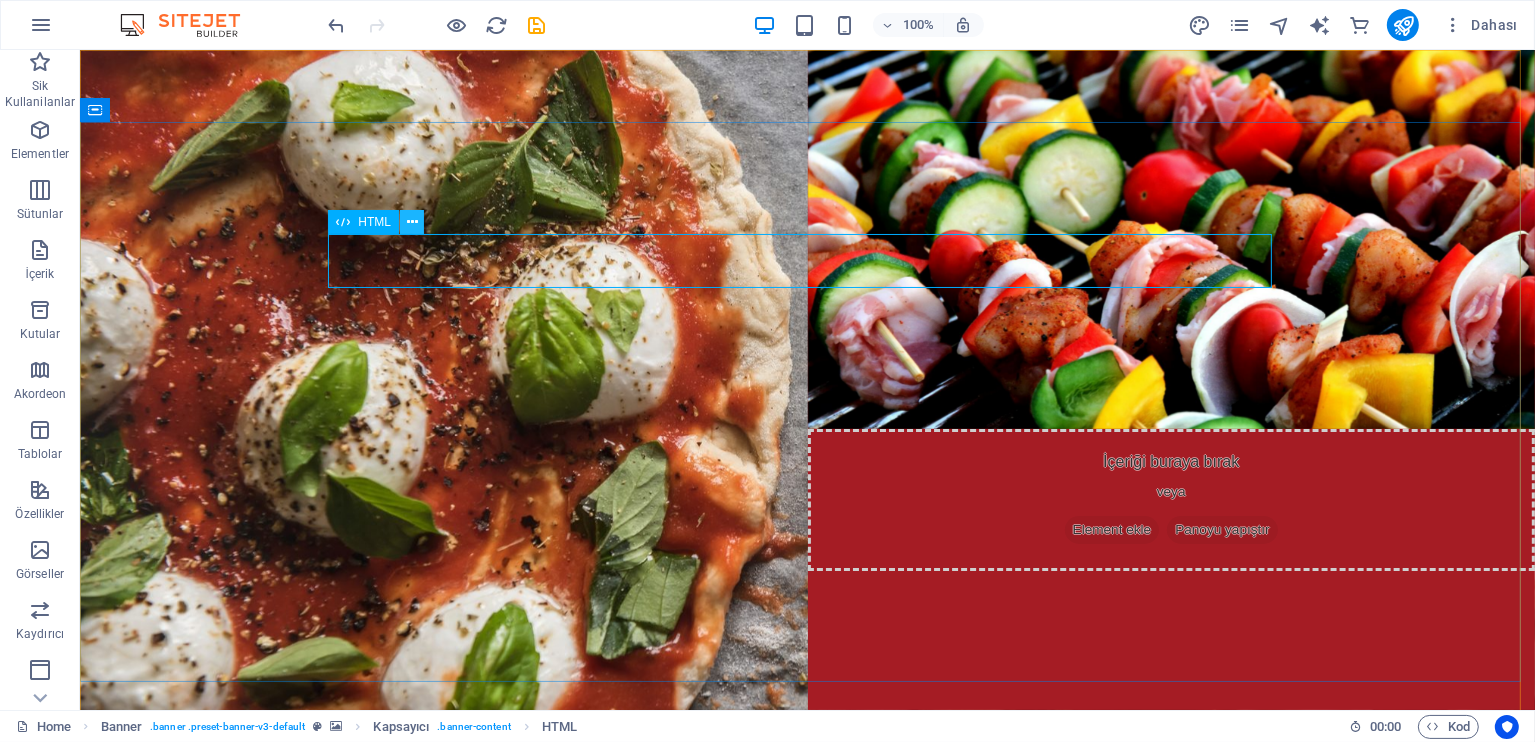 click at bounding box center (412, 222) 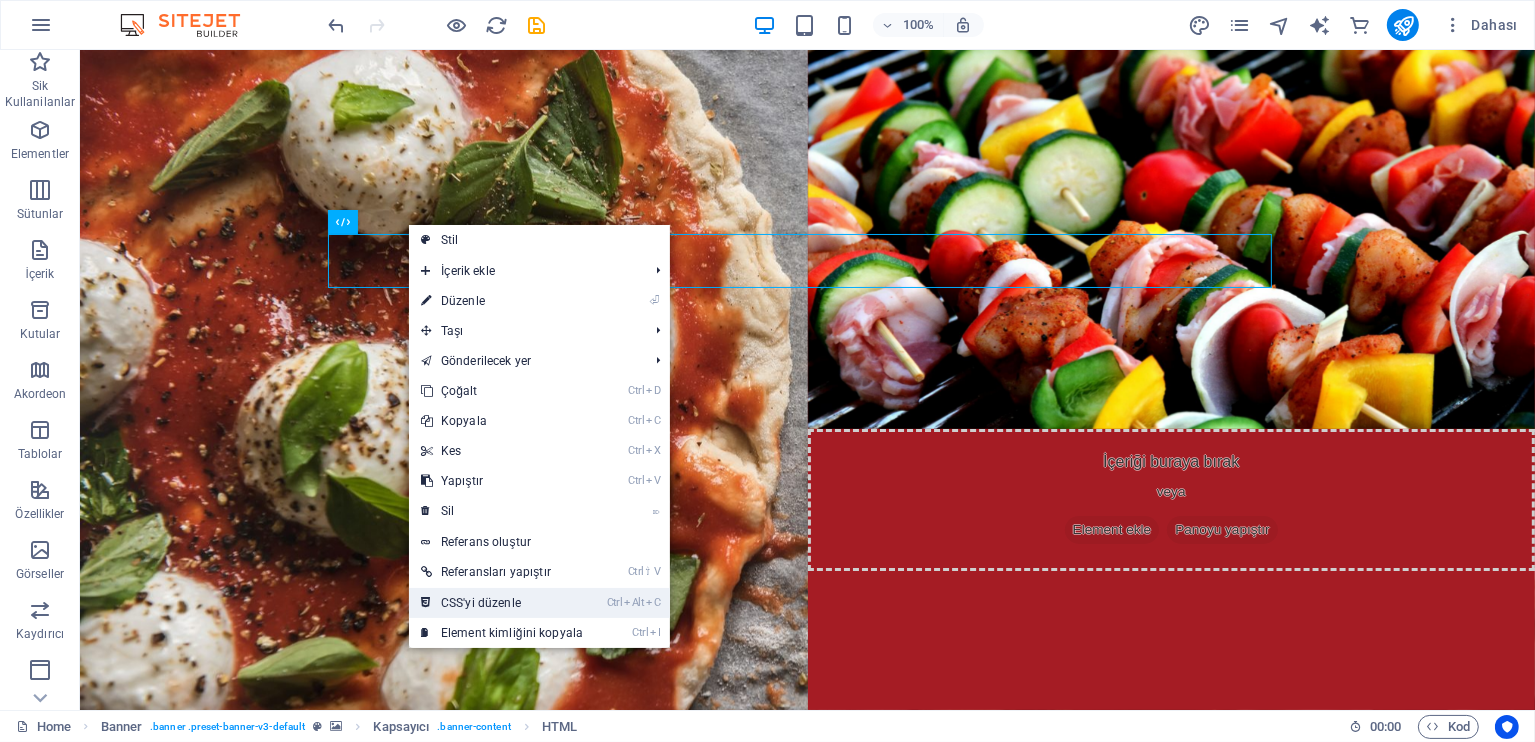 click on "Ctrl Alt C  CSS'yi düzenle" at bounding box center (502, 603) 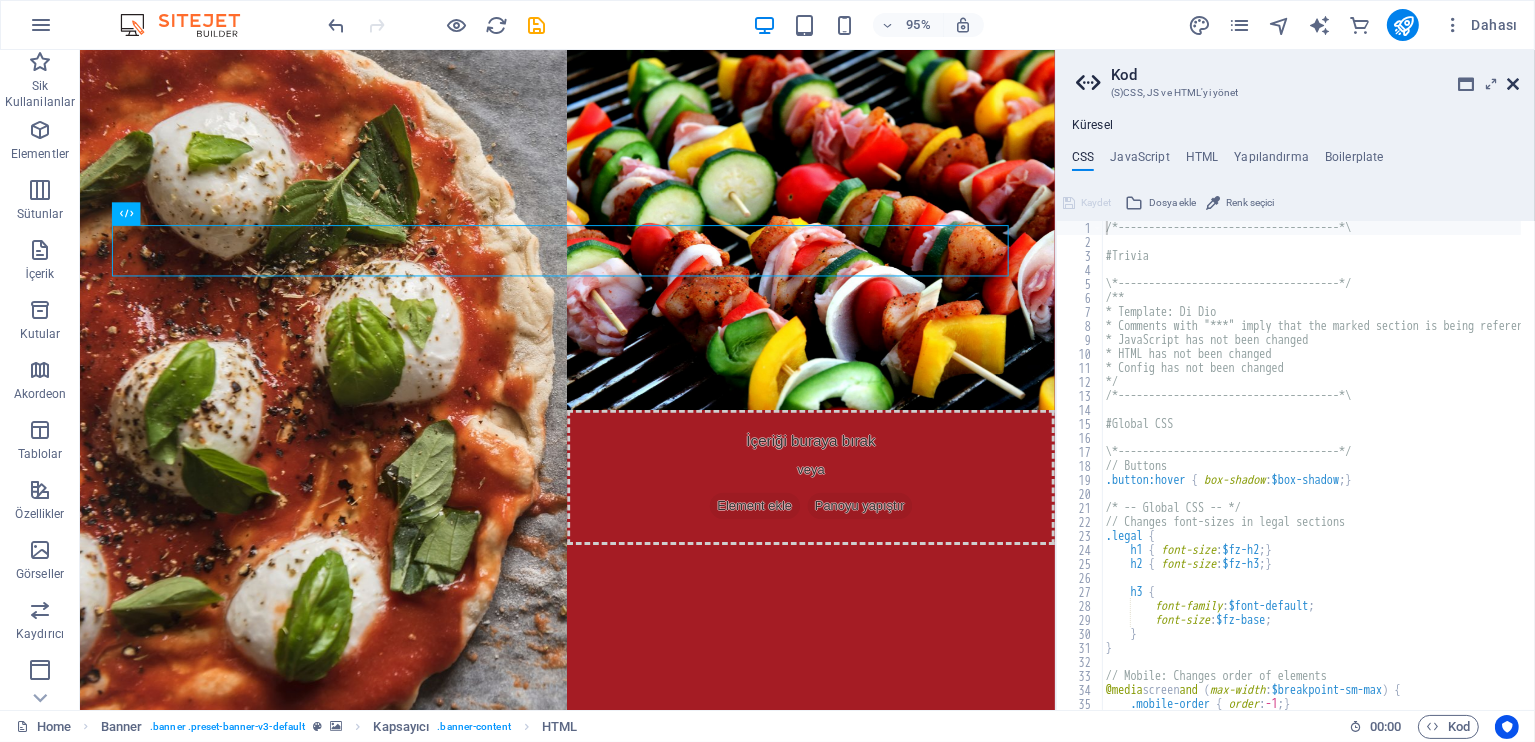 click at bounding box center [1513, 84] 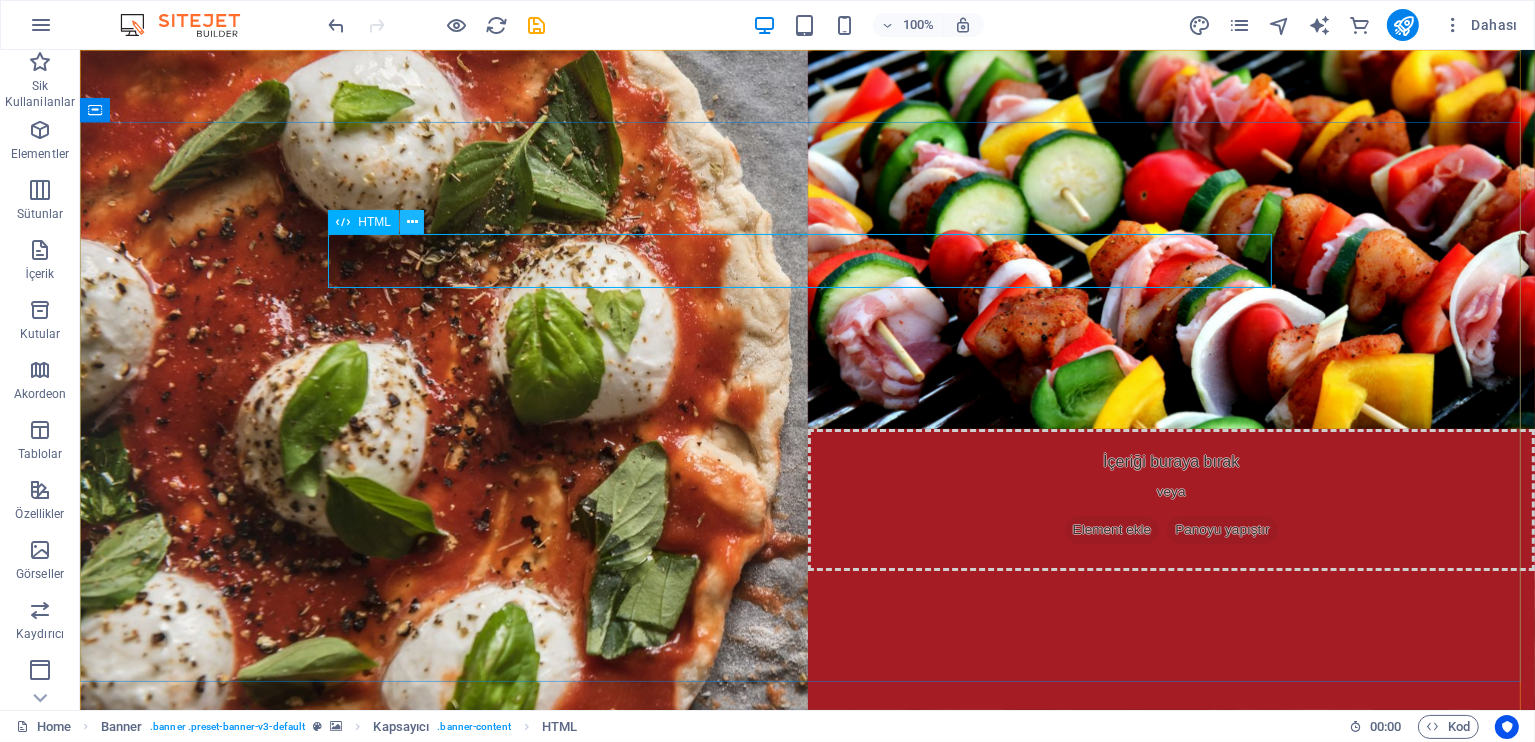click at bounding box center [412, 222] 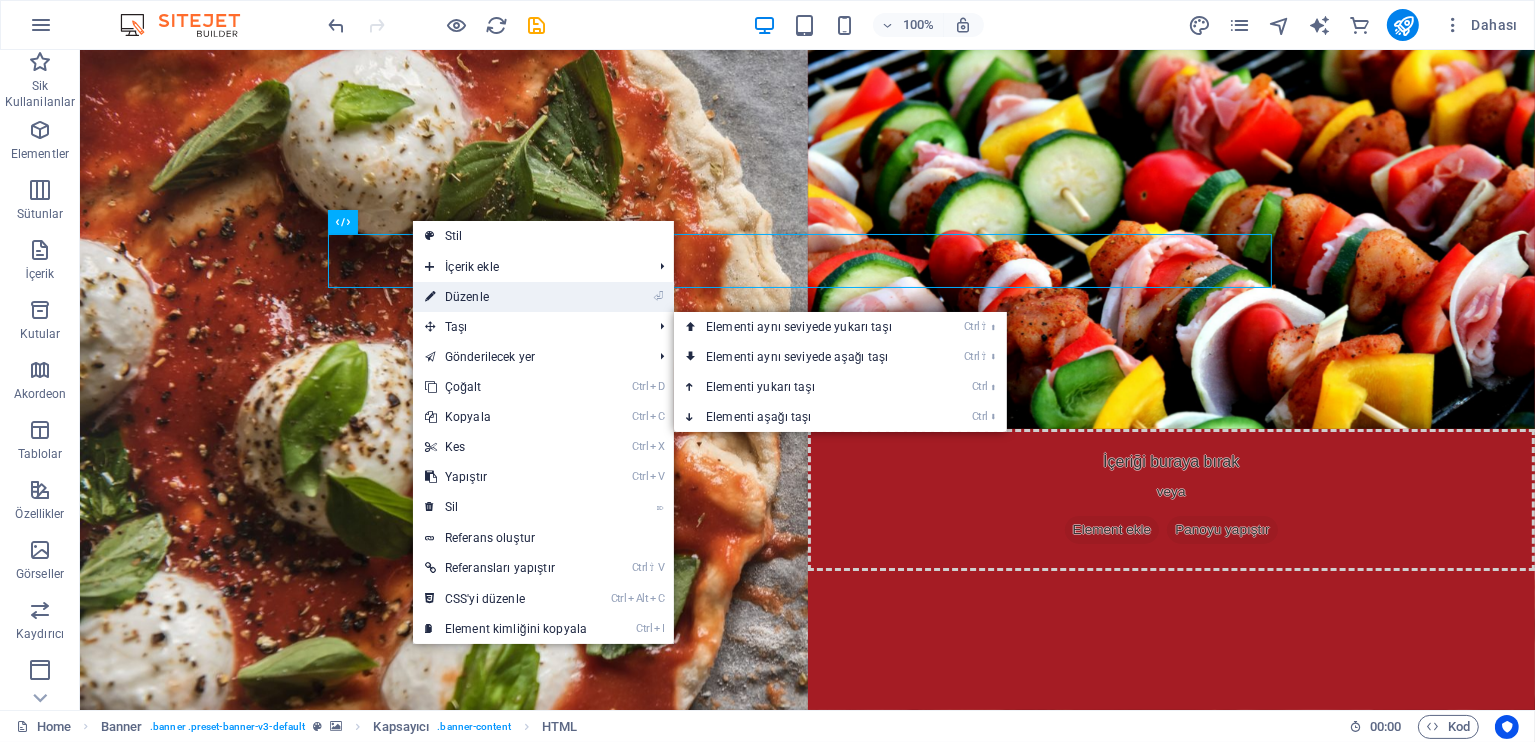 click on "⏎  Düzenle" at bounding box center (506, 297) 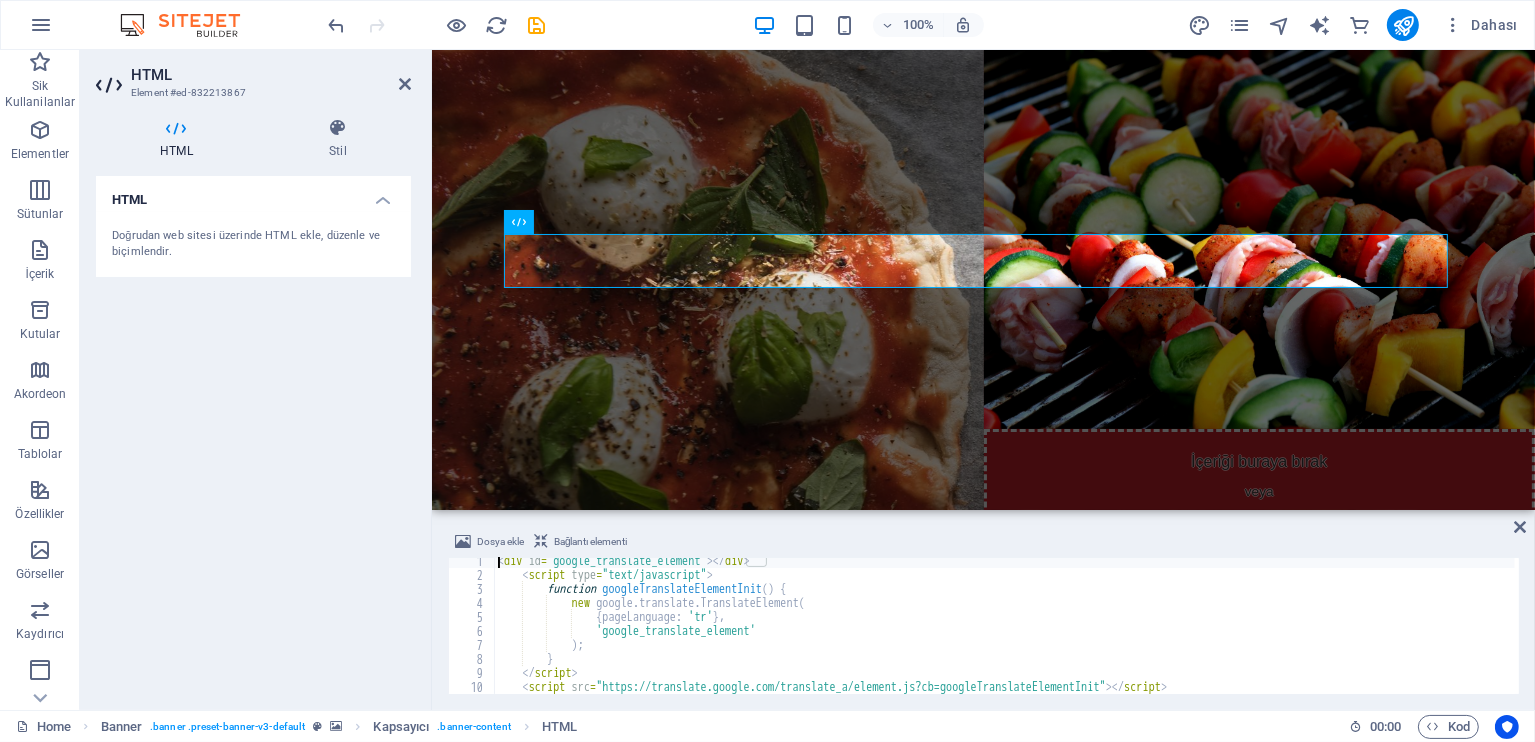 scroll, scrollTop: 0, scrollLeft: 0, axis: both 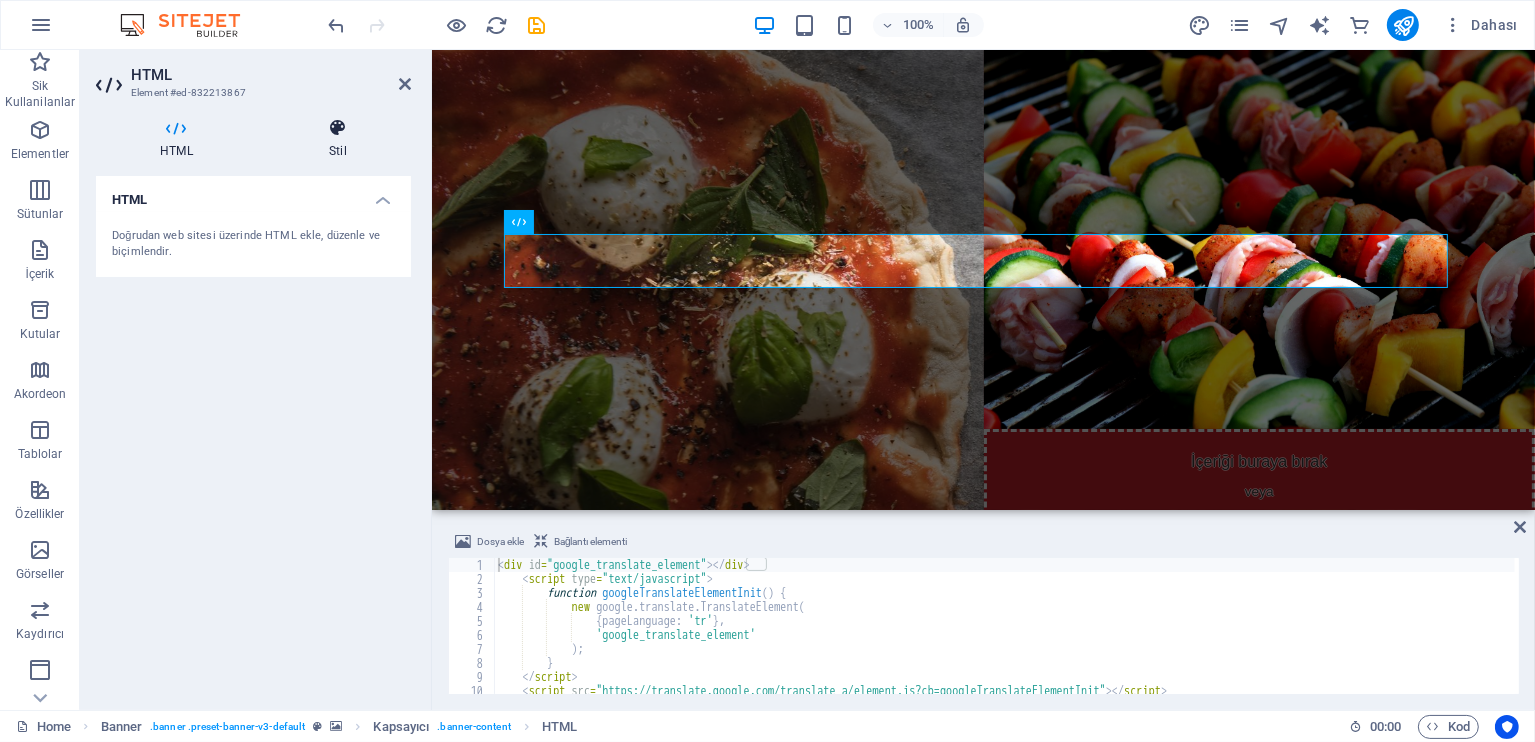 click at bounding box center [338, 128] 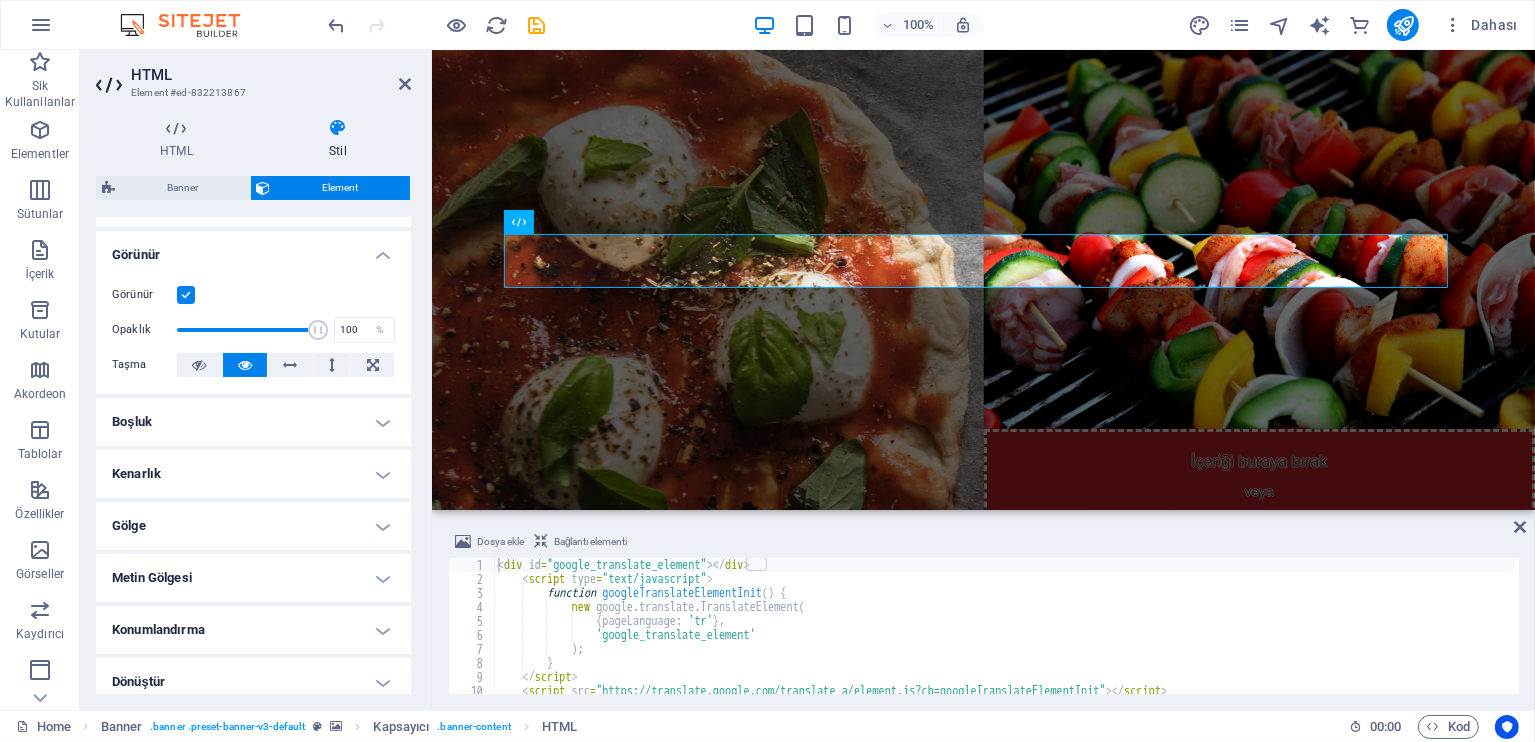 scroll, scrollTop: 266, scrollLeft: 0, axis: vertical 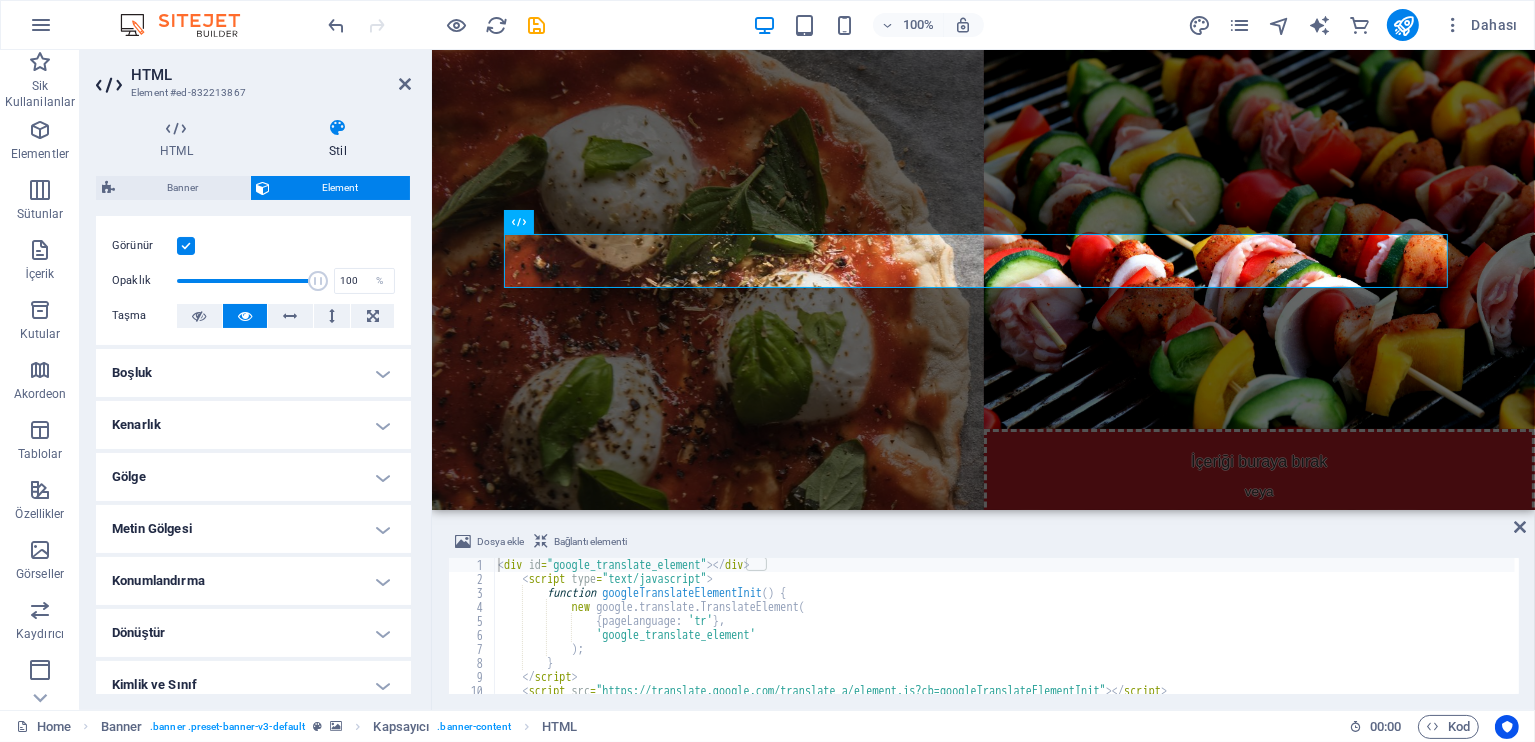 click on "Boşluk" at bounding box center (253, 373) 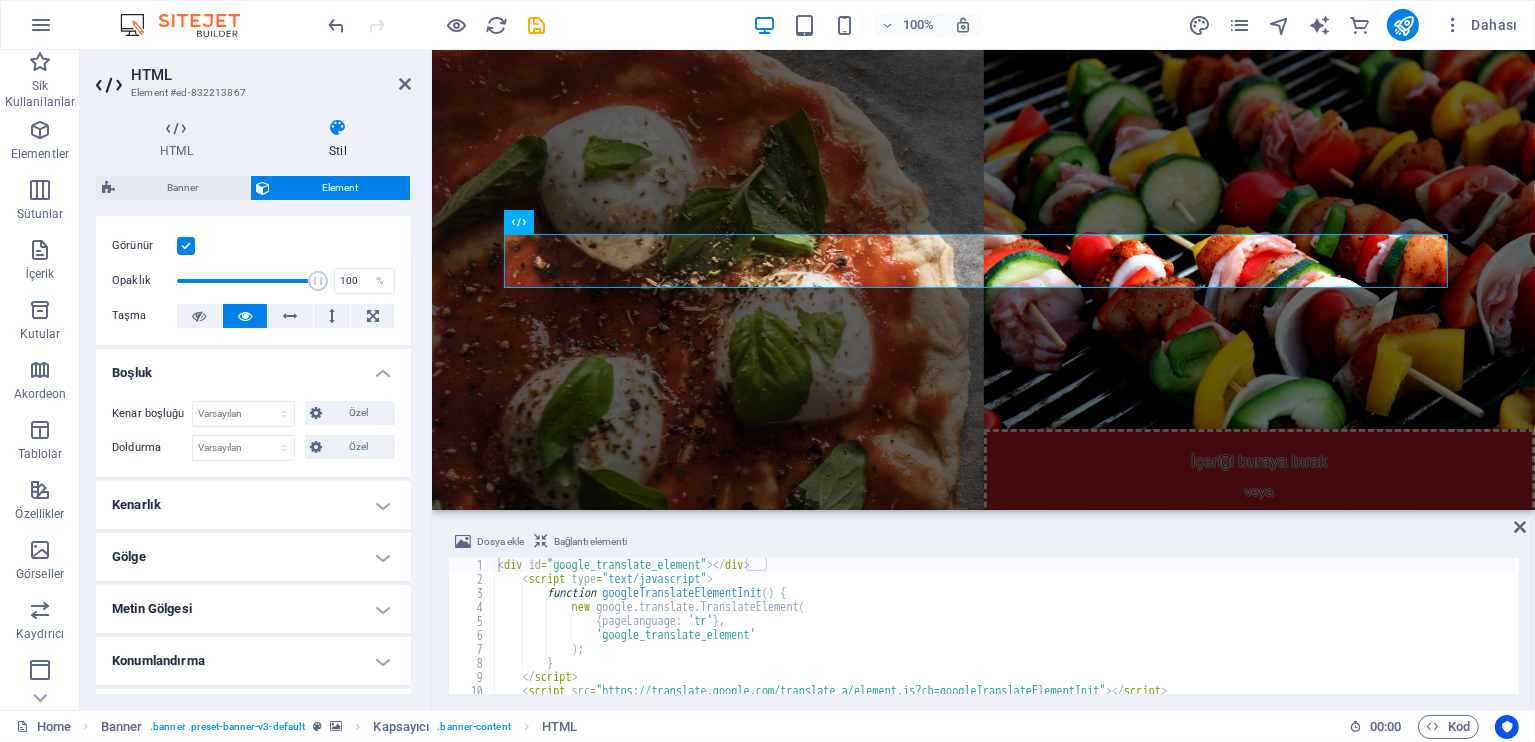 click on "Kenarlık" at bounding box center (253, 505) 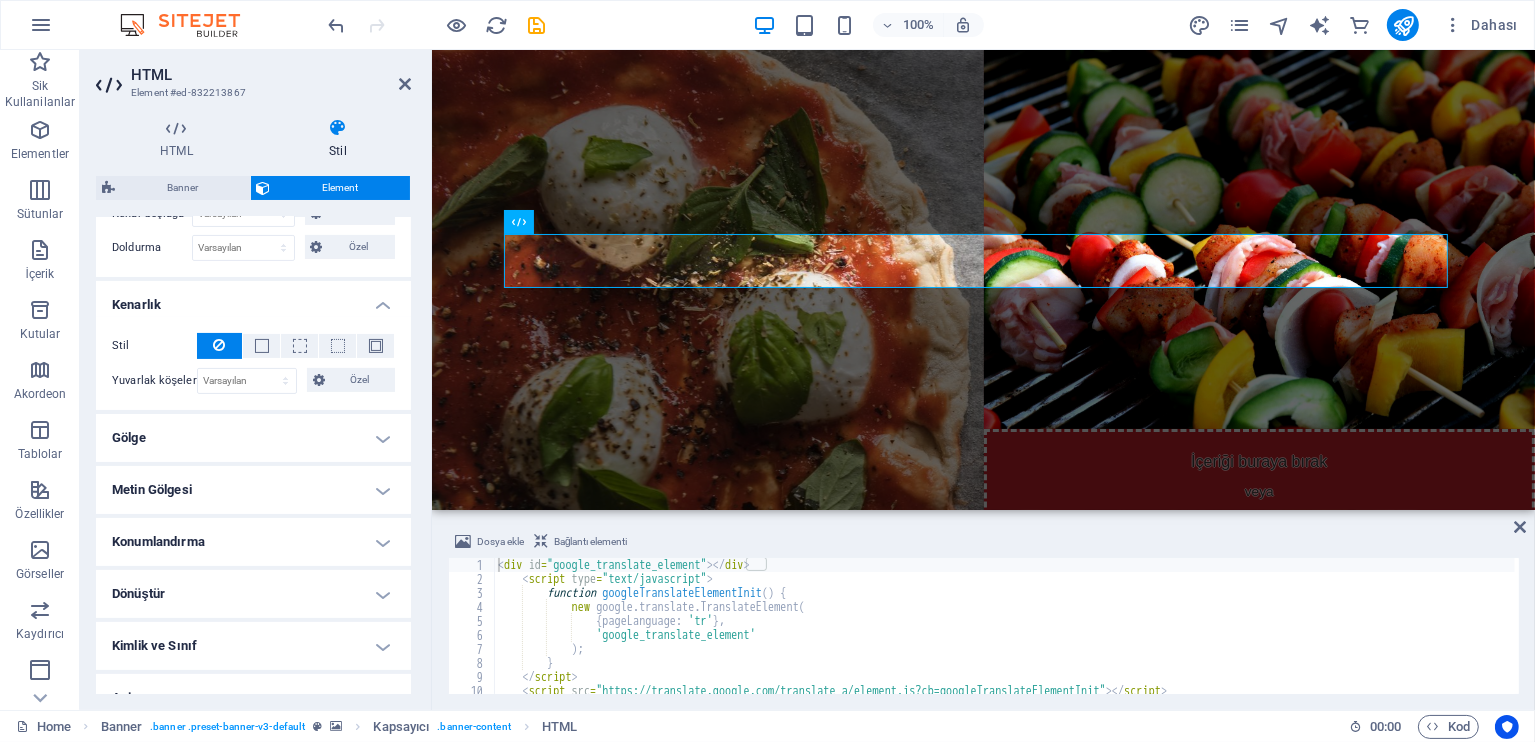 click on "Gölge" at bounding box center [253, 438] 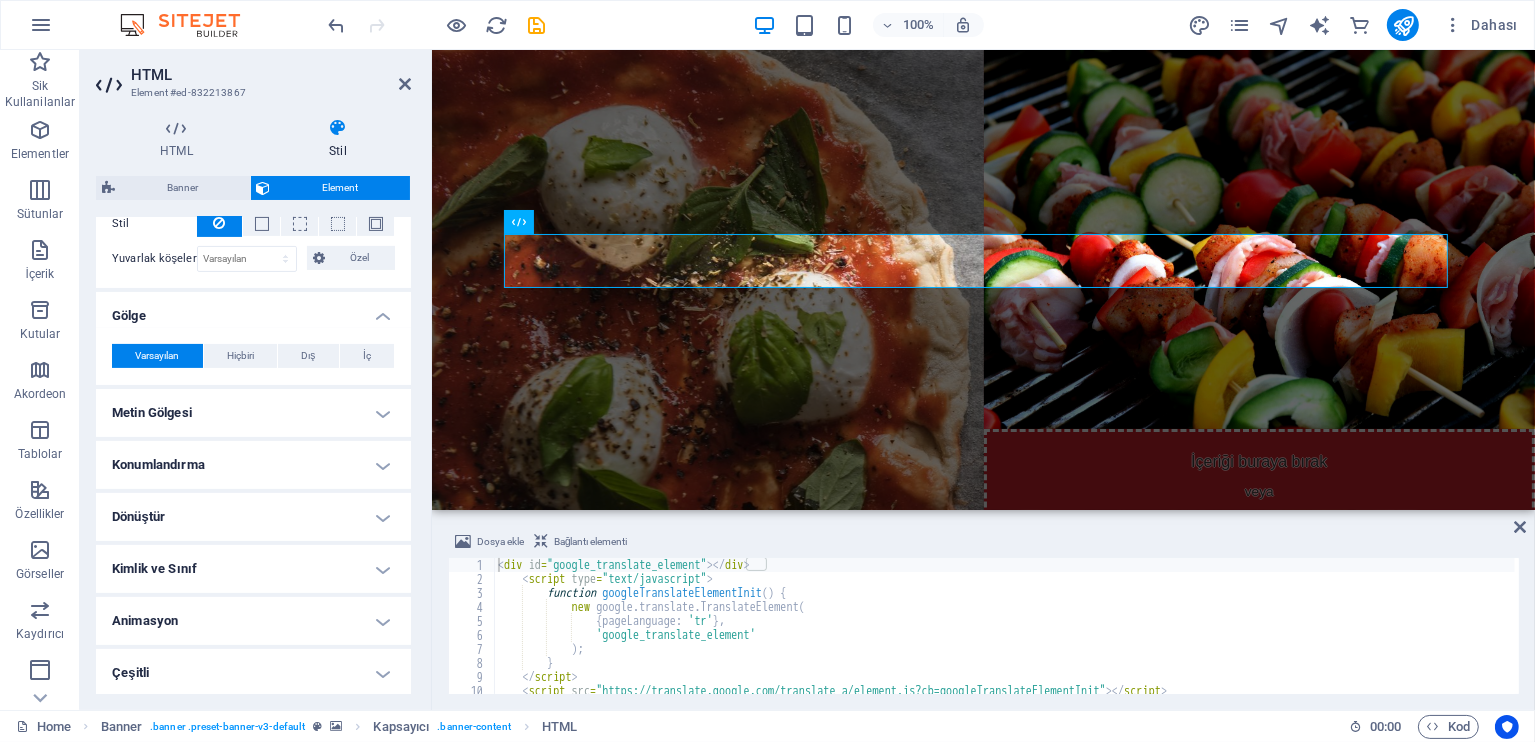 click on "Metin Gölgesi" at bounding box center (253, 413) 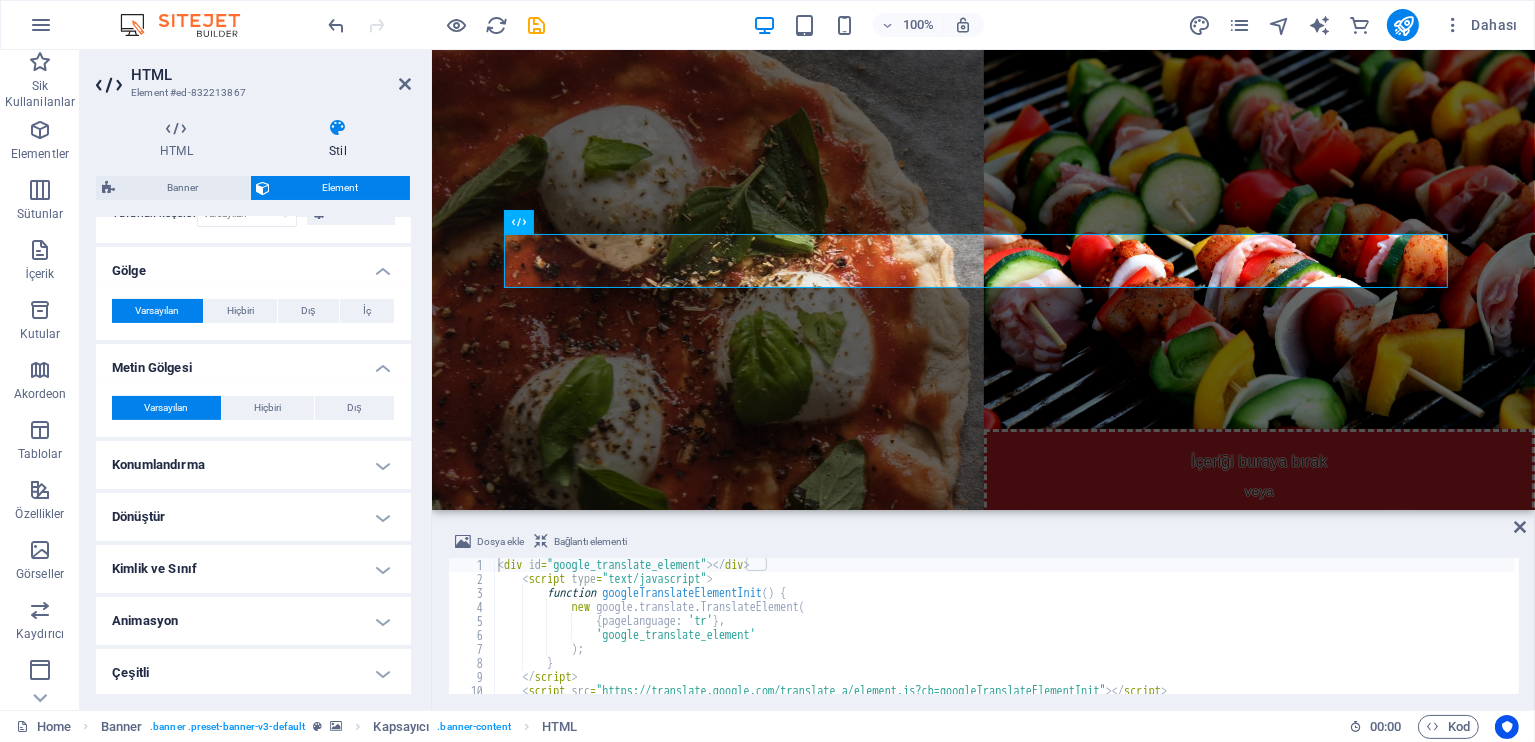 click on "Konumlandırma" at bounding box center [253, 465] 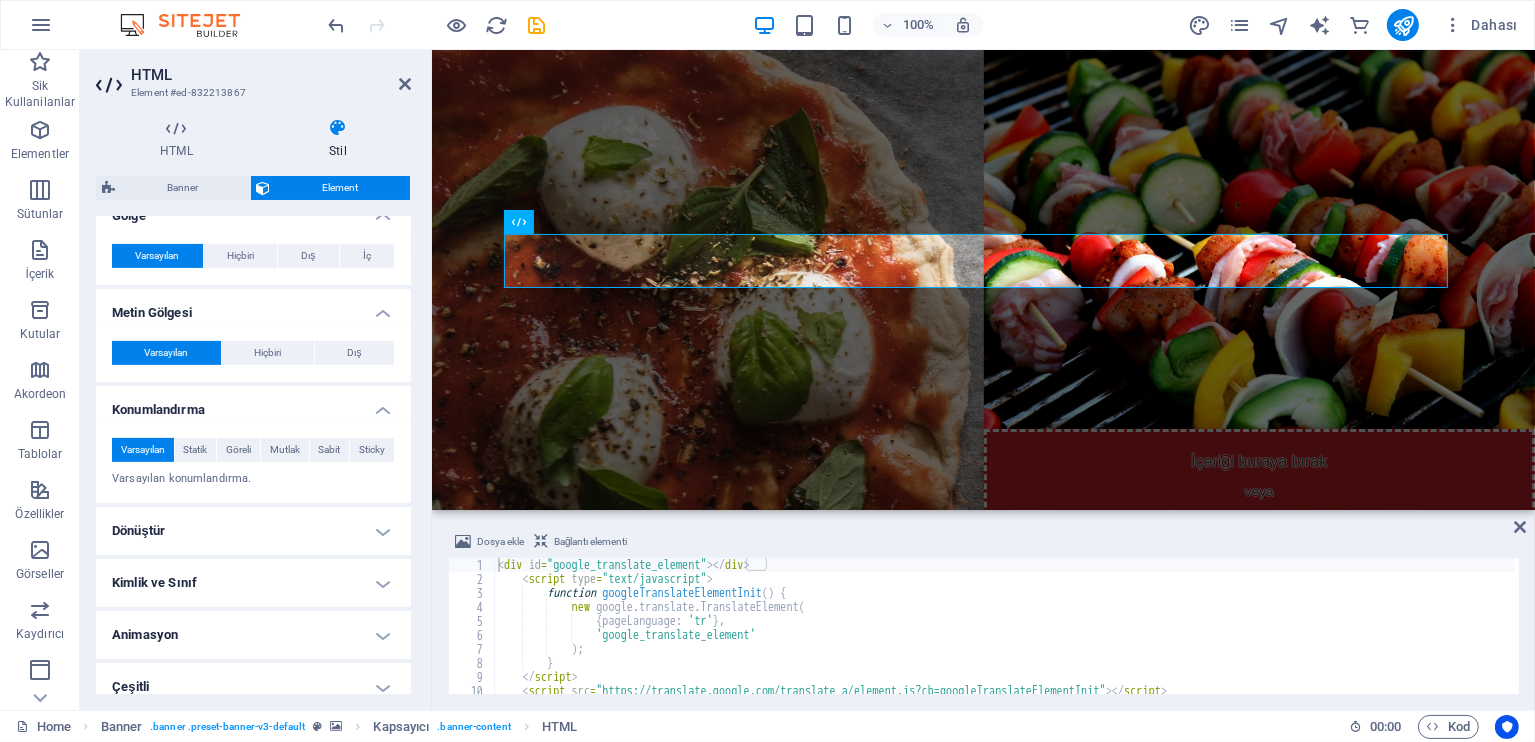 scroll, scrollTop: 702, scrollLeft: 0, axis: vertical 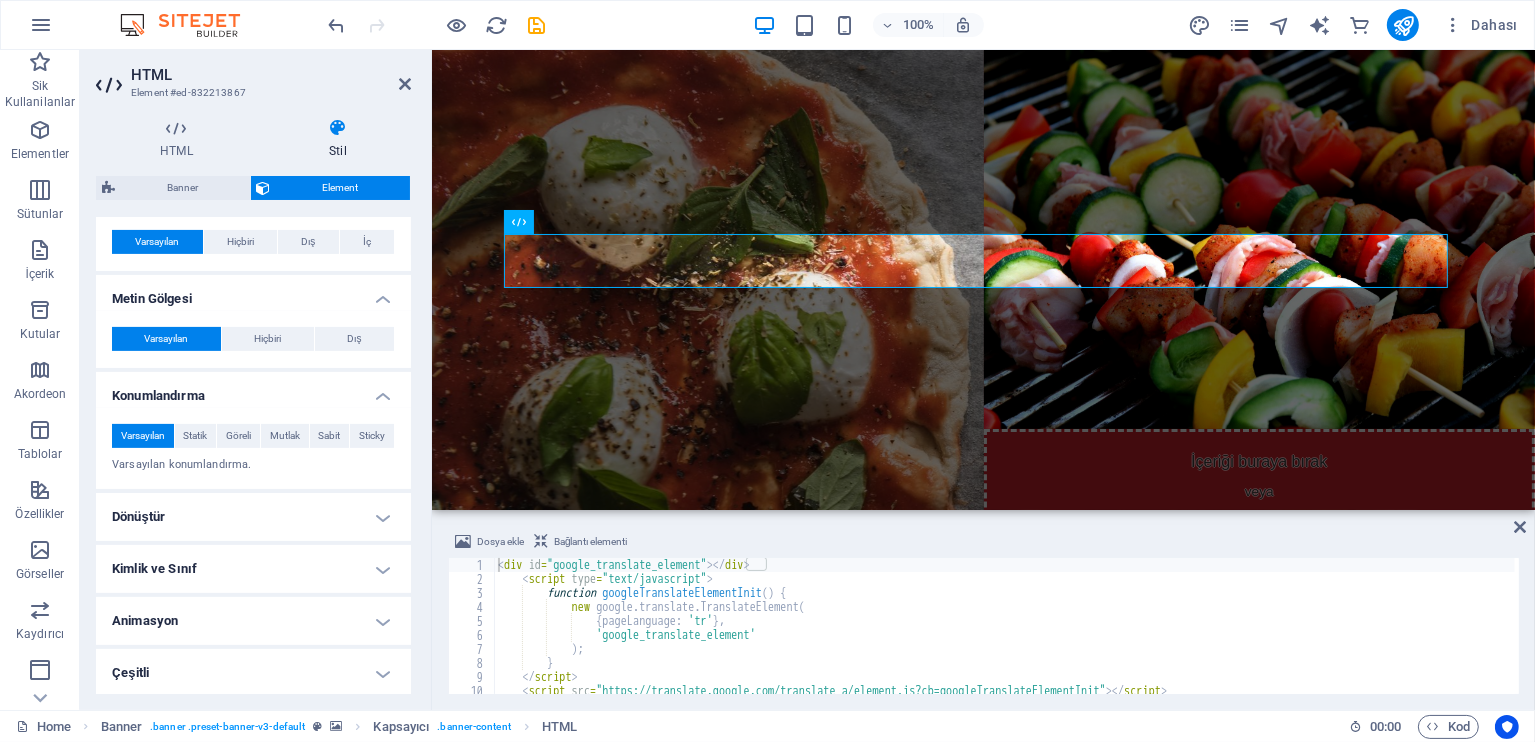 click on "Dönüştür" at bounding box center (253, 517) 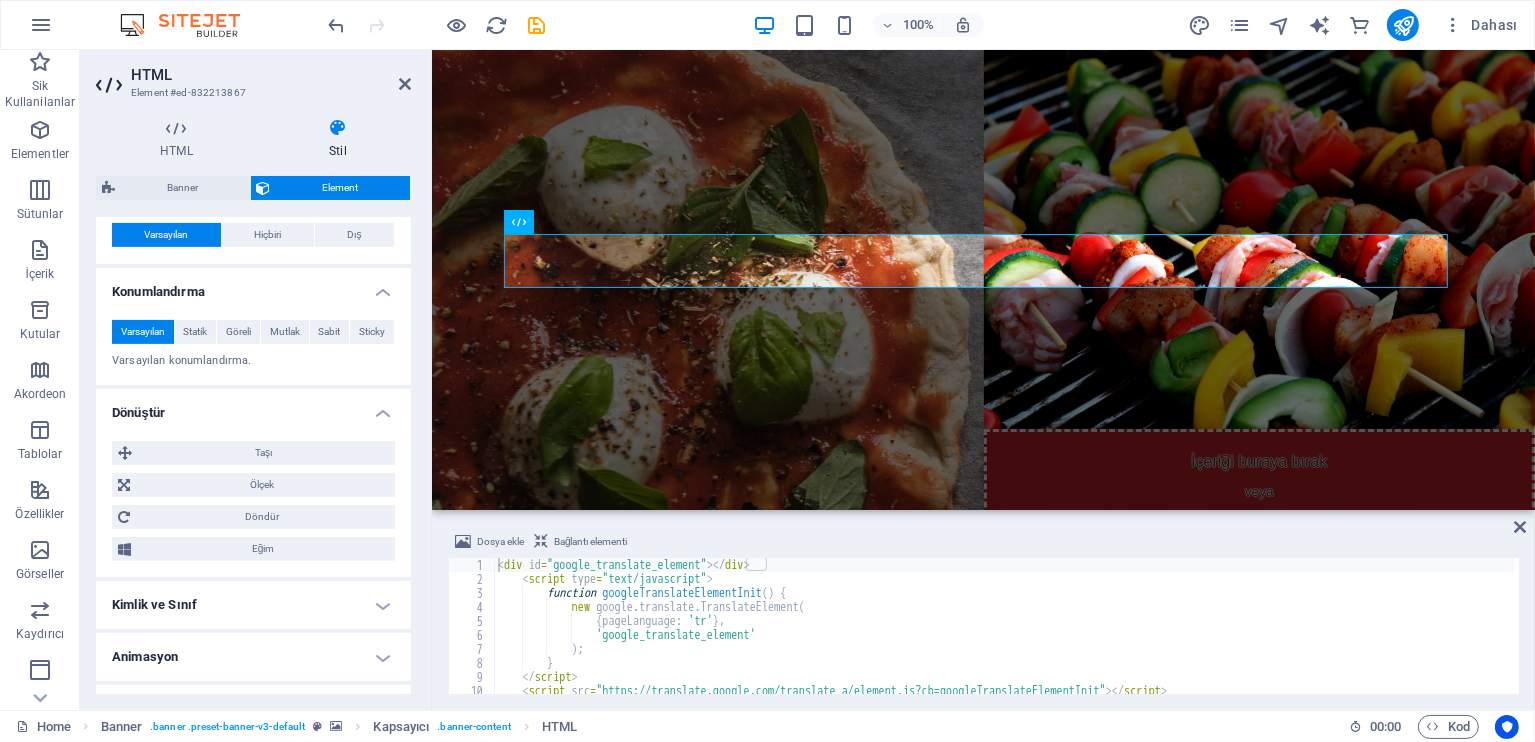 scroll, scrollTop: 842, scrollLeft: 0, axis: vertical 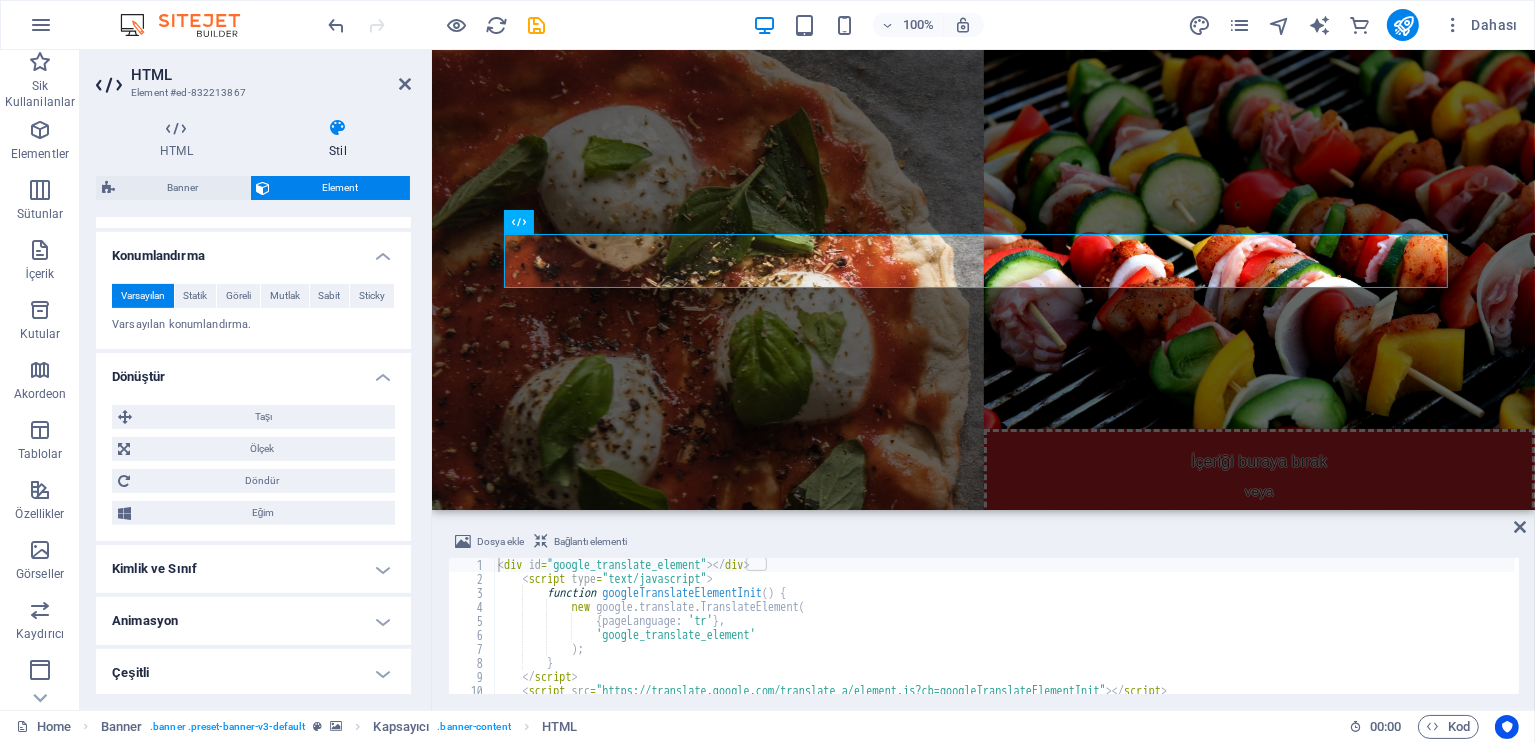 click on "Kimlik ve Sınıf" at bounding box center [253, 569] 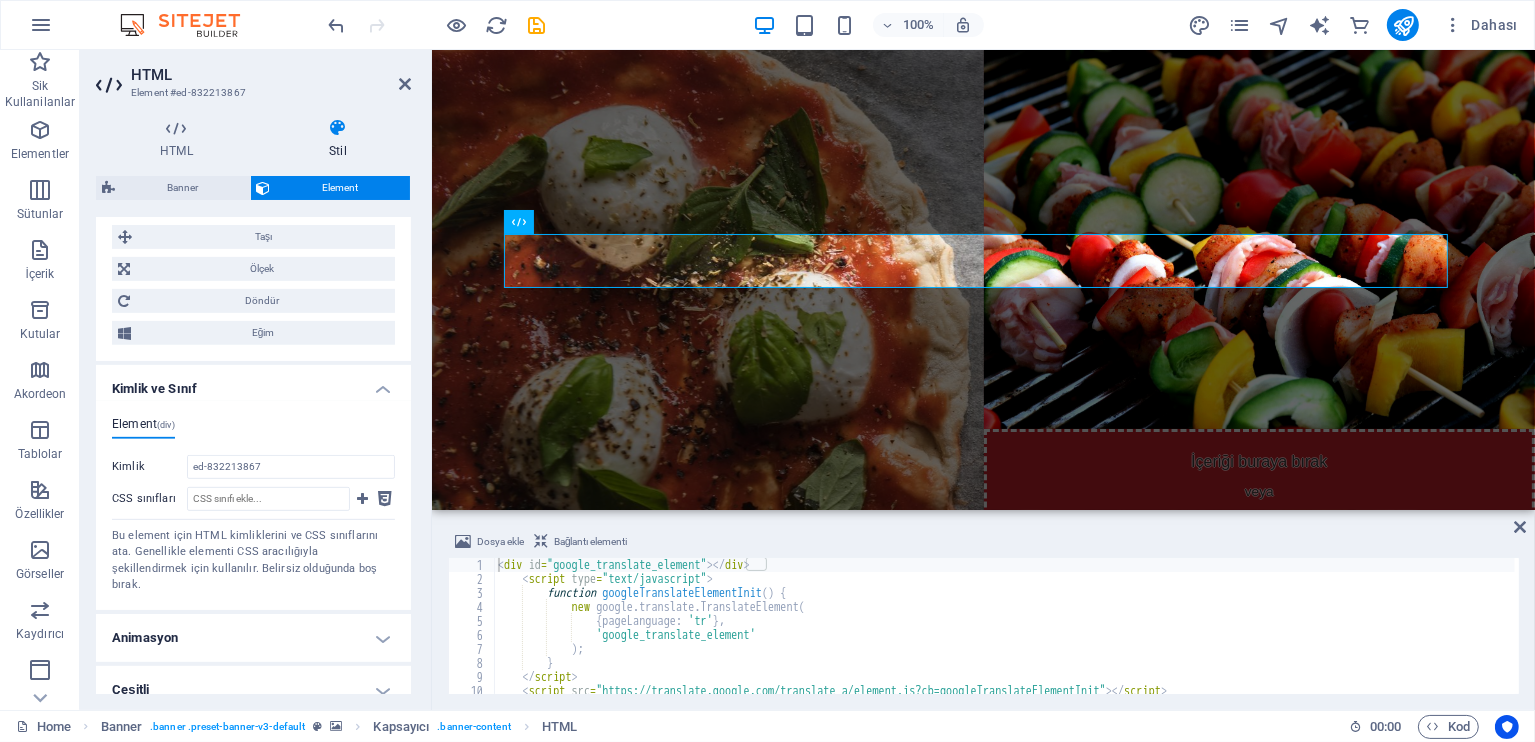 click on "Animasyon" at bounding box center [253, 638] 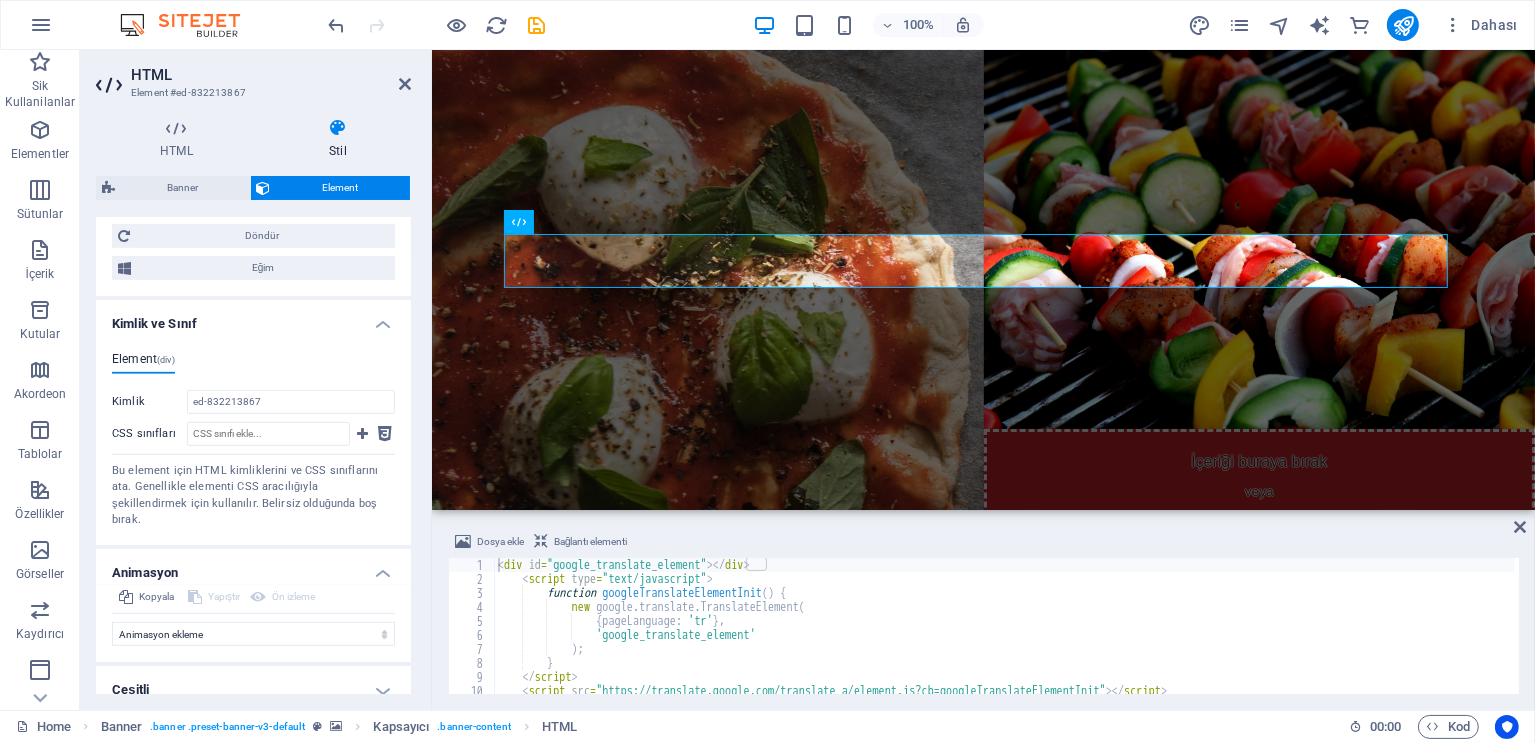 click on "Çeşitli" at bounding box center [253, 690] 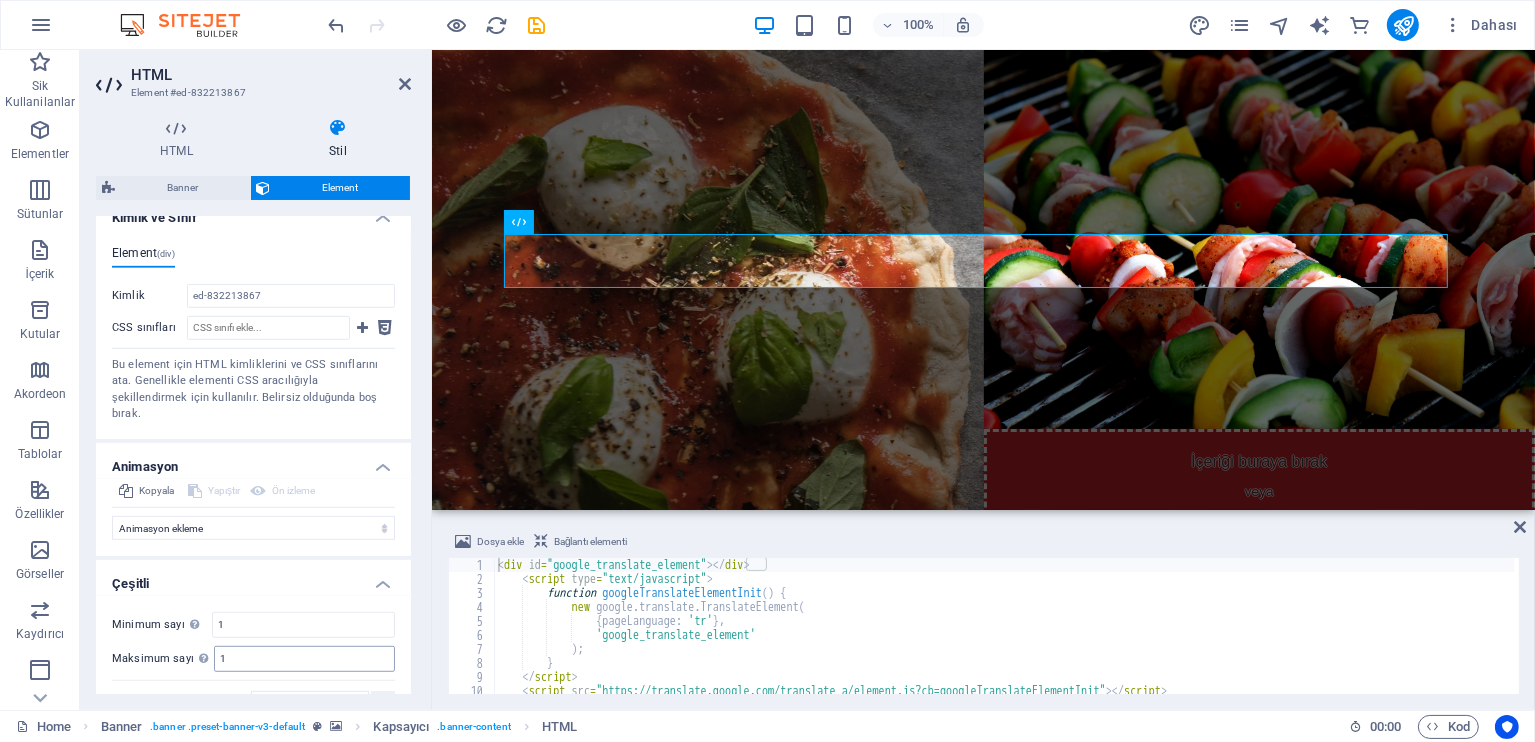 scroll, scrollTop: 1210, scrollLeft: 0, axis: vertical 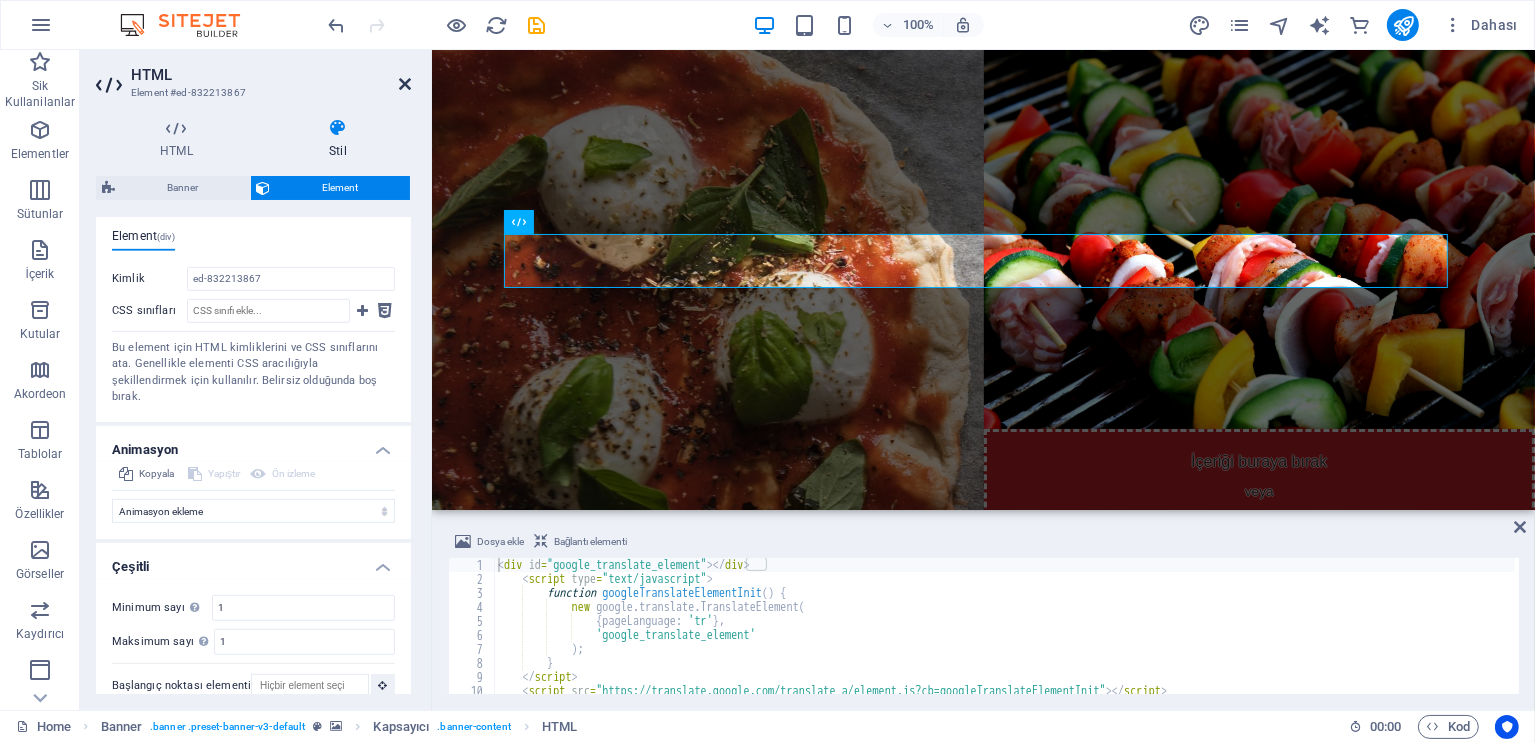 click at bounding box center [405, 84] 